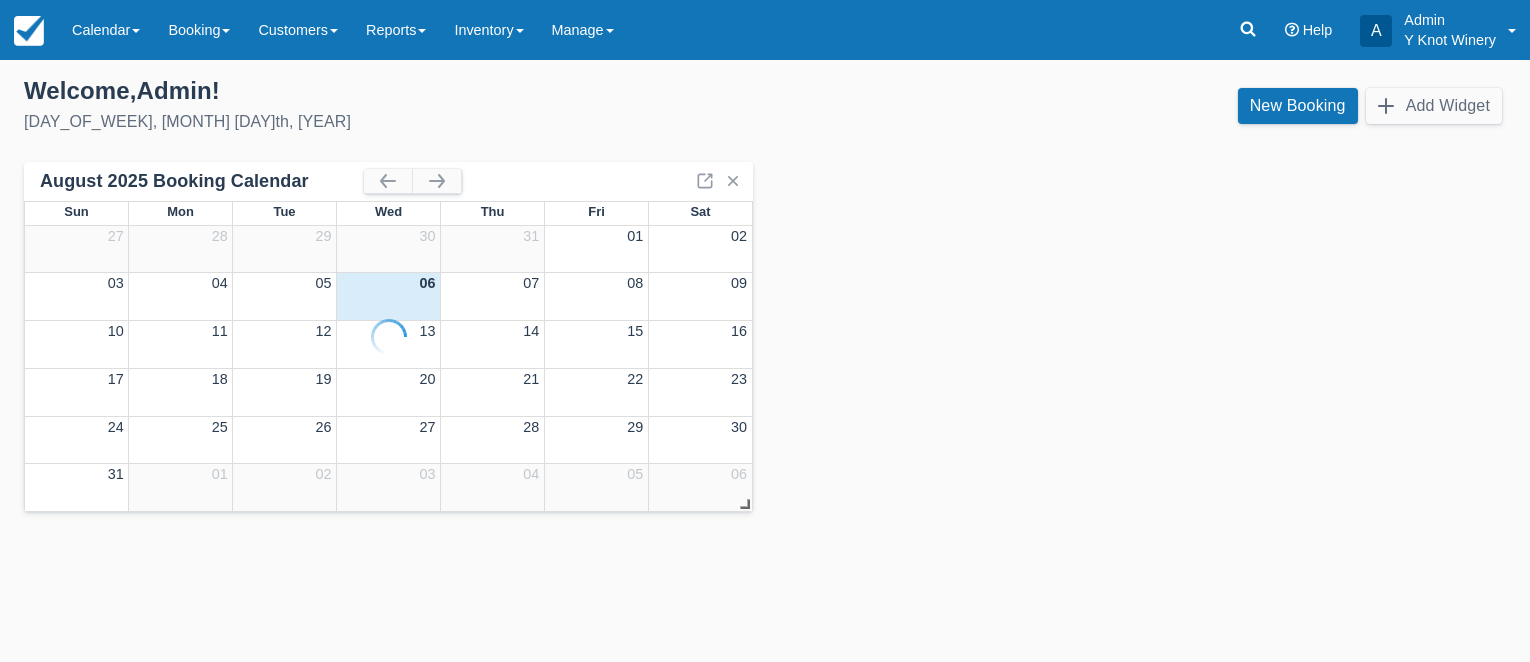 scroll, scrollTop: 0, scrollLeft: 0, axis: both 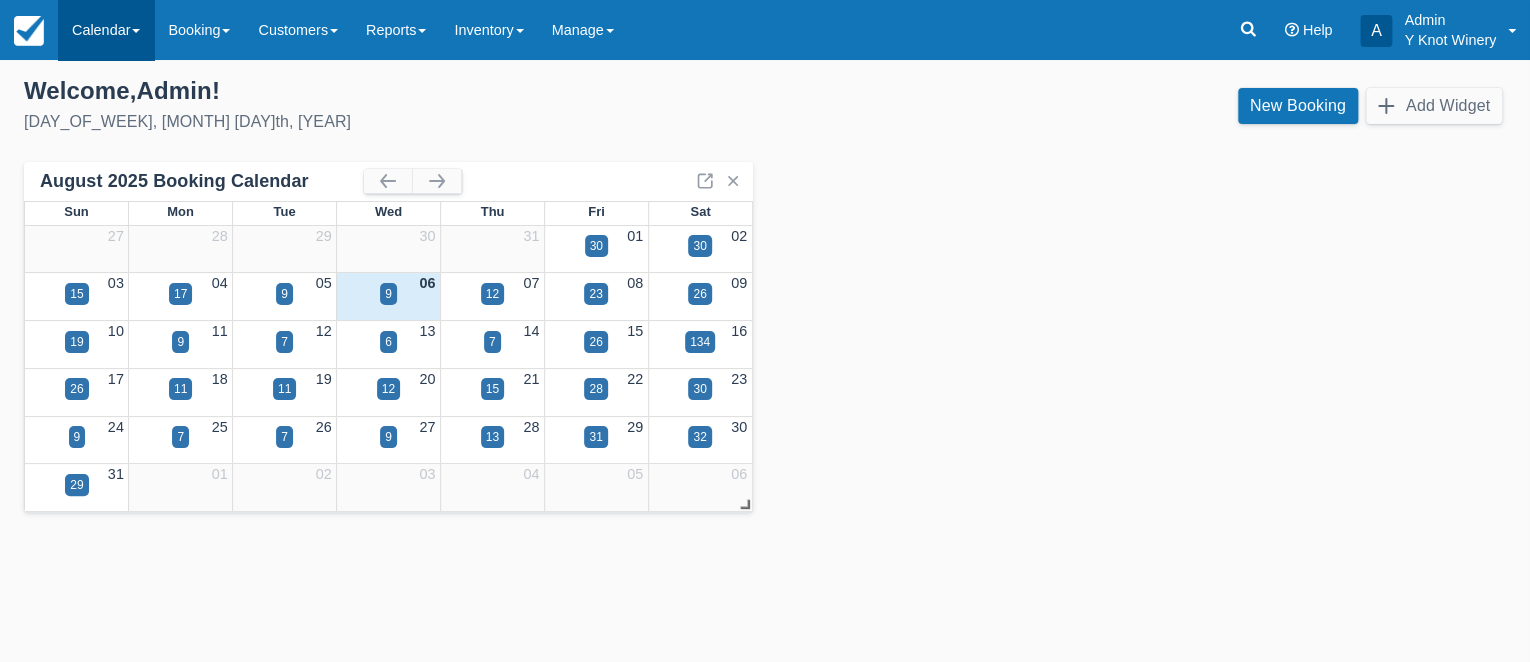 click on "Calendar" at bounding box center (106, 30) 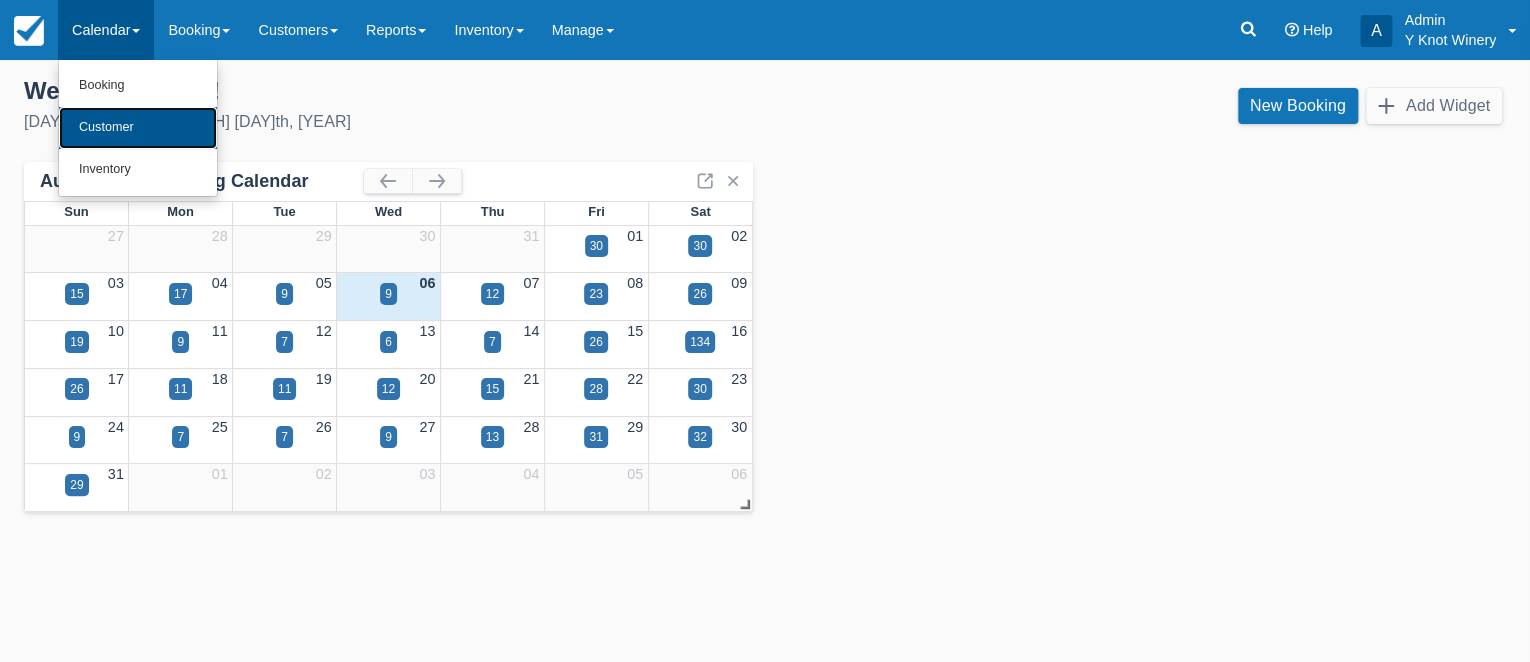 click on "Customer" at bounding box center (138, 128) 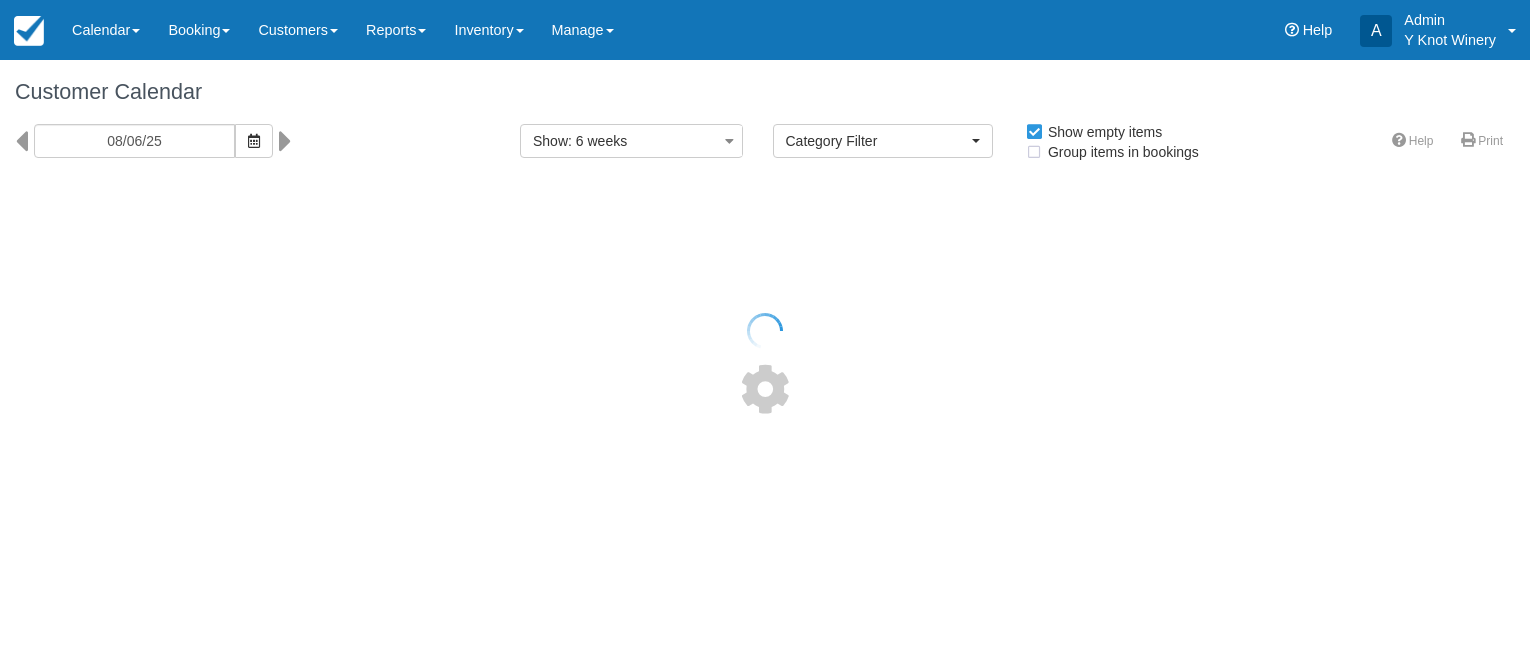 select 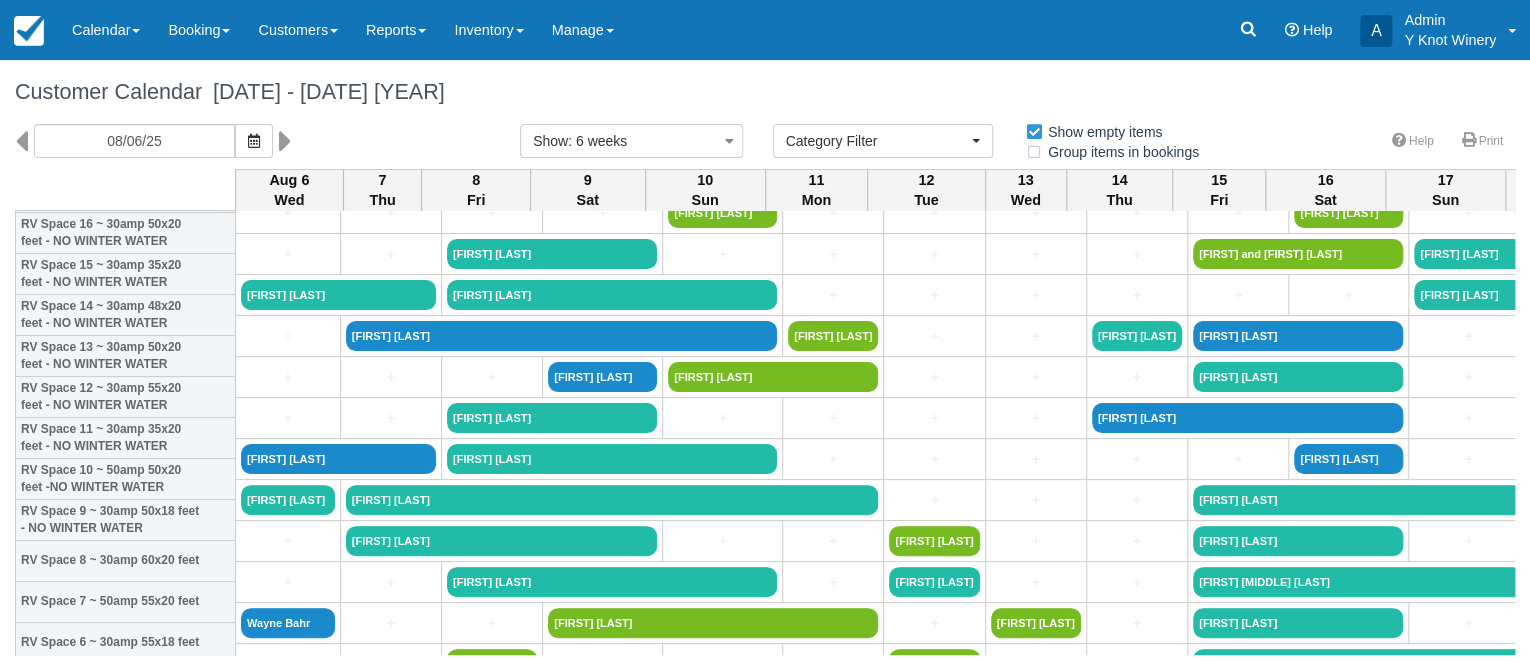 scroll, scrollTop: 105, scrollLeft: 0, axis: vertical 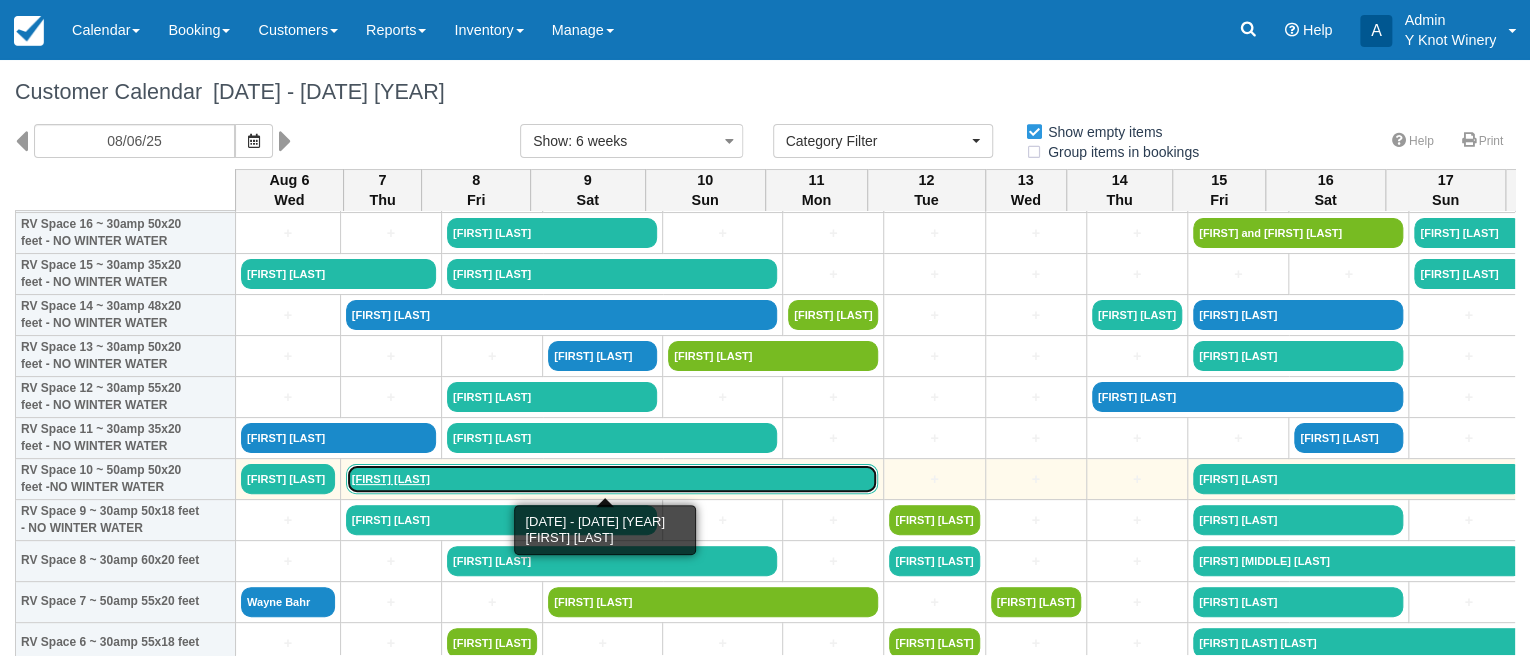click on "Kris Zanone" at bounding box center (612, 479) 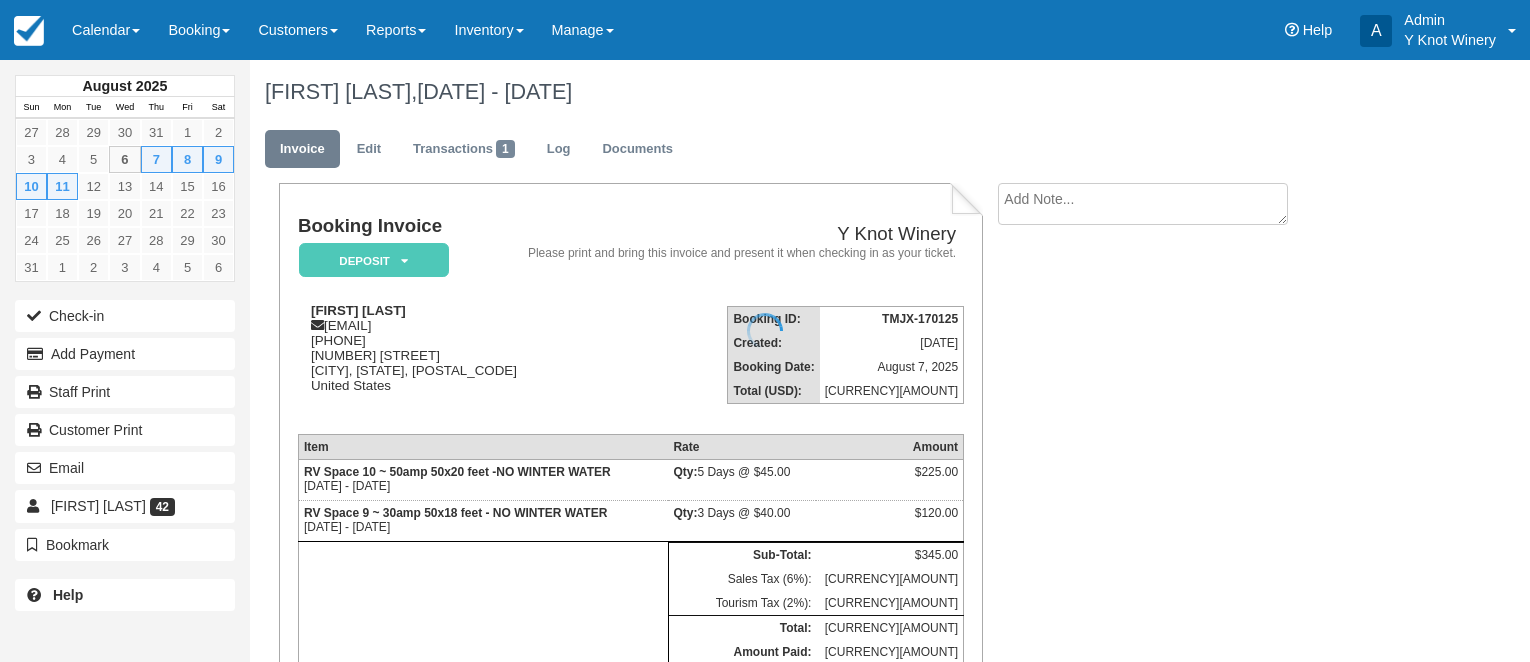 scroll, scrollTop: 0, scrollLeft: 0, axis: both 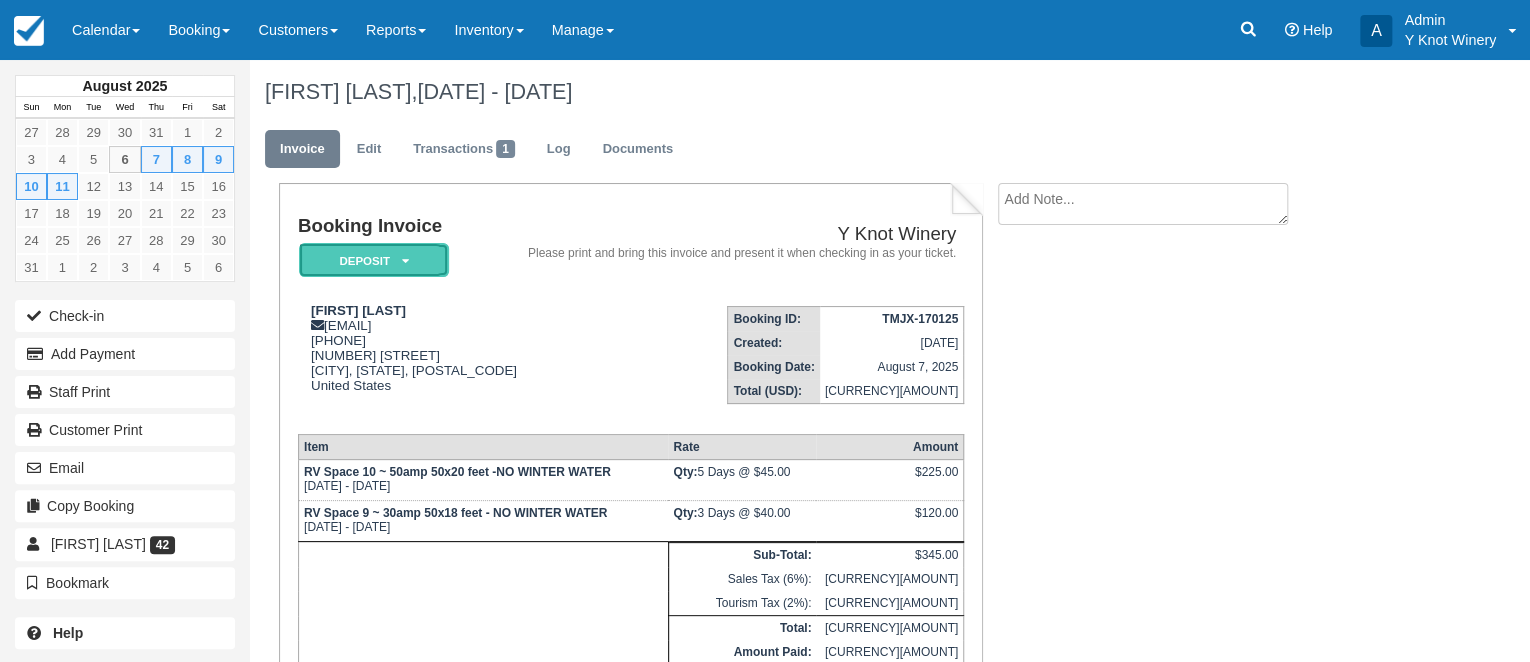 click on "Deposit" at bounding box center (374, 260) 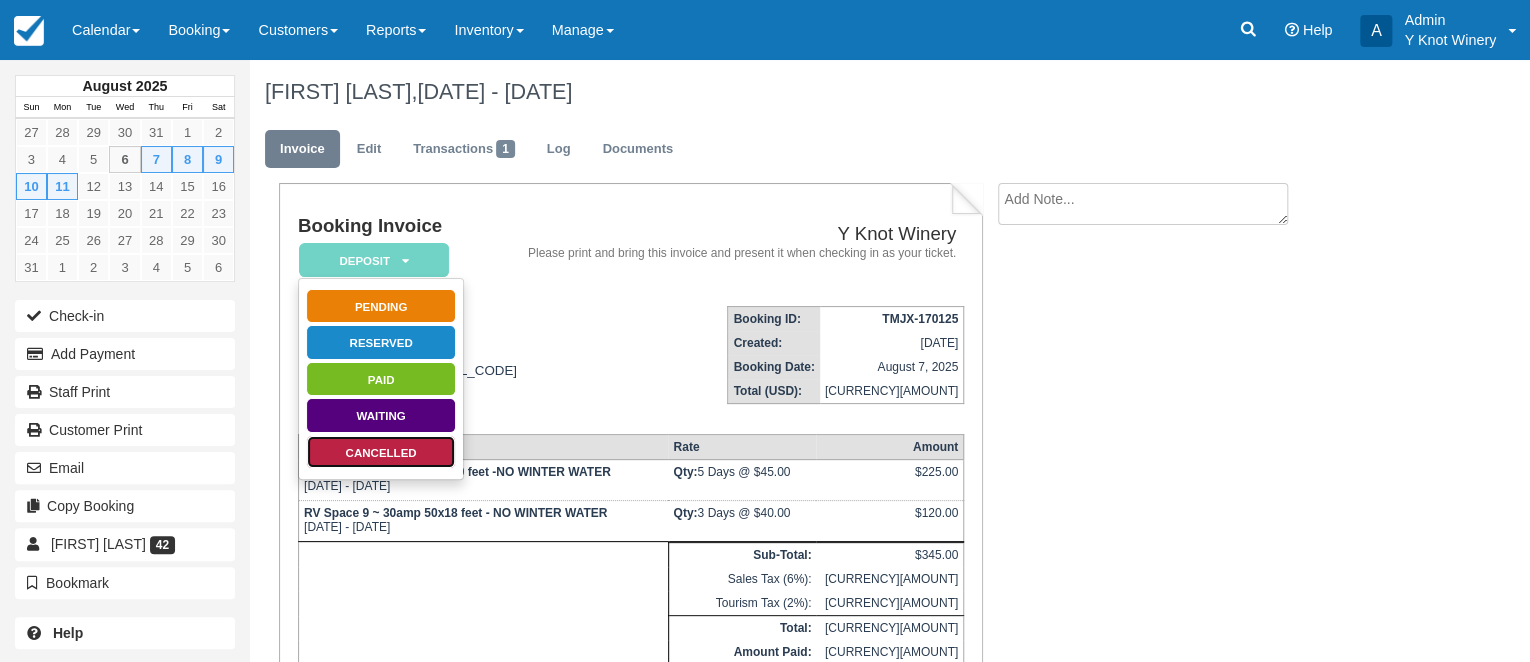 click on "Cancelled" at bounding box center [381, 452] 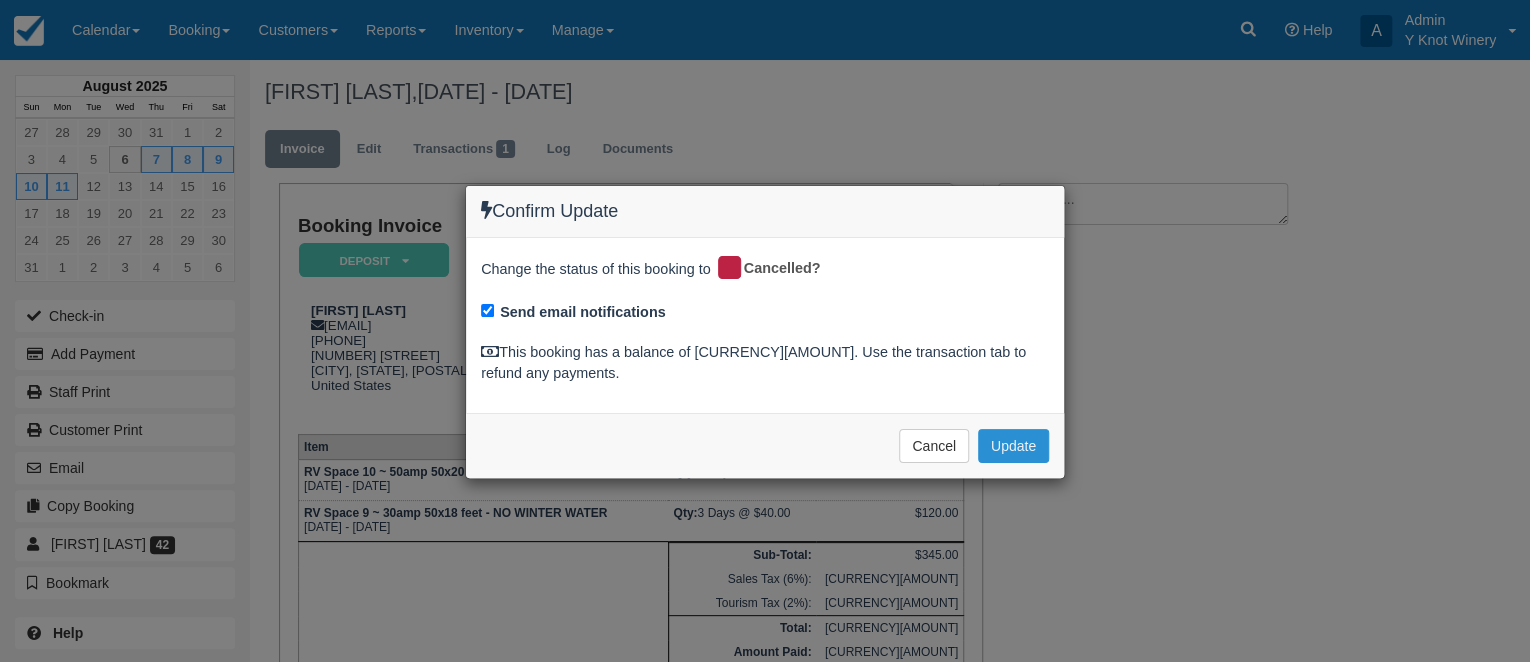 click on "Update" at bounding box center (1013, 446) 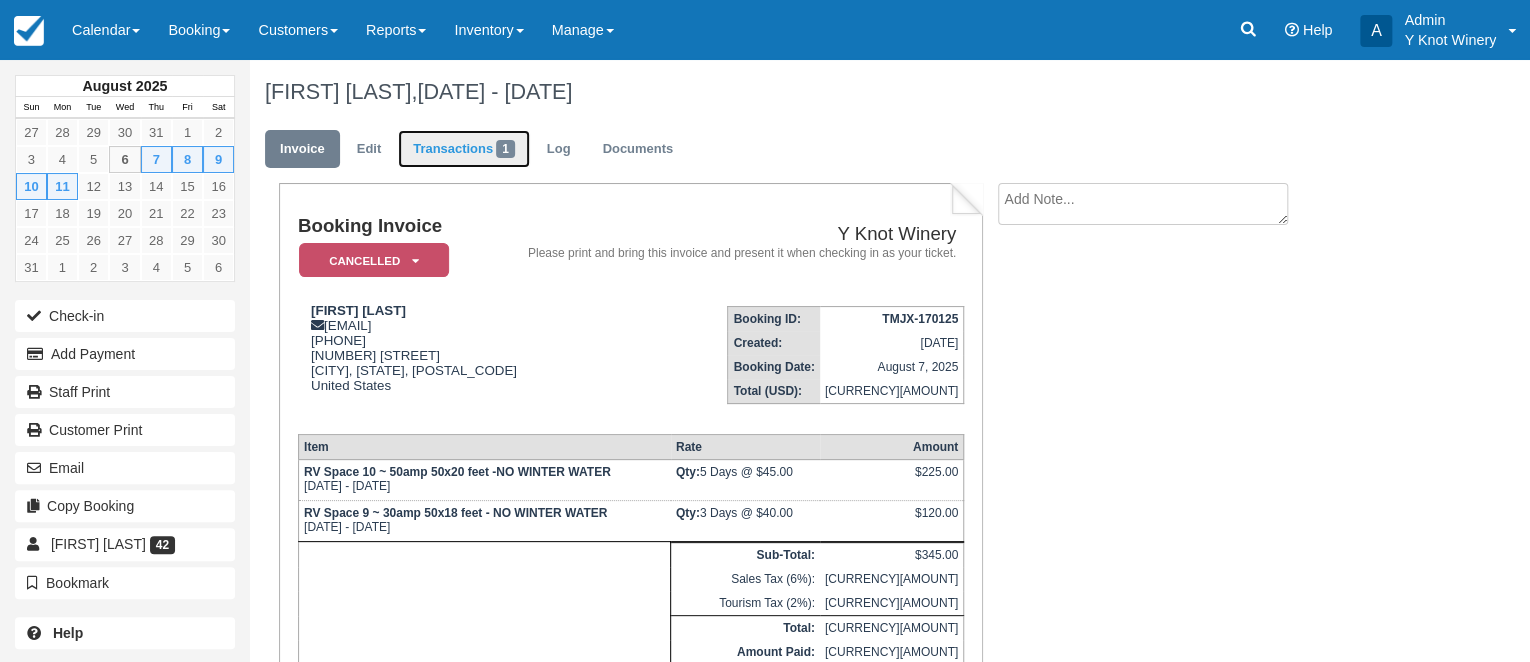 click on "Transactions  1" at bounding box center [464, 149] 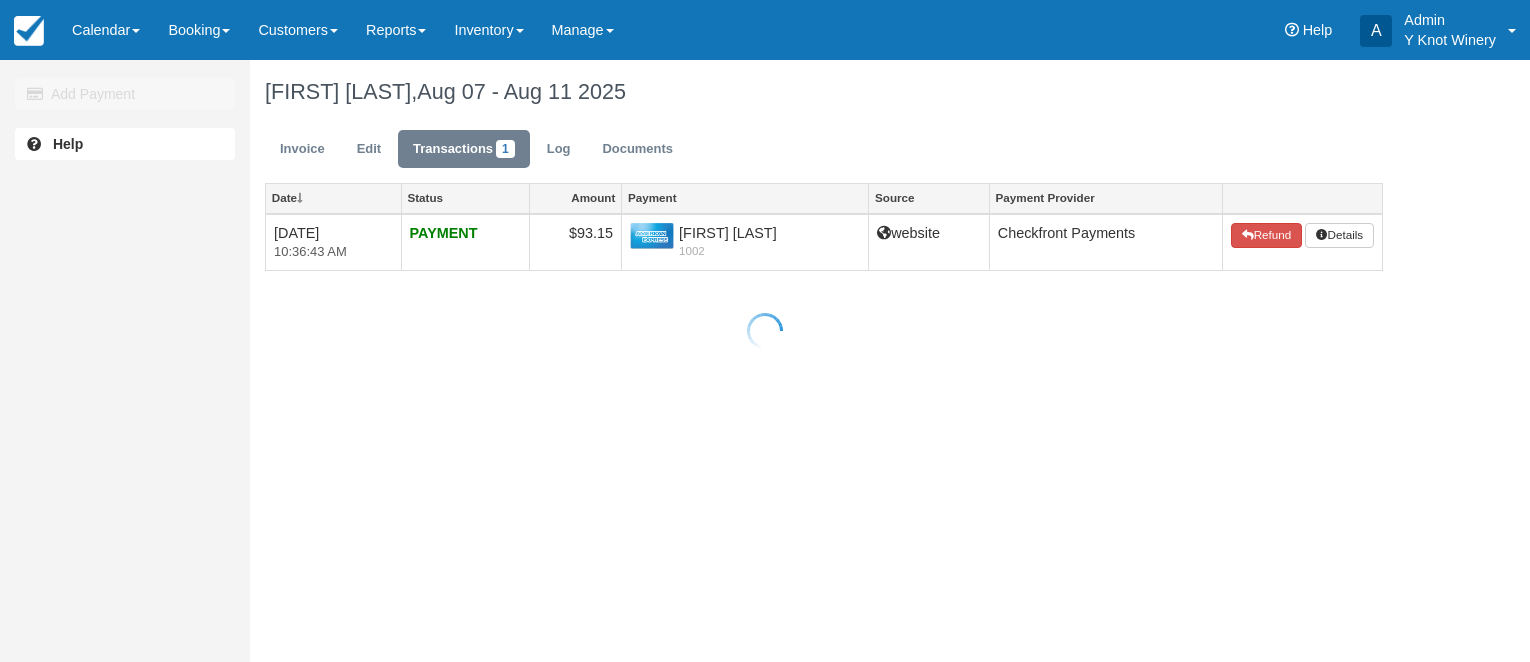 scroll, scrollTop: 0, scrollLeft: 0, axis: both 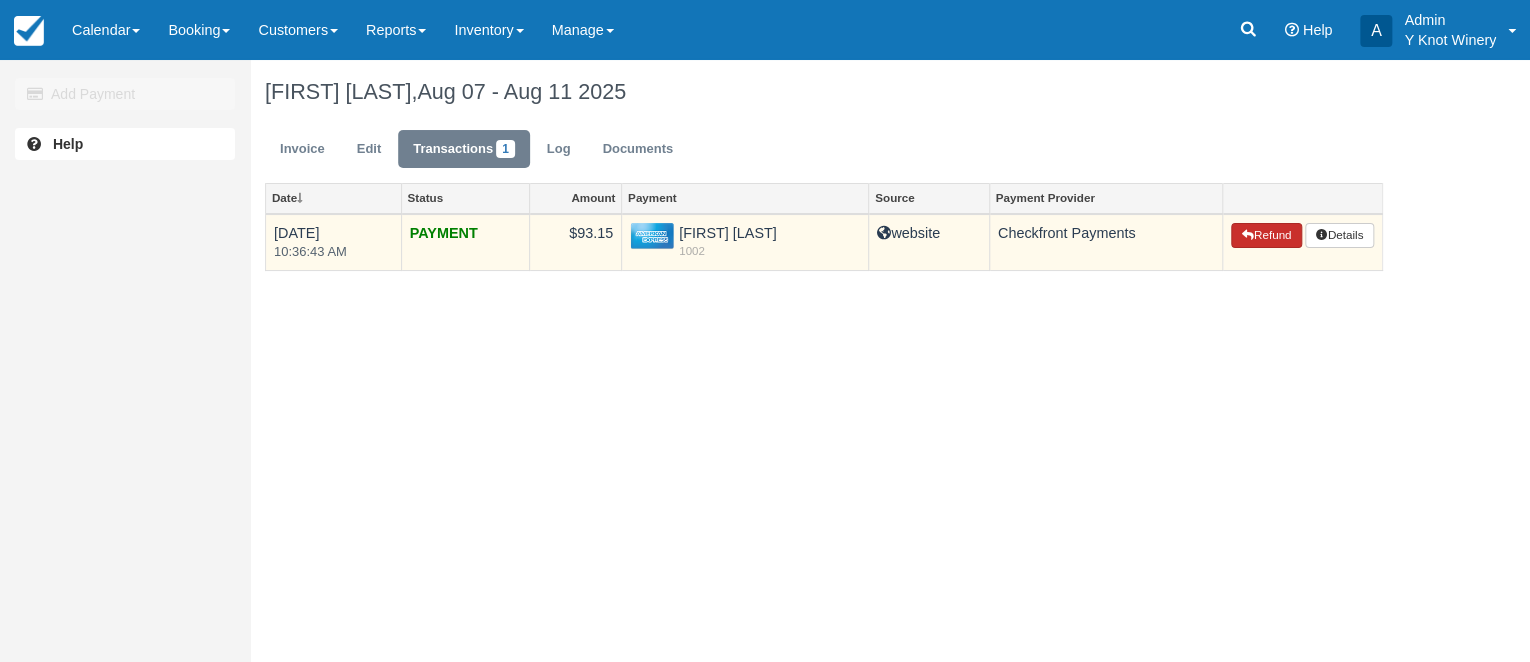 click on "Refund" at bounding box center (1266, 236) 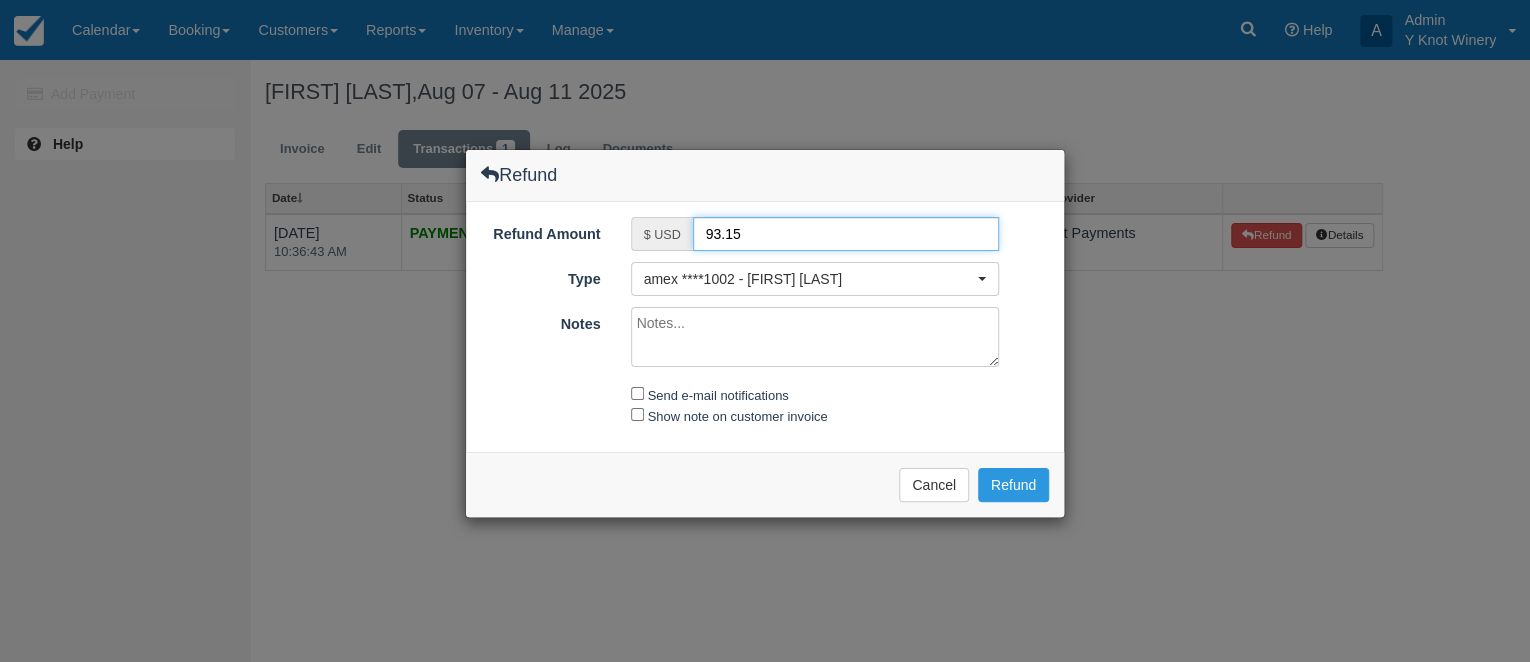 drag, startPoint x: 710, startPoint y: 230, endPoint x: 697, endPoint y: 231, distance: 13.038404 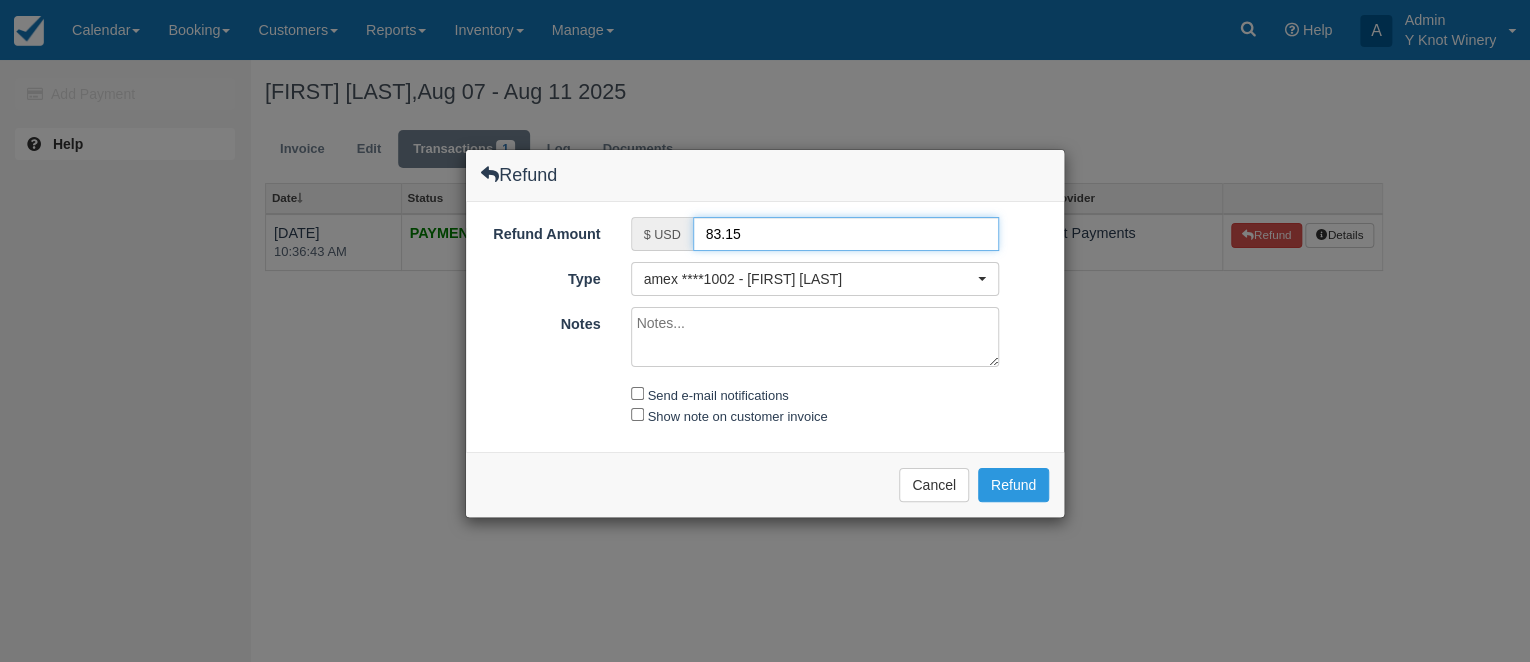 type on "83.15" 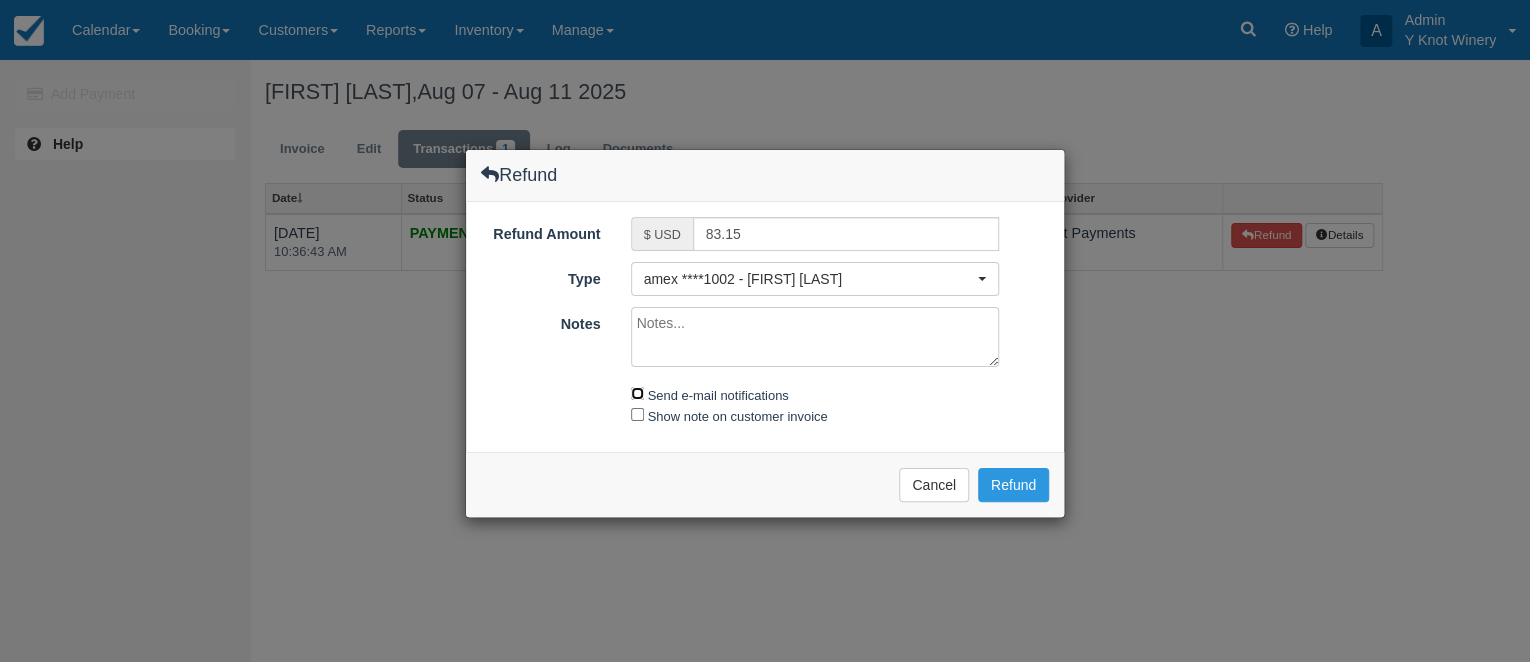 click on "Send e-mail notifications" at bounding box center (637, 393) 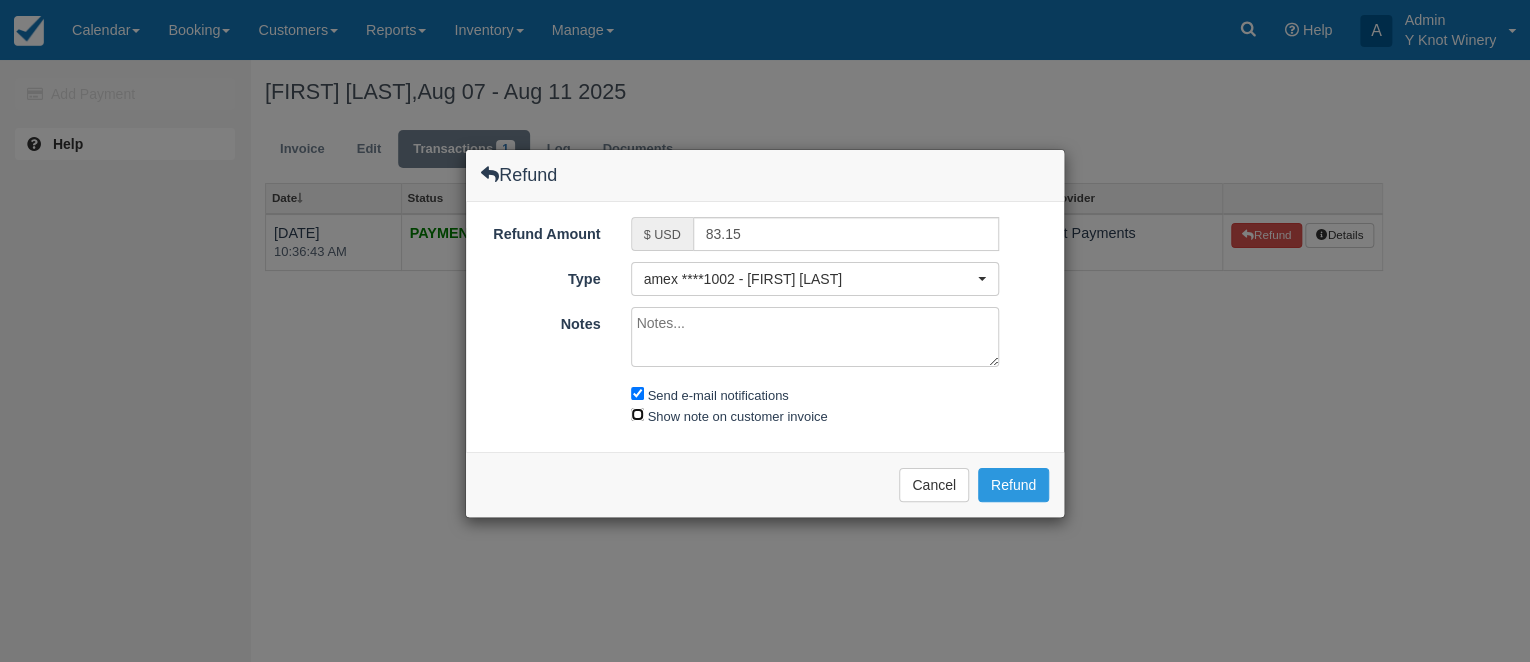 click on "Show note on customer invoice" at bounding box center (637, 414) 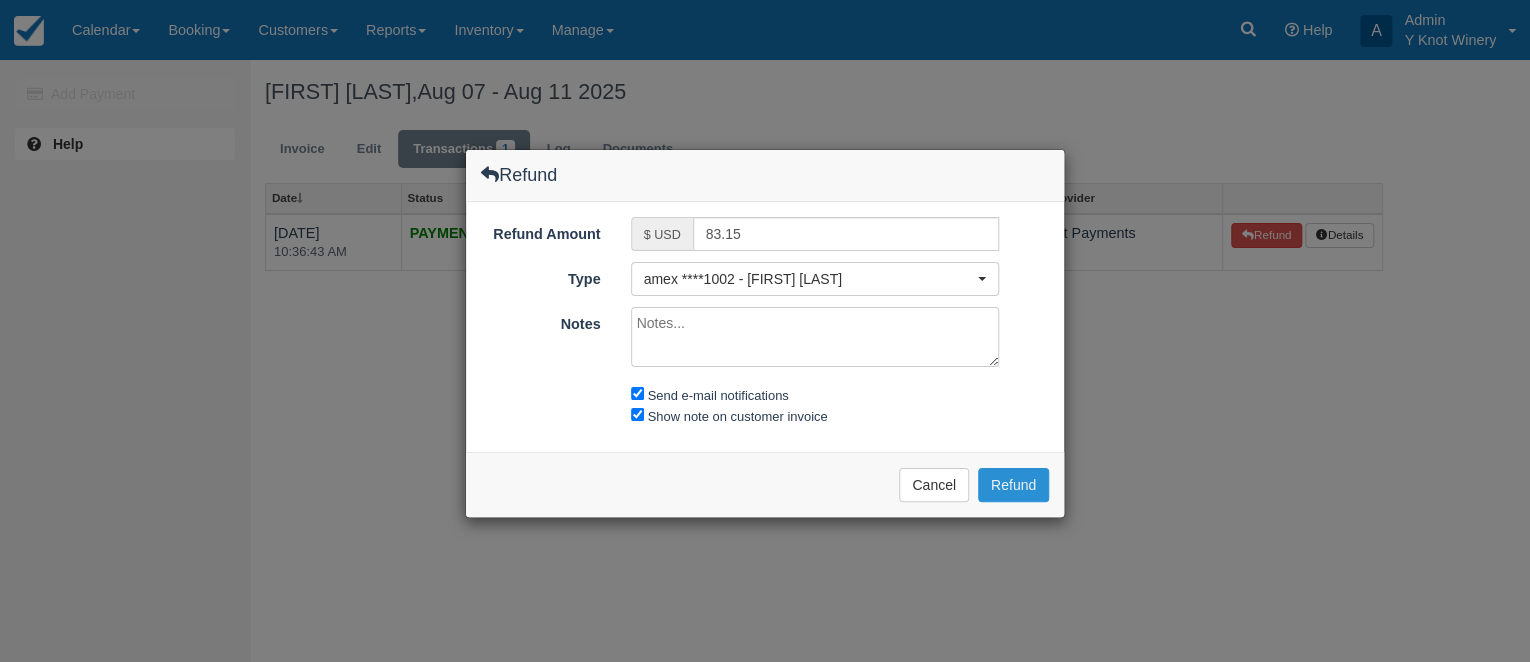 click on "Refund" at bounding box center (1013, 485) 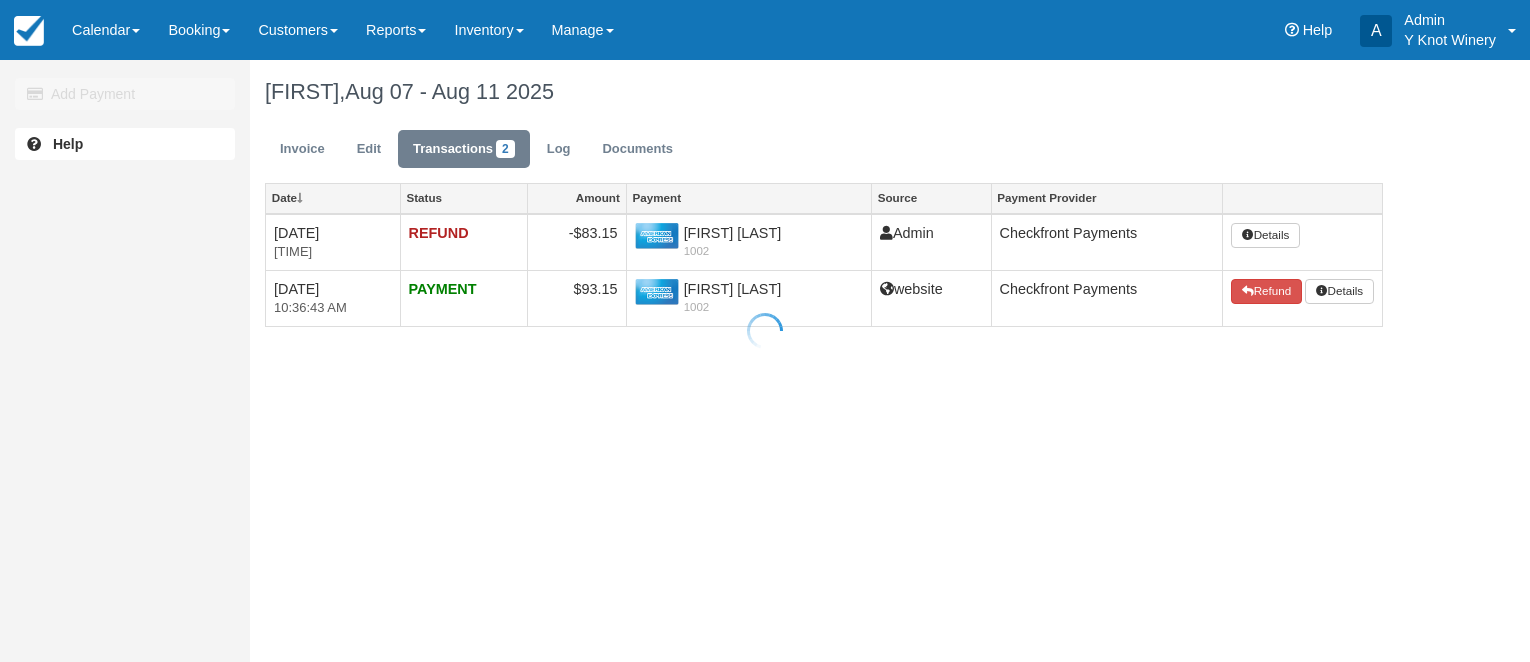 scroll, scrollTop: 0, scrollLeft: 0, axis: both 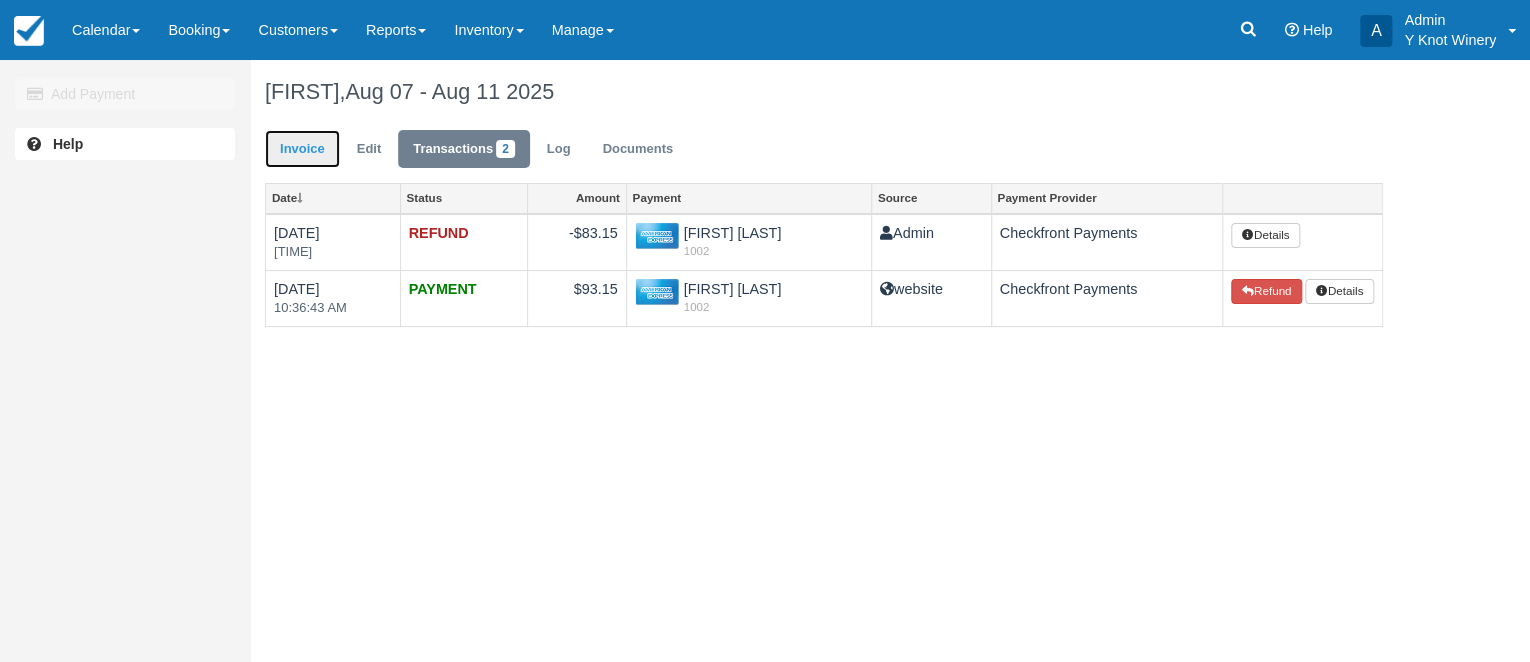 click on "Invoice" at bounding box center [302, 149] 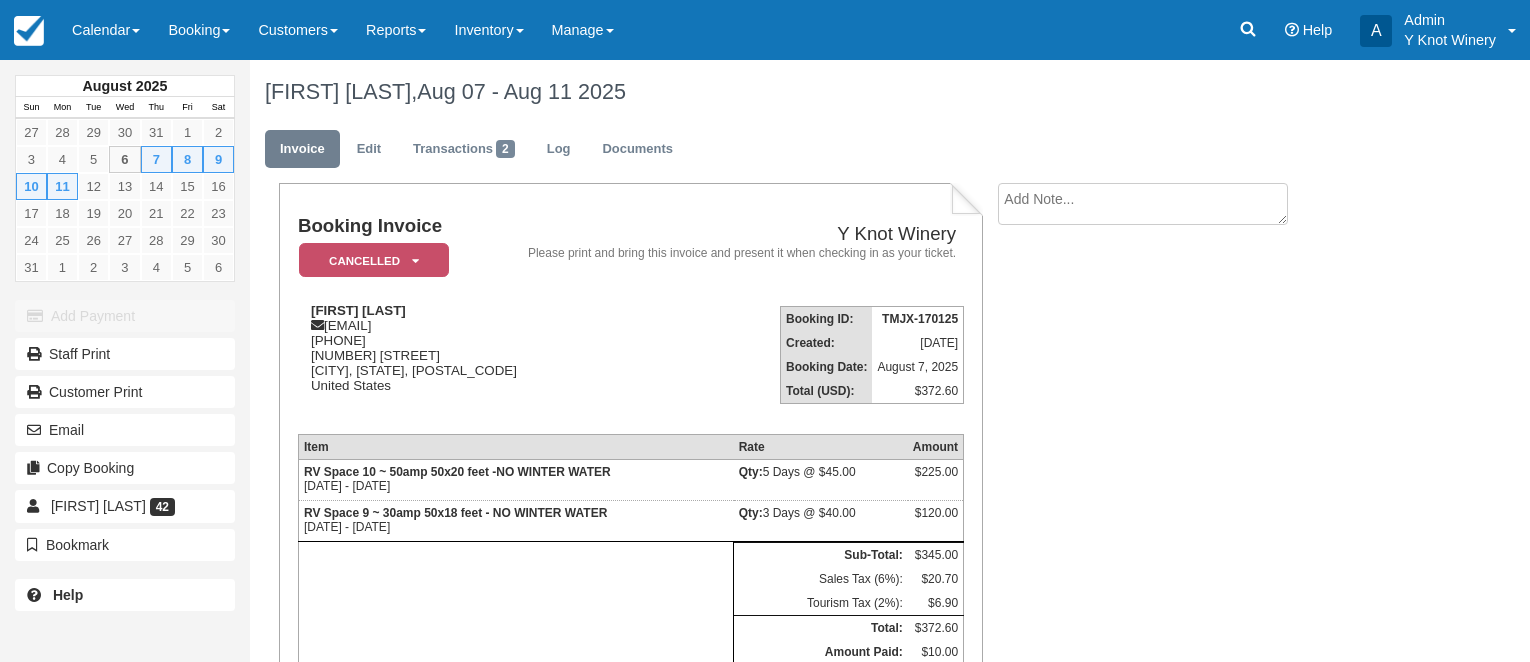scroll, scrollTop: 0, scrollLeft: 0, axis: both 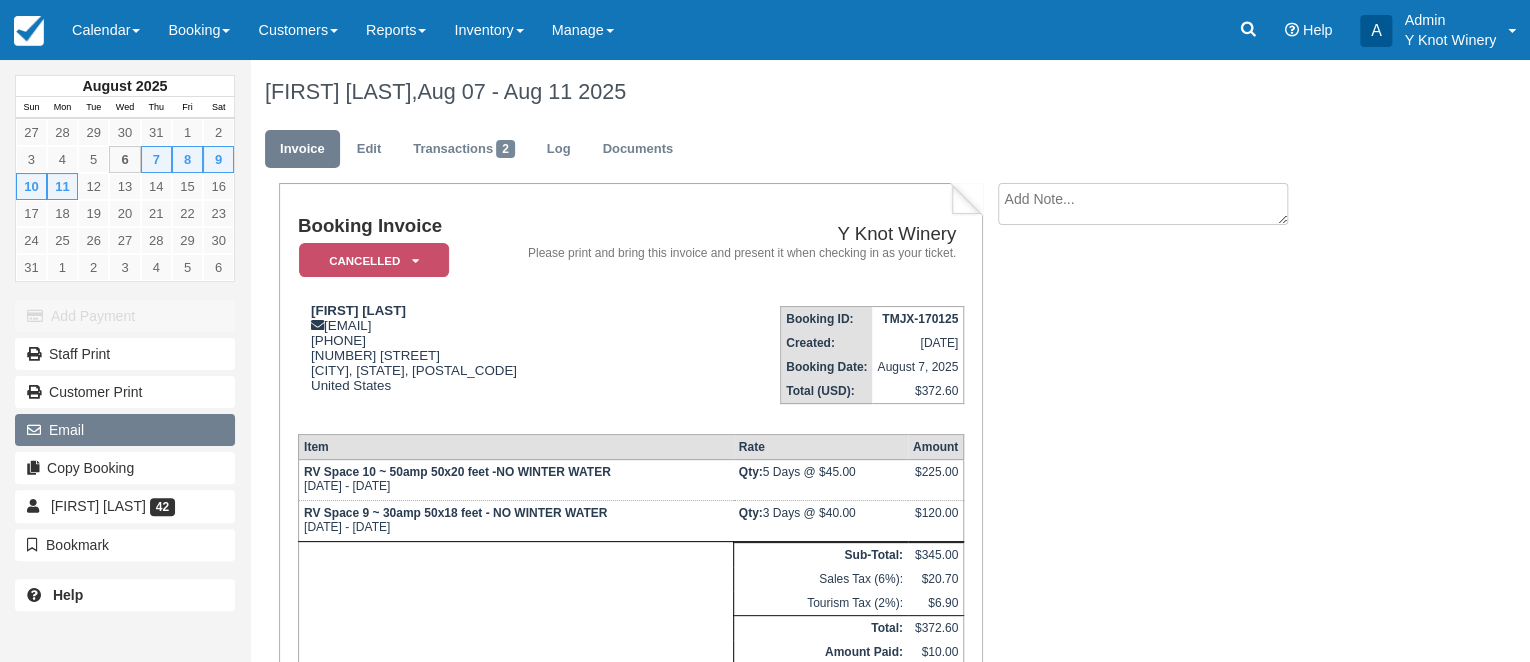 click on "Email" at bounding box center [125, 430] 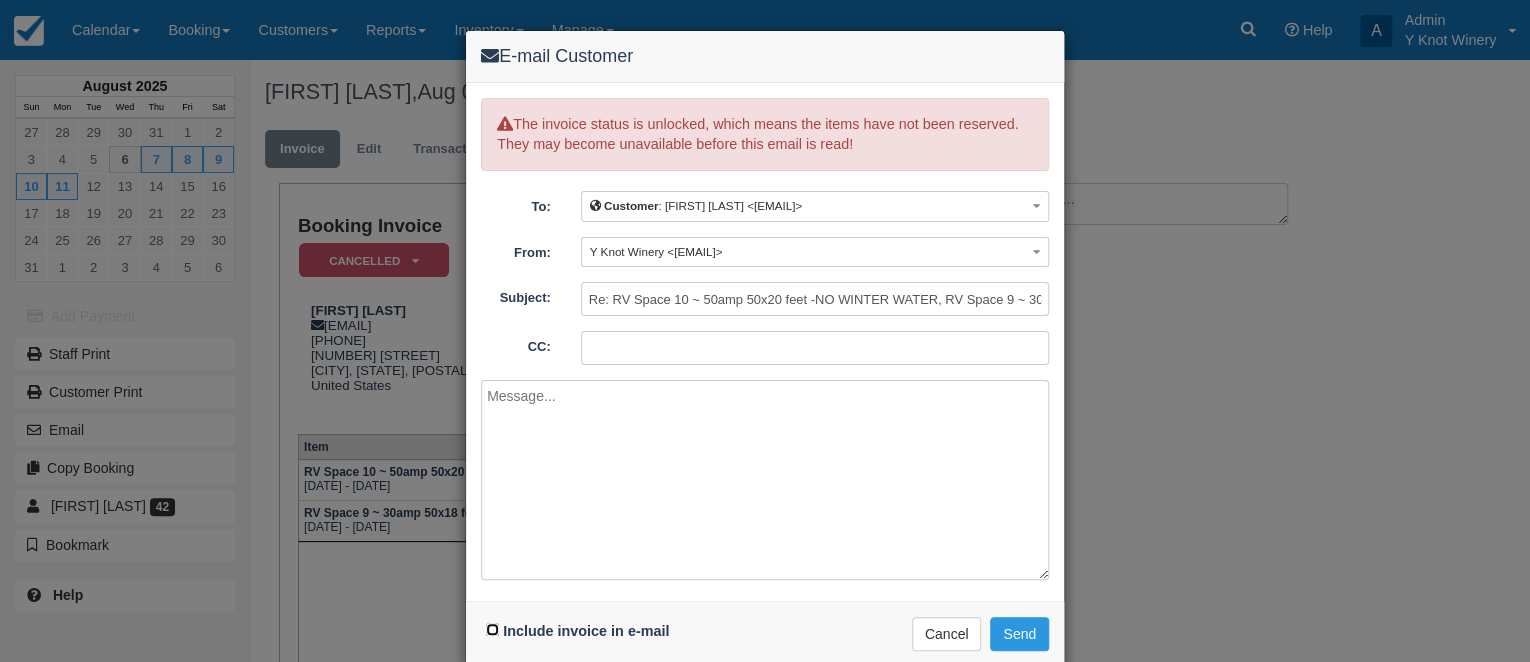 click on "Include invoice in e-mail" at bounding box center (492, 629) 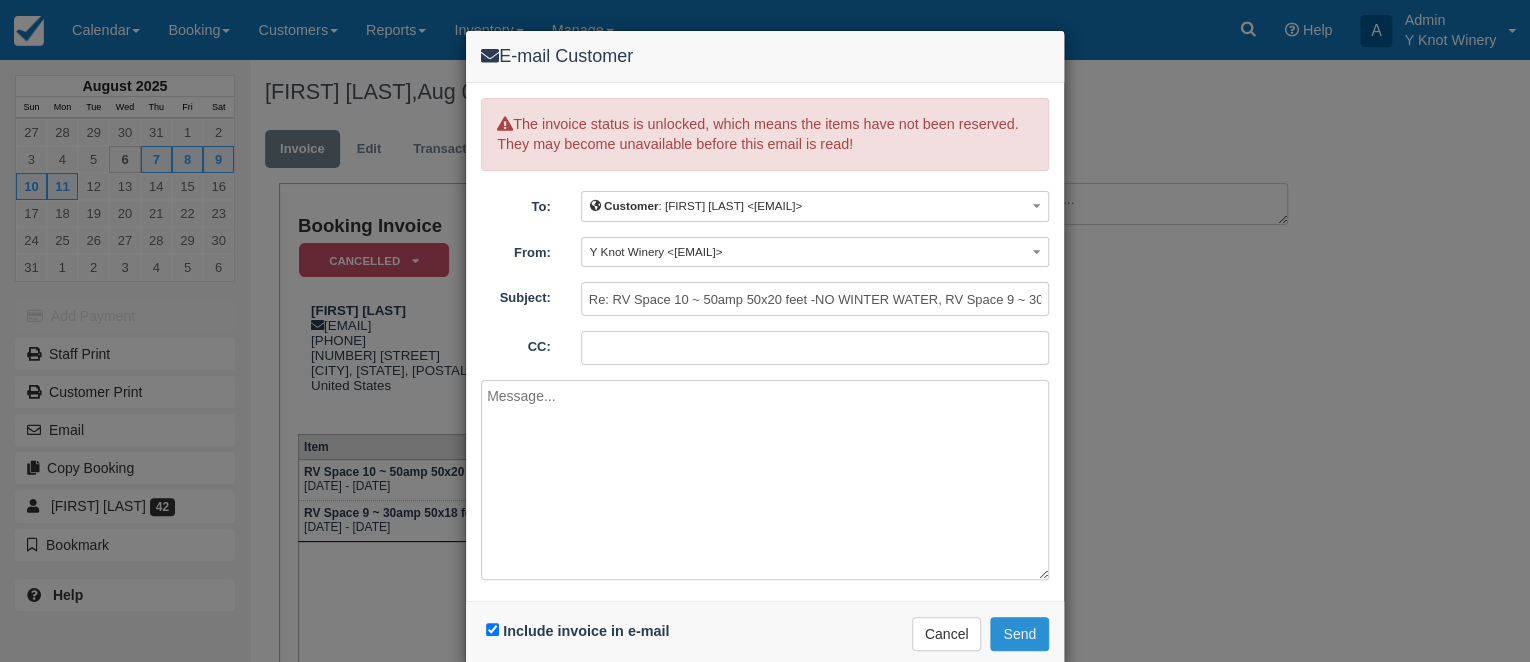 click on "Send" at bounding box center [1019, 634] 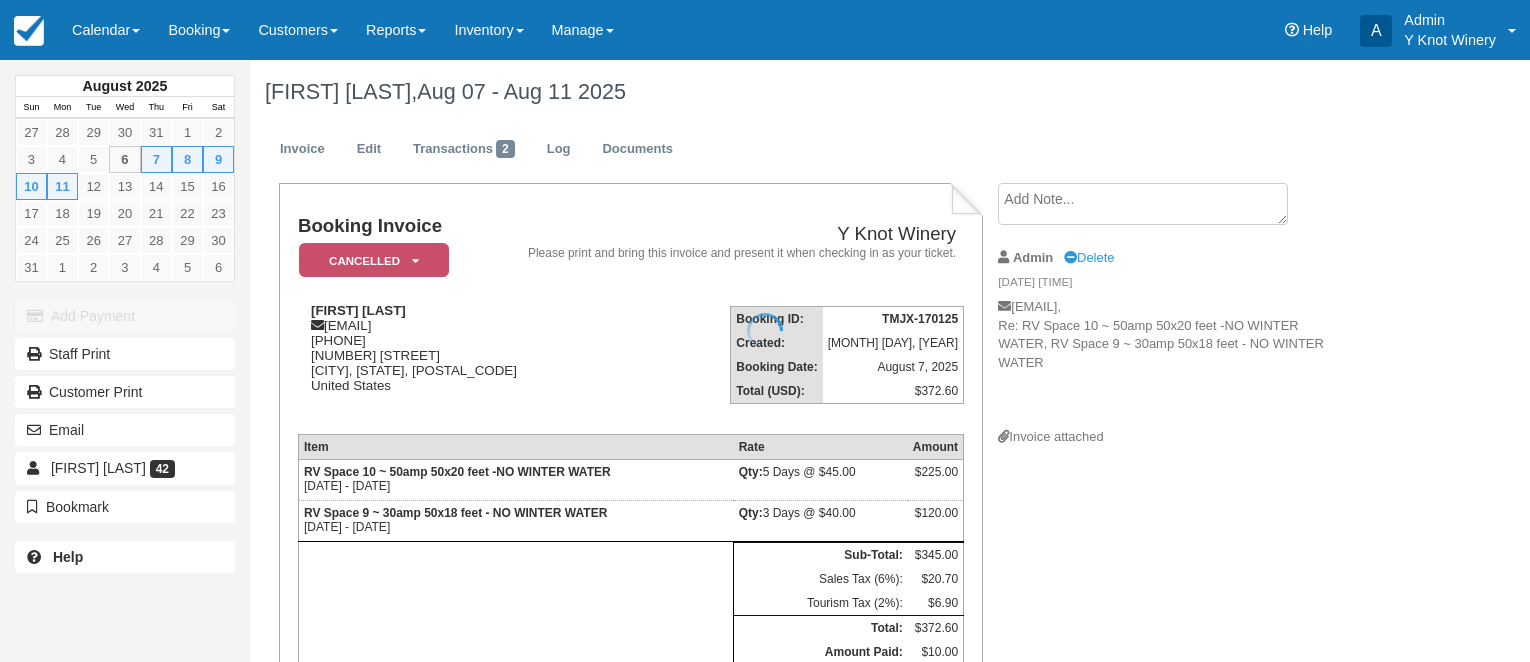 scroll, scrollTop: 0, scrollLeft: 0, axis: both 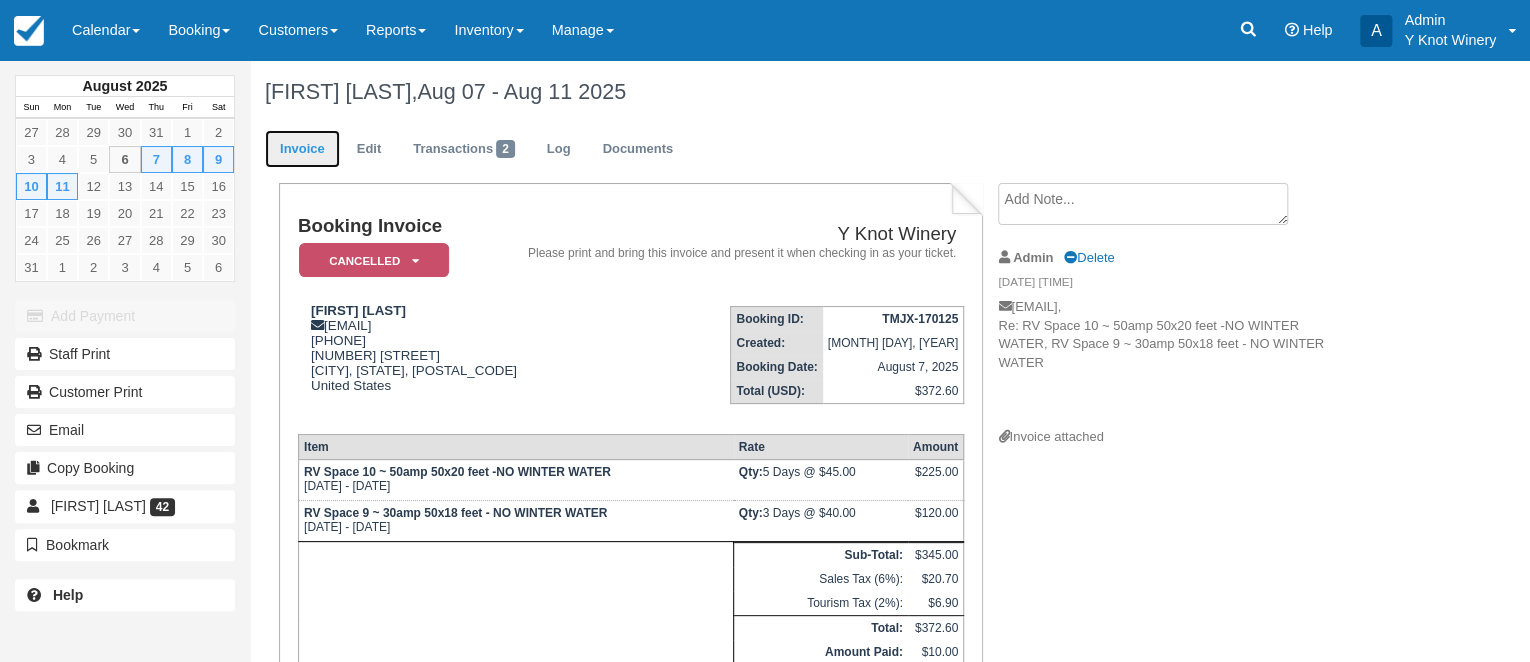 click on "Invoice" at bounding box center (302, 149) 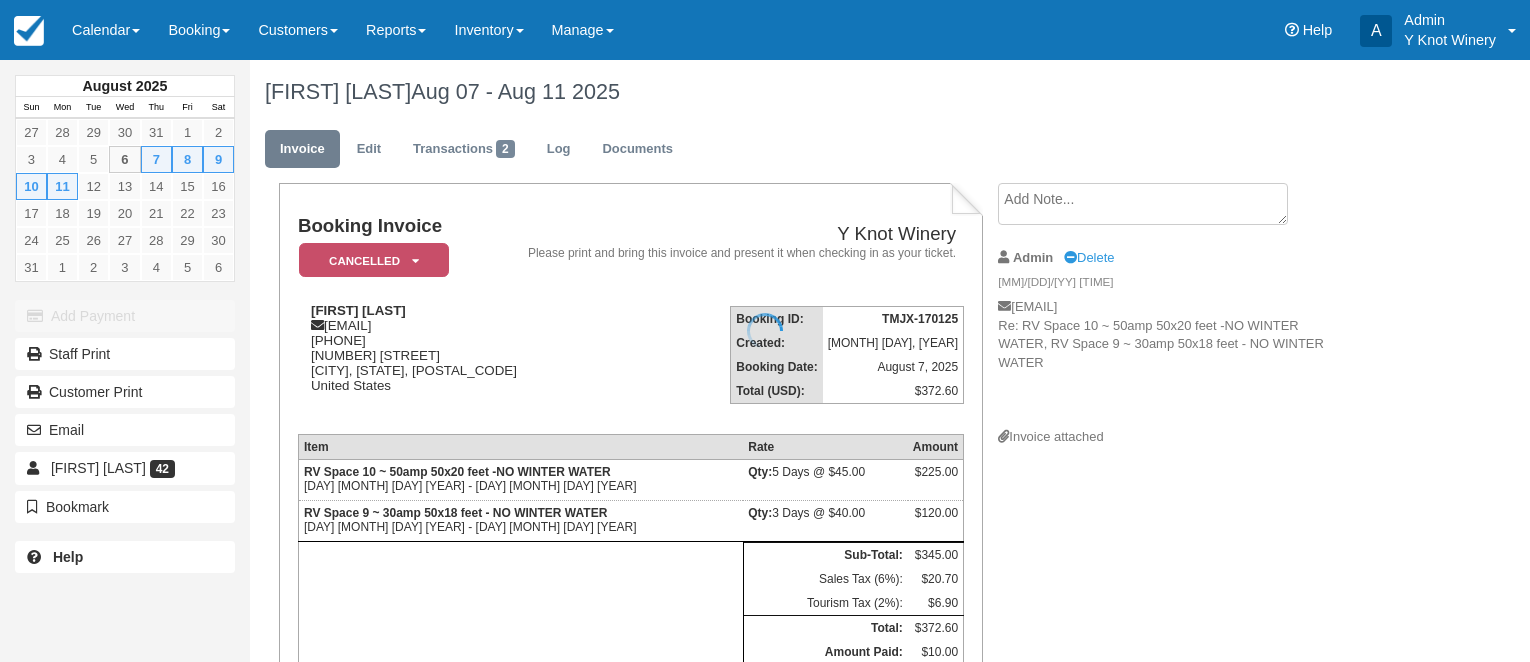 scroll, scrollTop: 0, scrollLeft: 0, axis: both 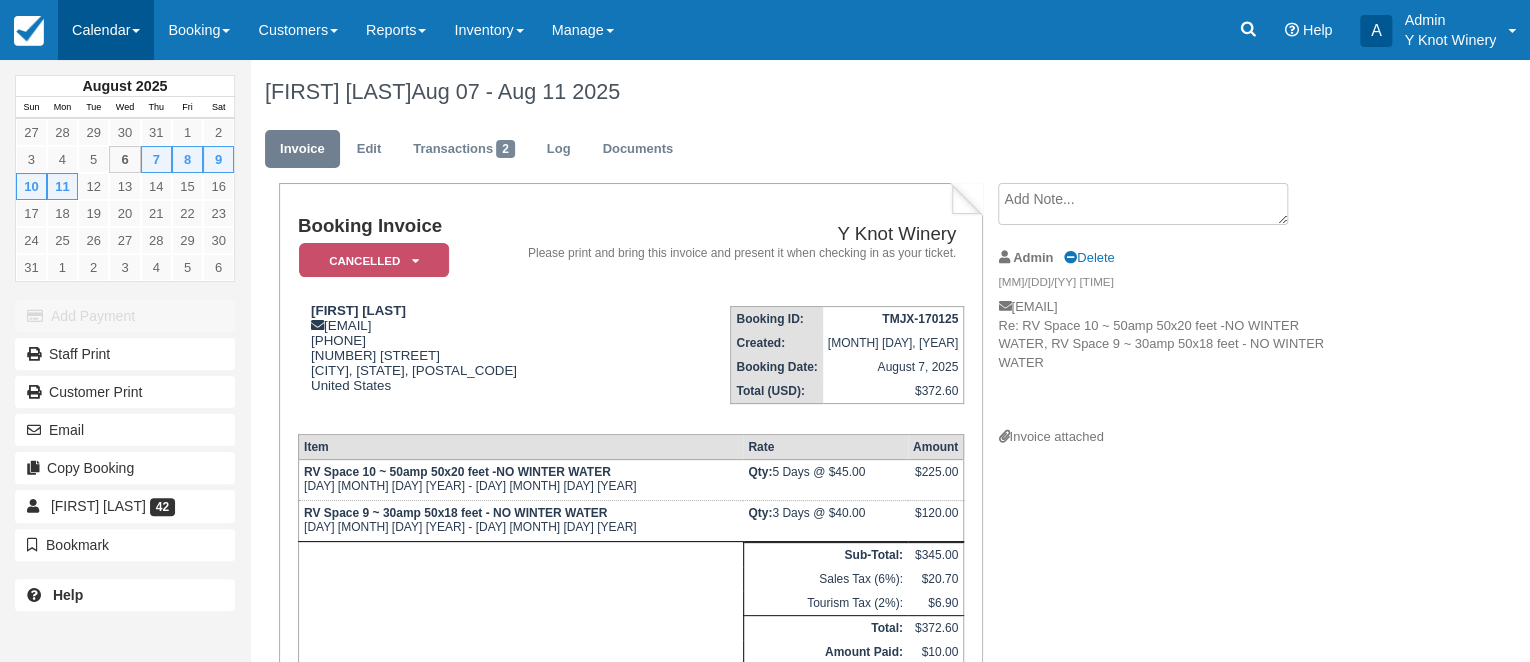 click on "Calendar" at bounding box center [106, 30] 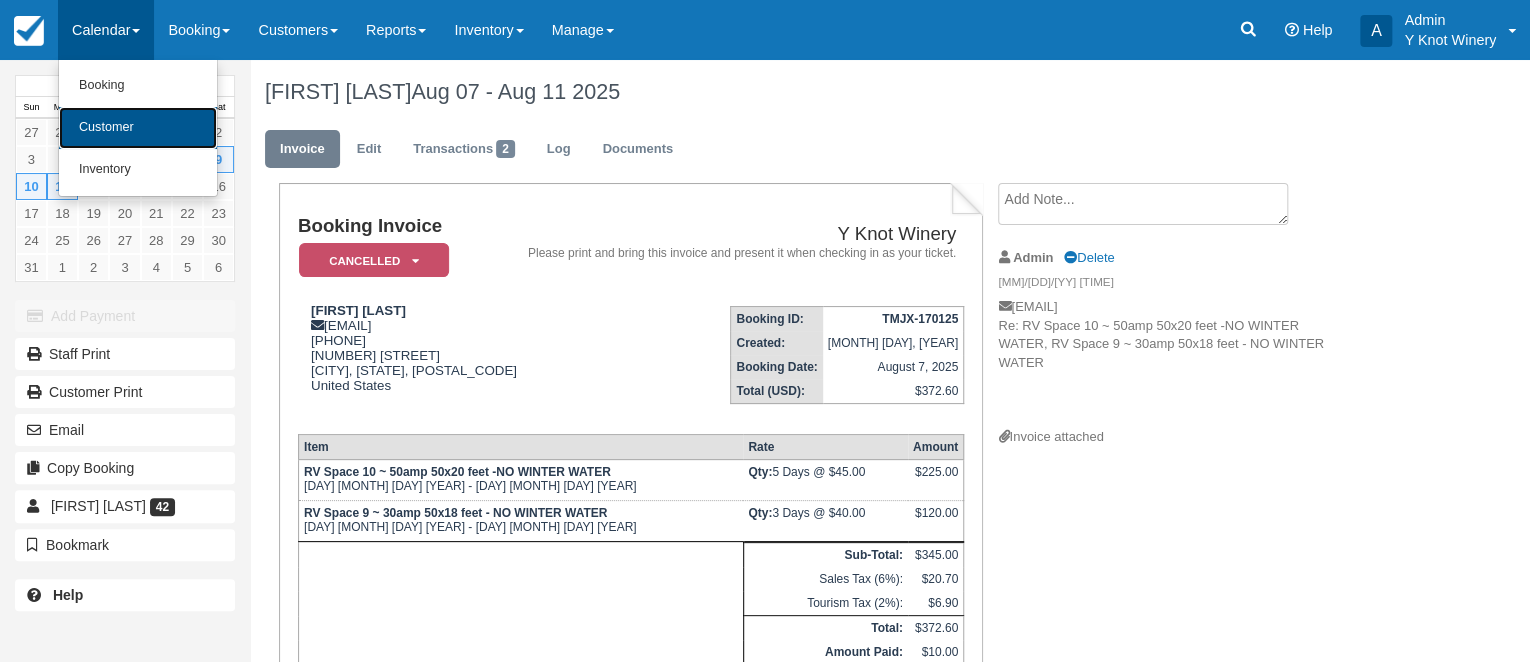 click on "Customer" at bounding box center [138, 128] 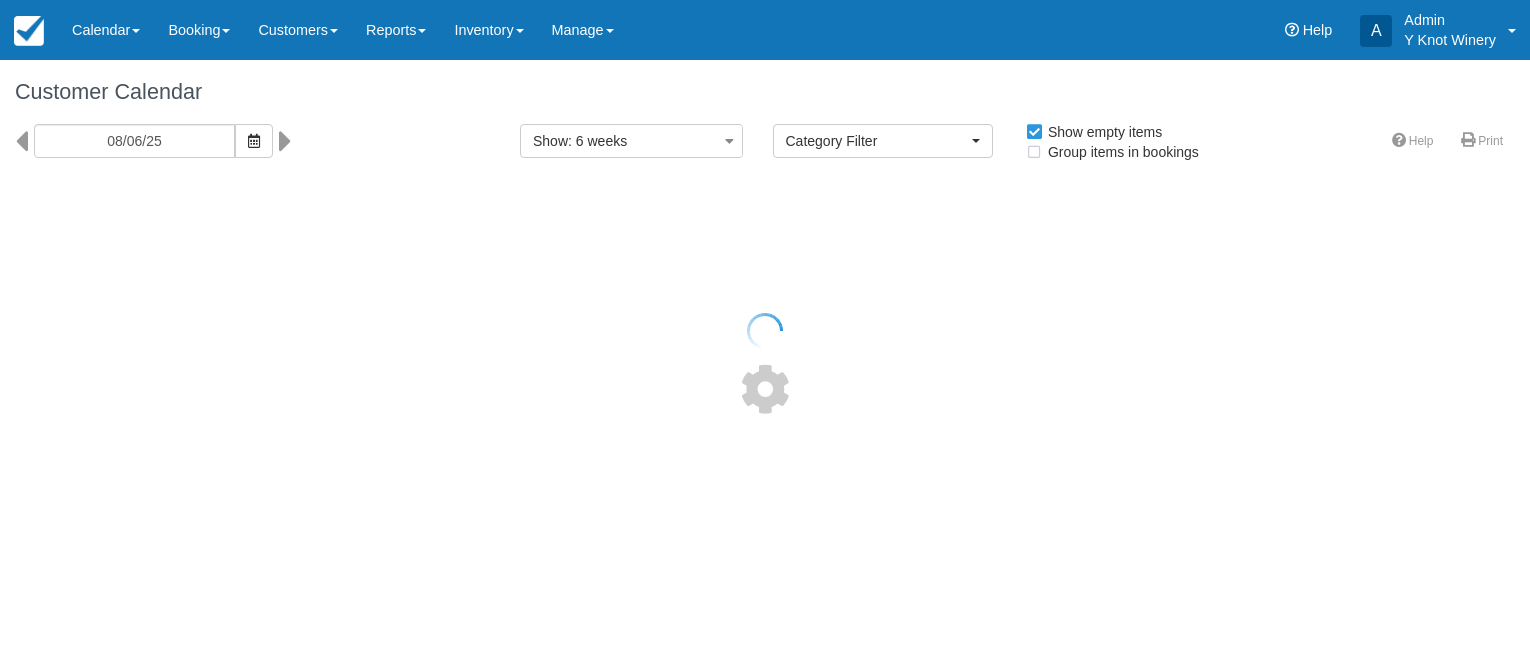 select 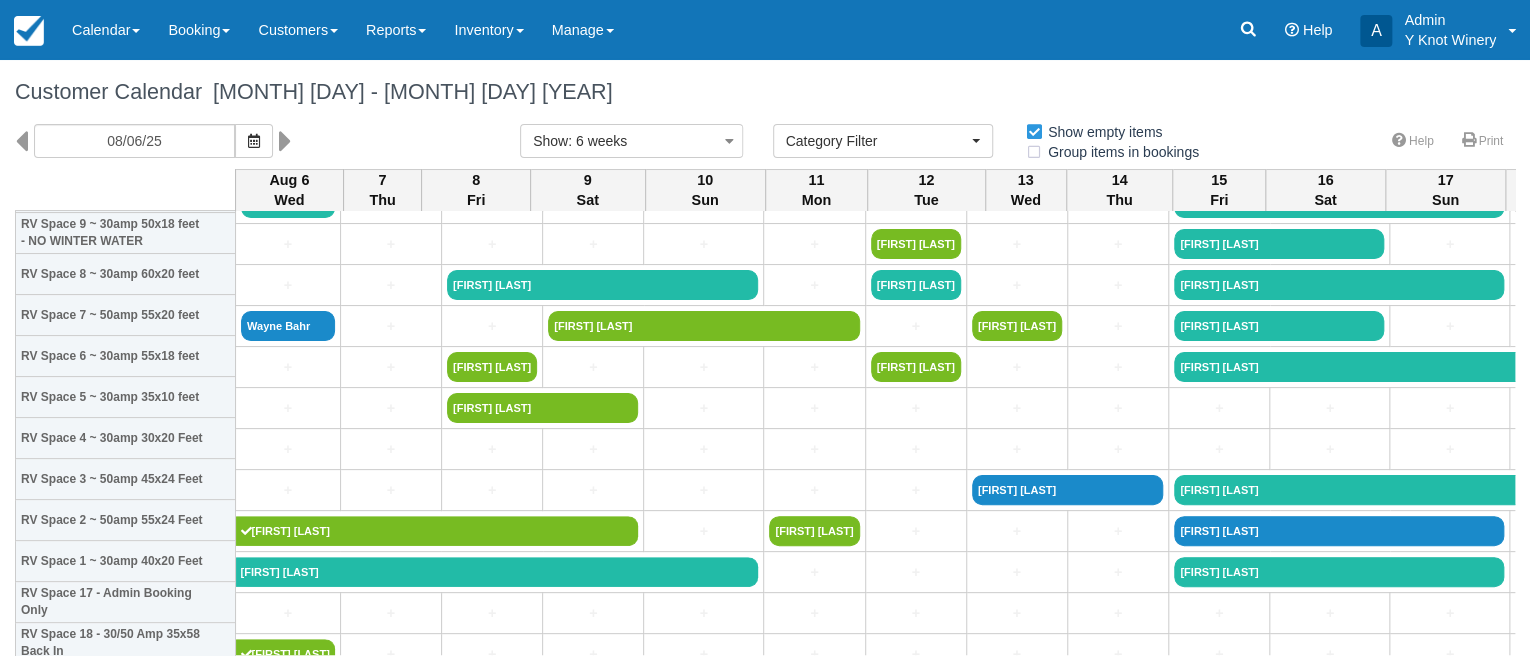 scroll, scrollTop: 392, scrollLeft: 0, axis: vertical 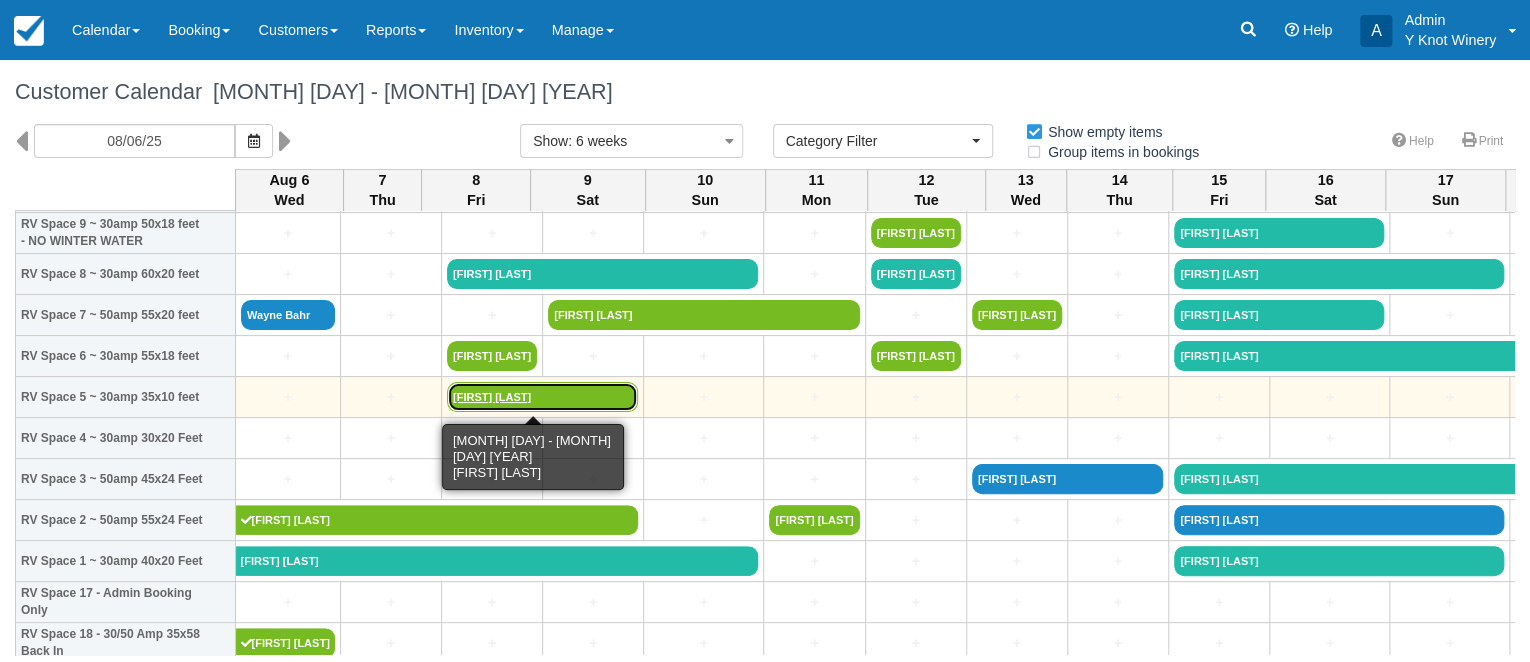click on "[FIRST] [LAST]" at bounding box center [542, 397] 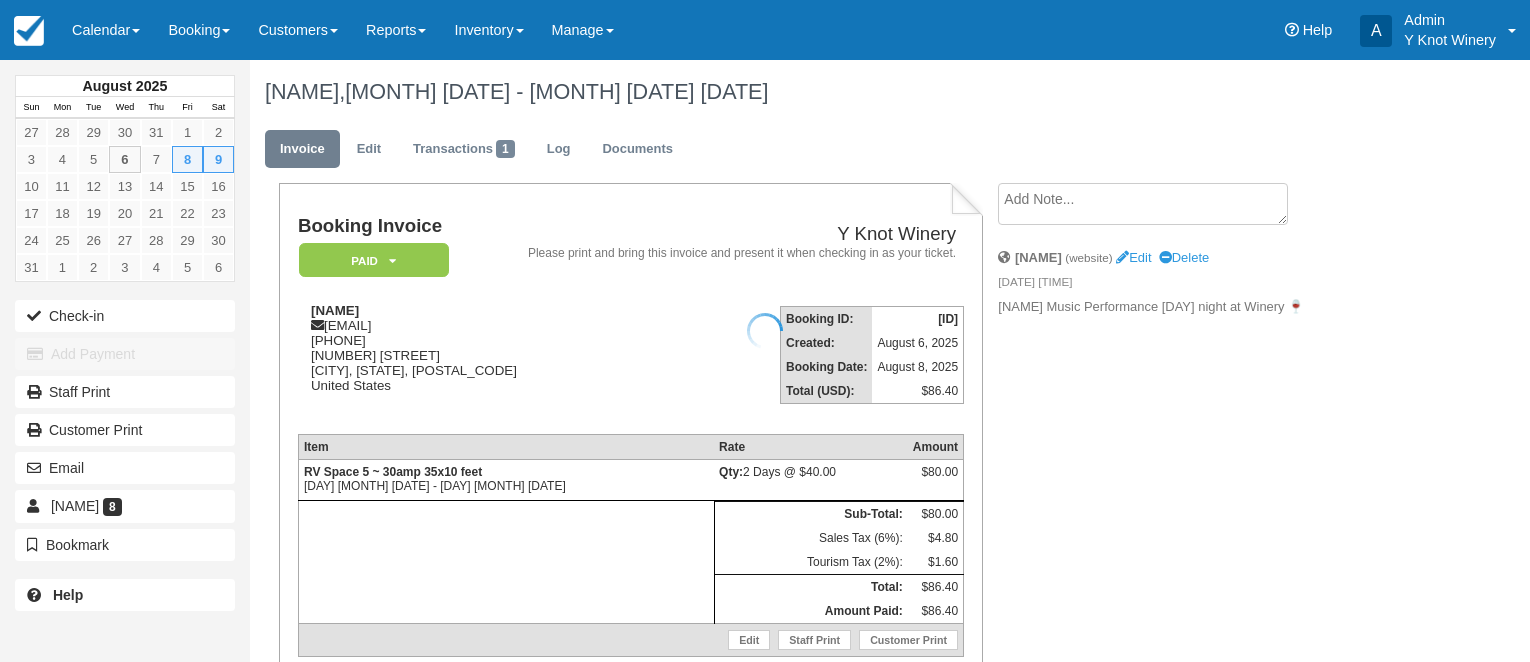 scroll, scrollTop: 0, scrollLeft: 0, axis: both 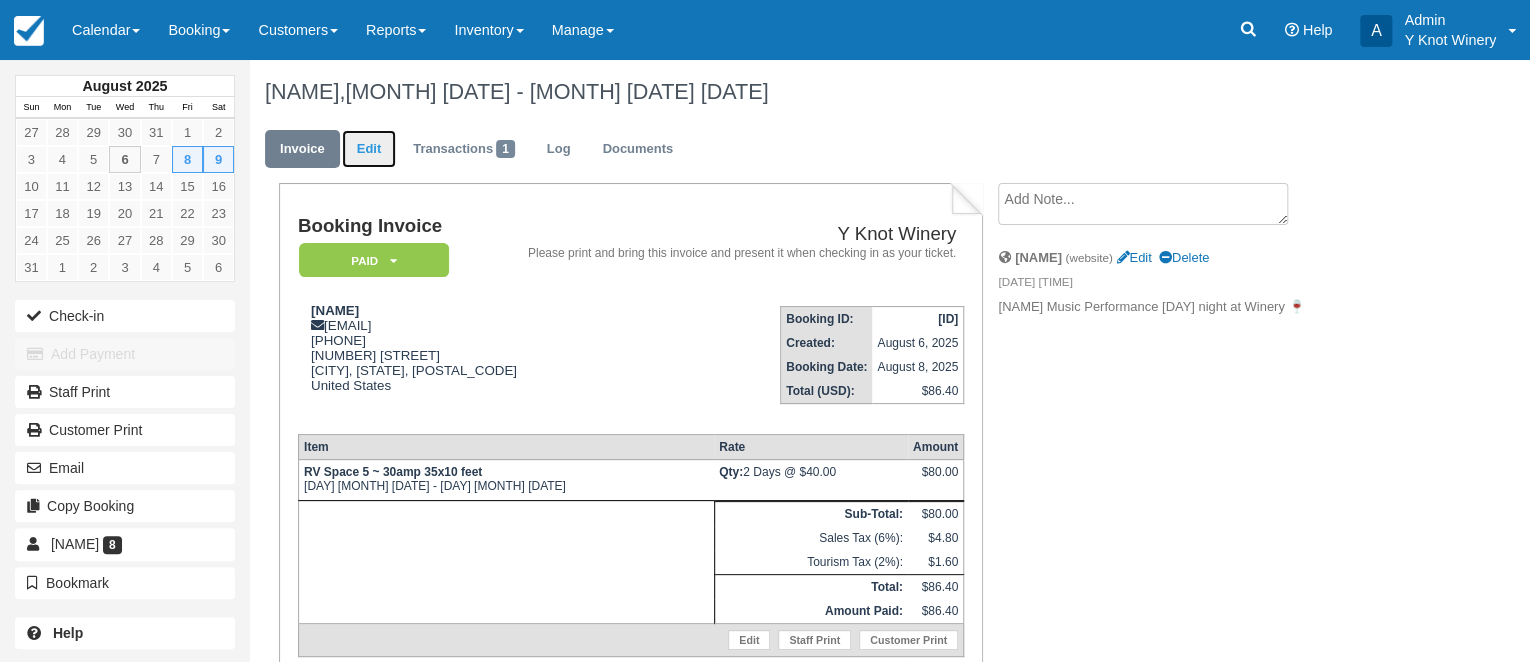 click on "Edit" at bounding box center (369, 149) 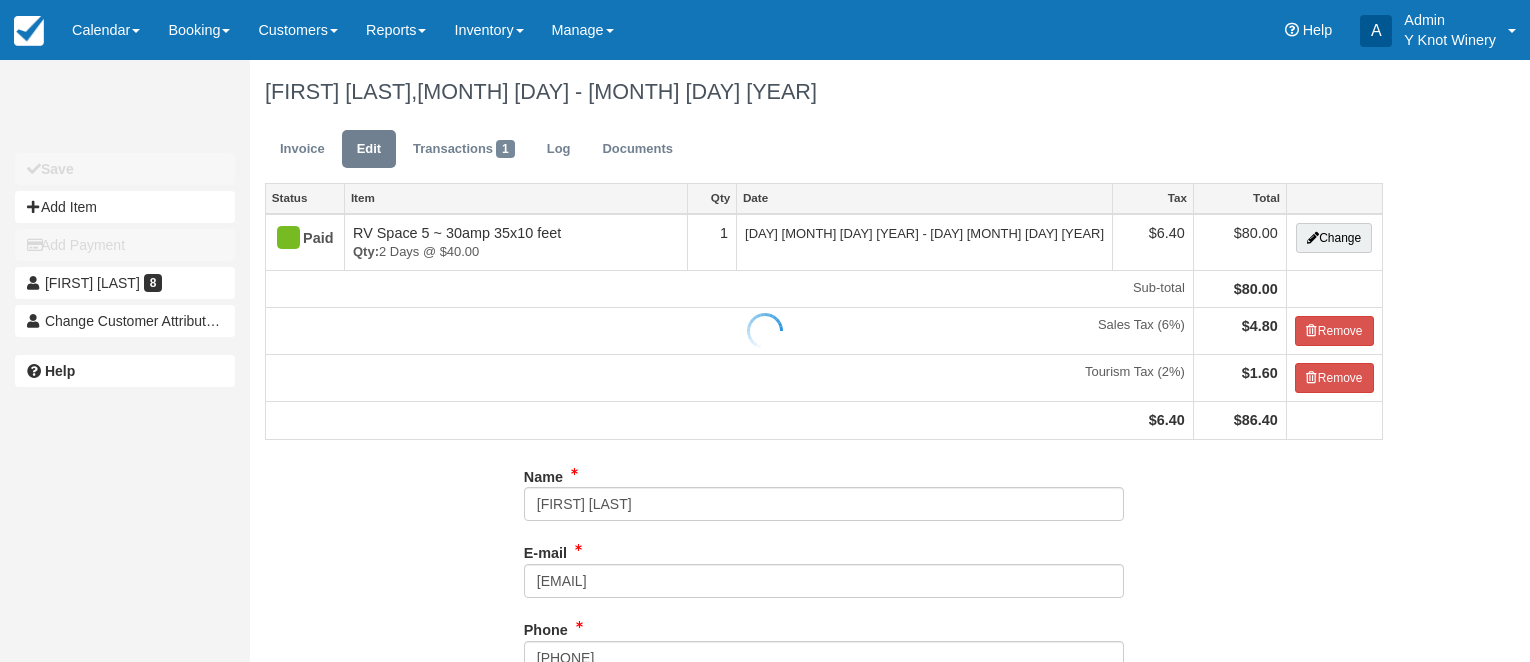 scroll, scrollTop: 0, scrollLeft: 0, axis: both 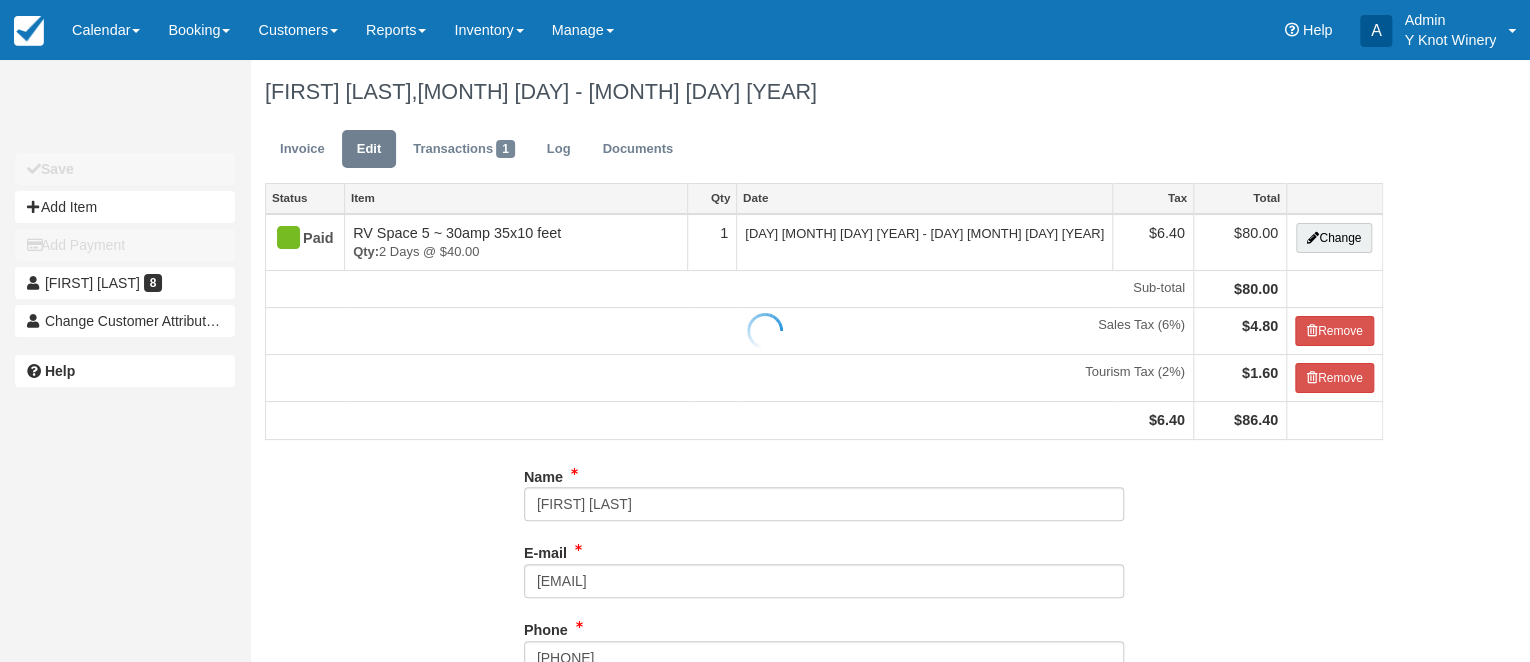 type on "[PHONE]" 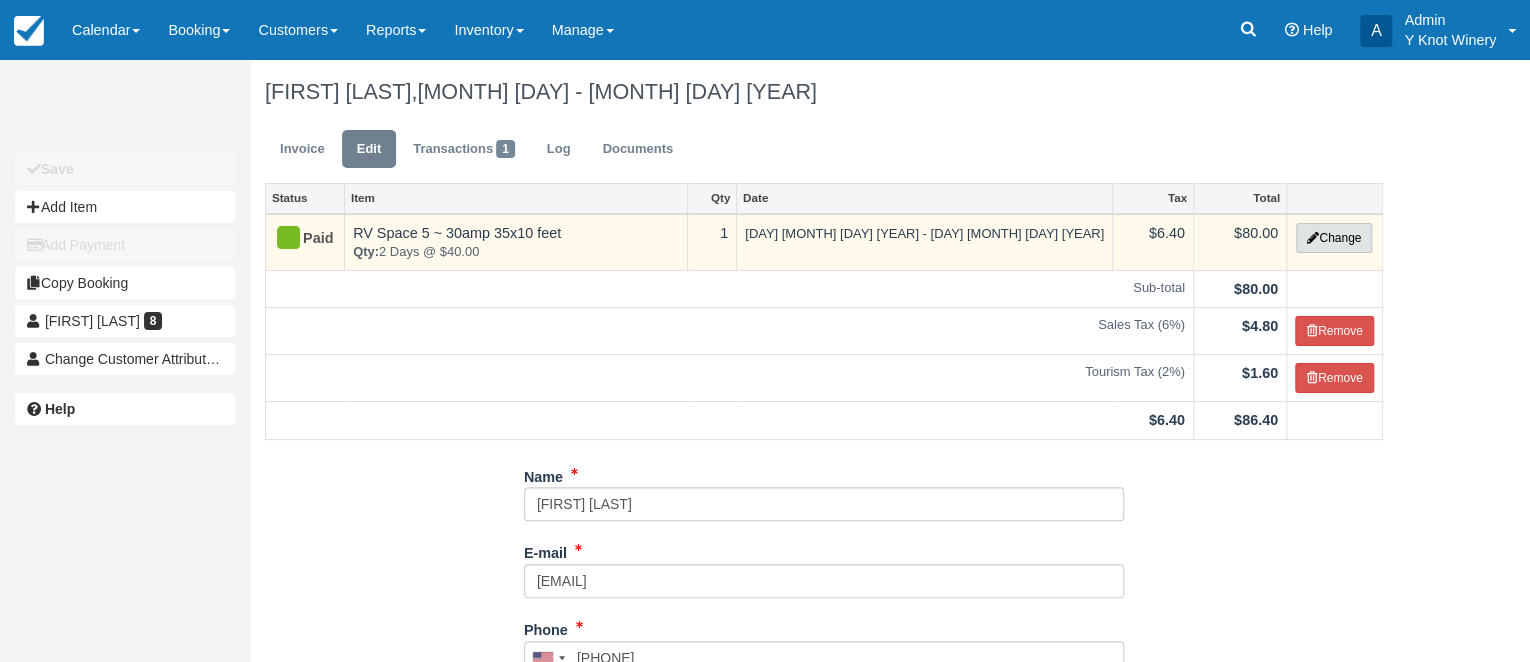 click on "Change" at bounding box center (1334, 238) 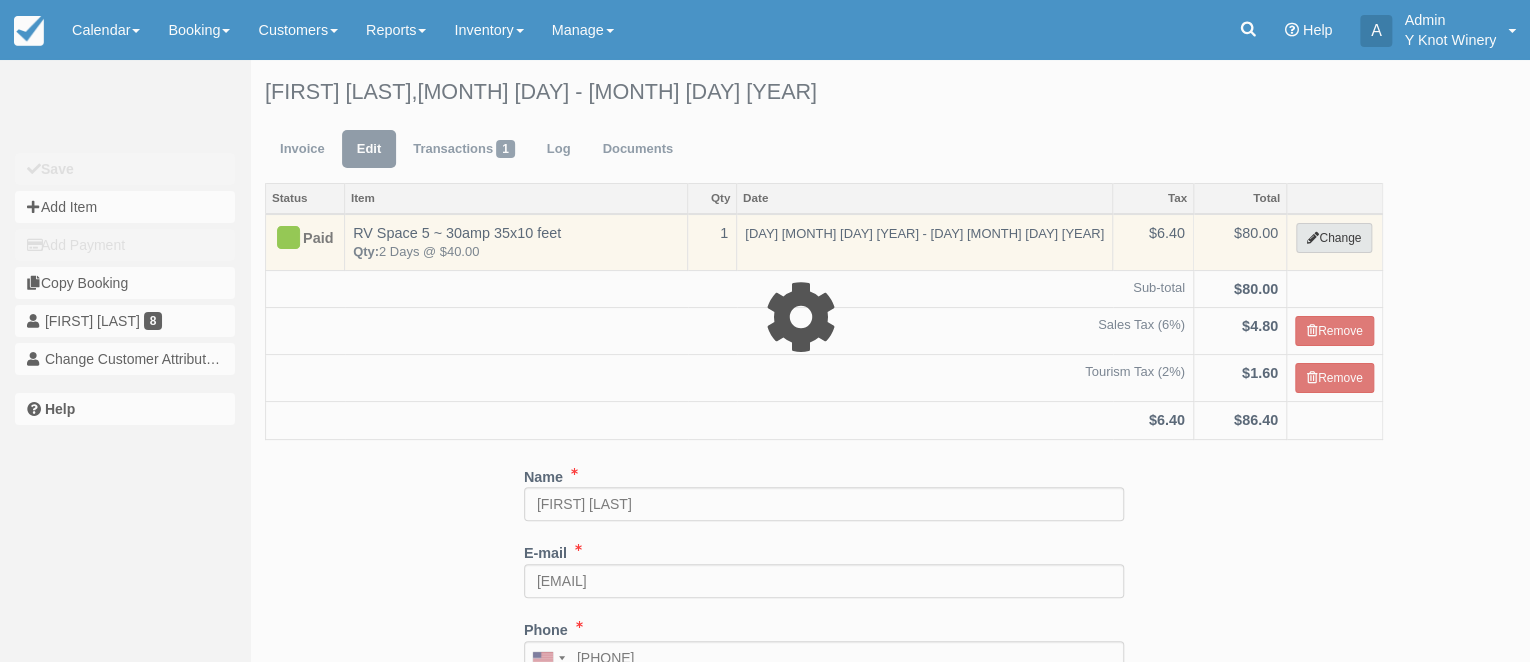 select on "3" 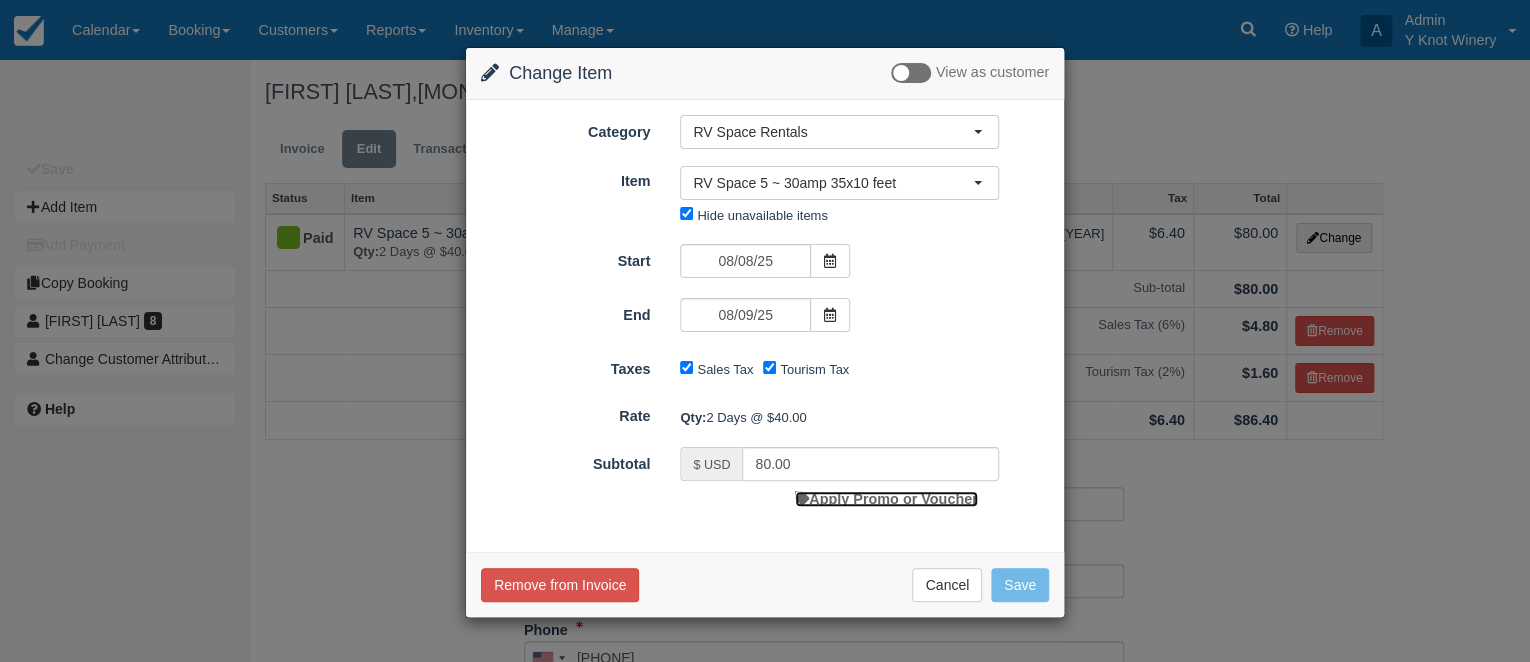 click on "Apply Promo or Voucher" at bounding box center [886, 499] 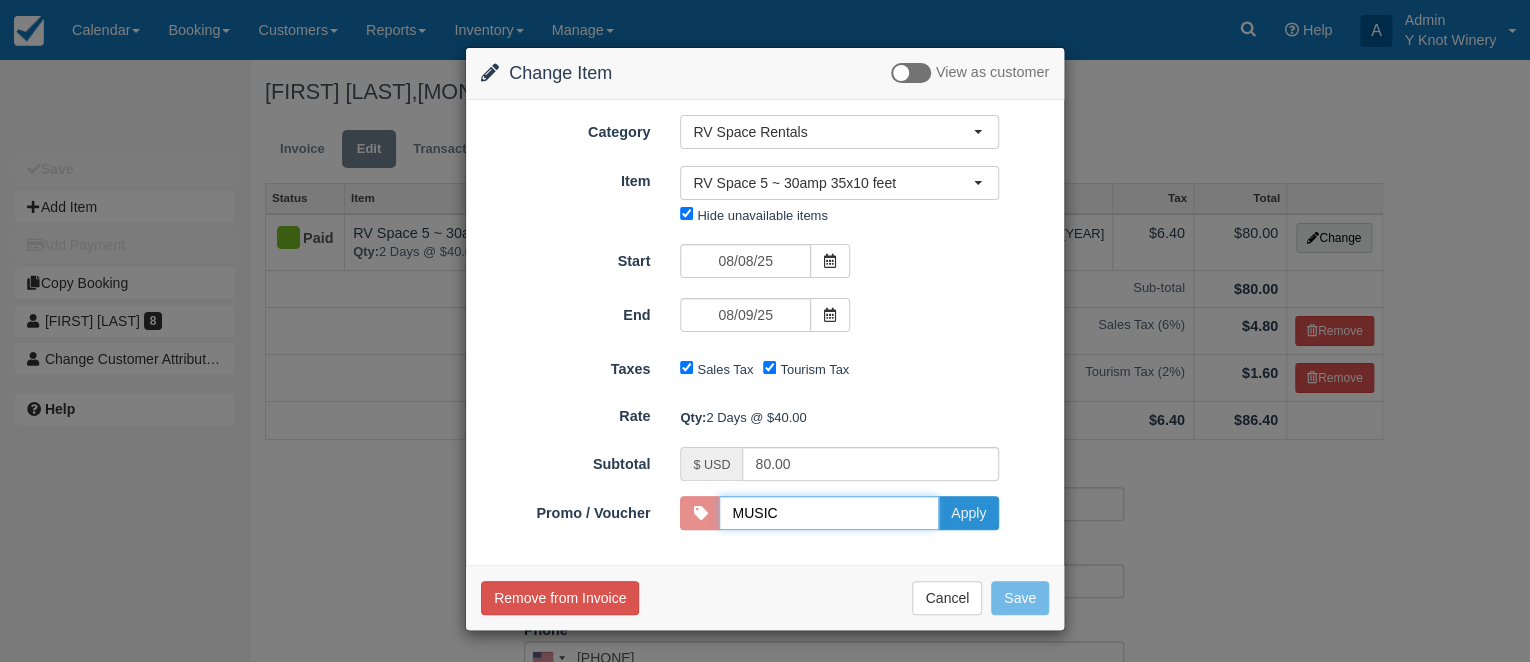 type on "MUSIC" 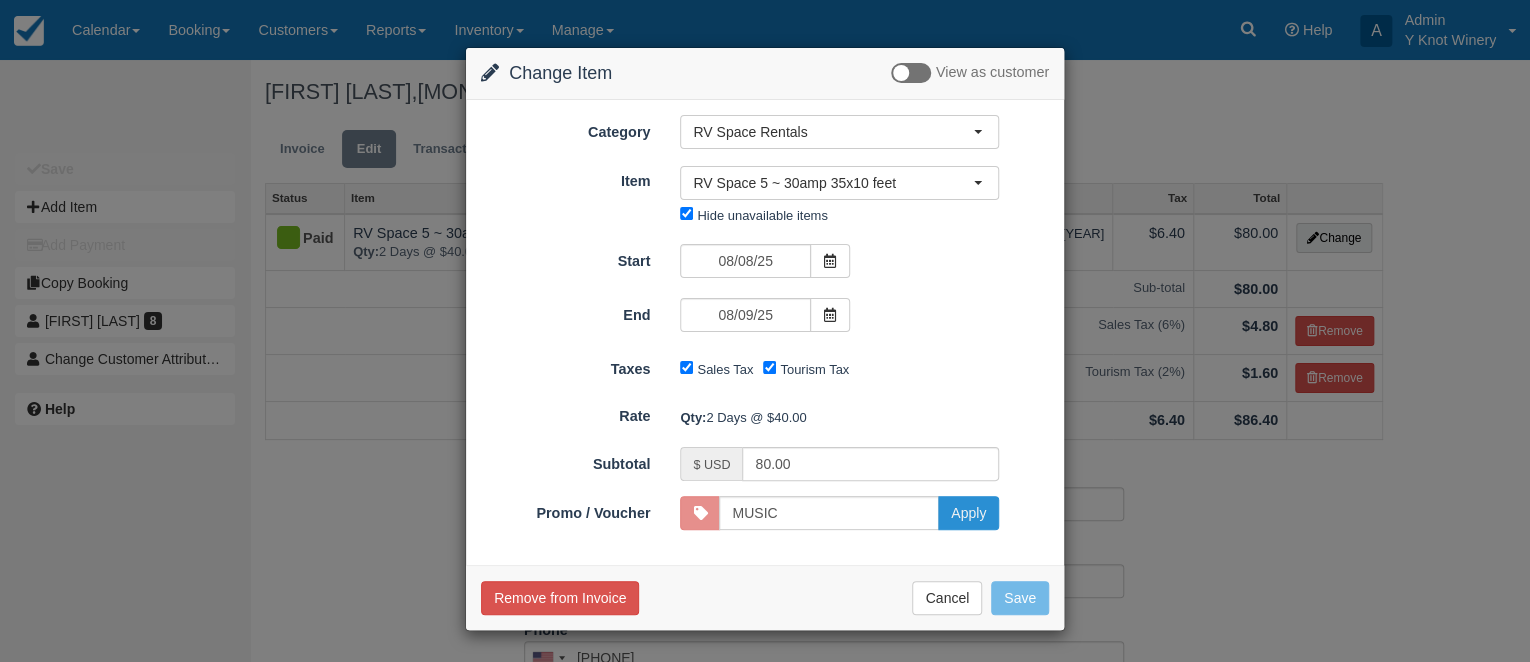 click on "Apply" at bounding box center [968, 513] 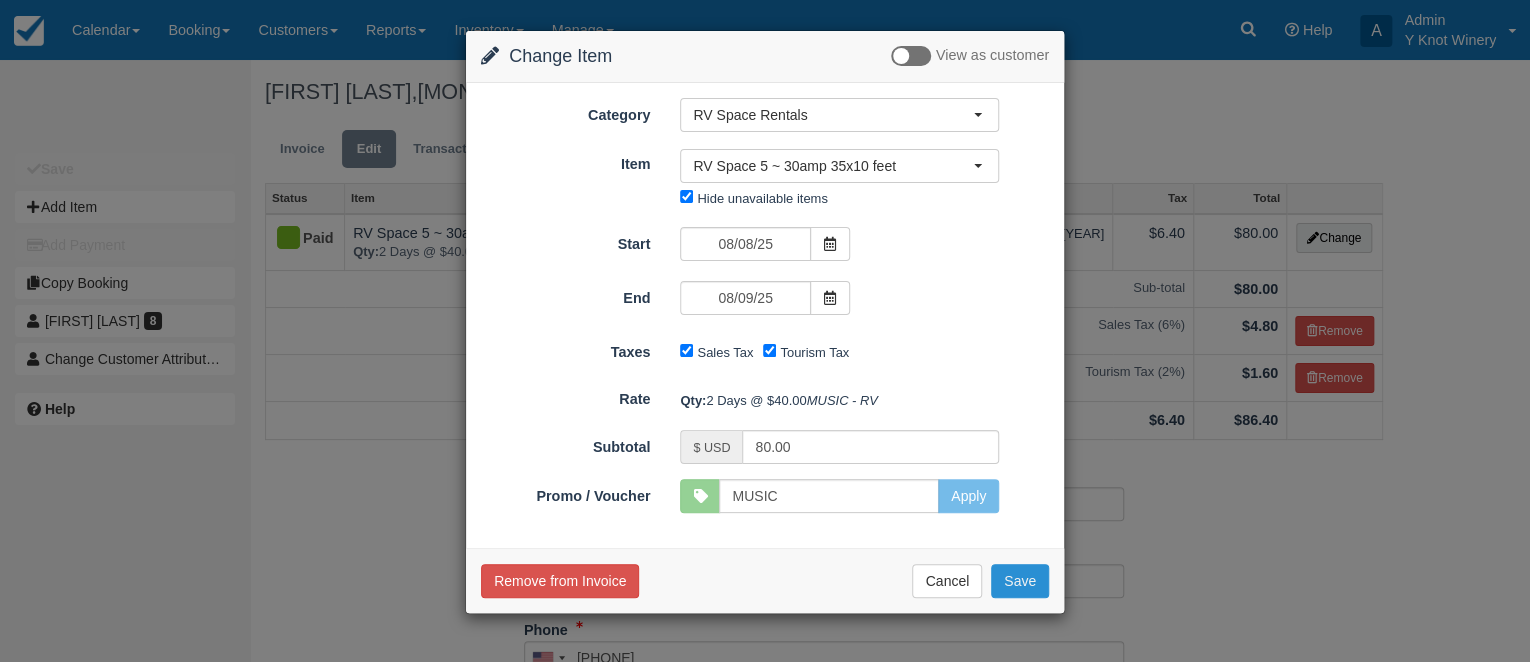 click on "Save" at bounding box center [1020, 581] 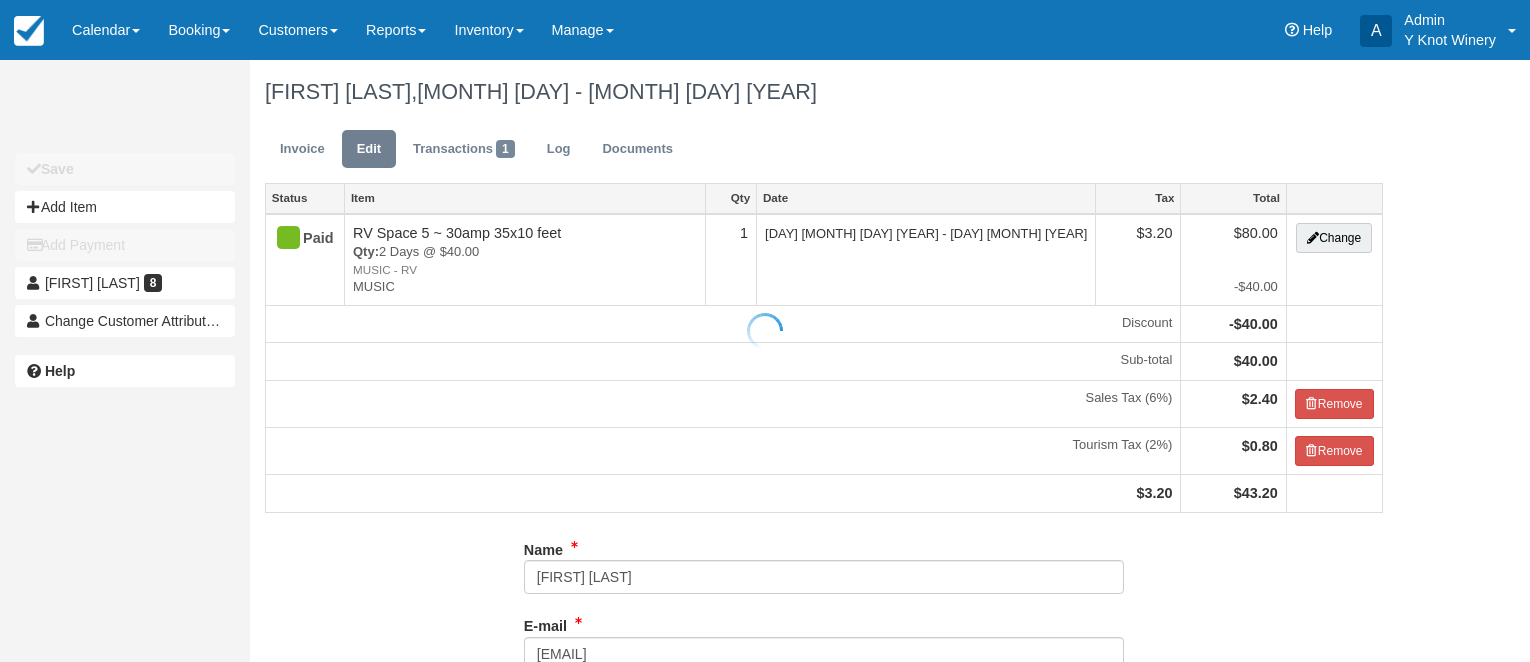 scroll, scrollTop: 0, scrollLeft: 0, axis: both 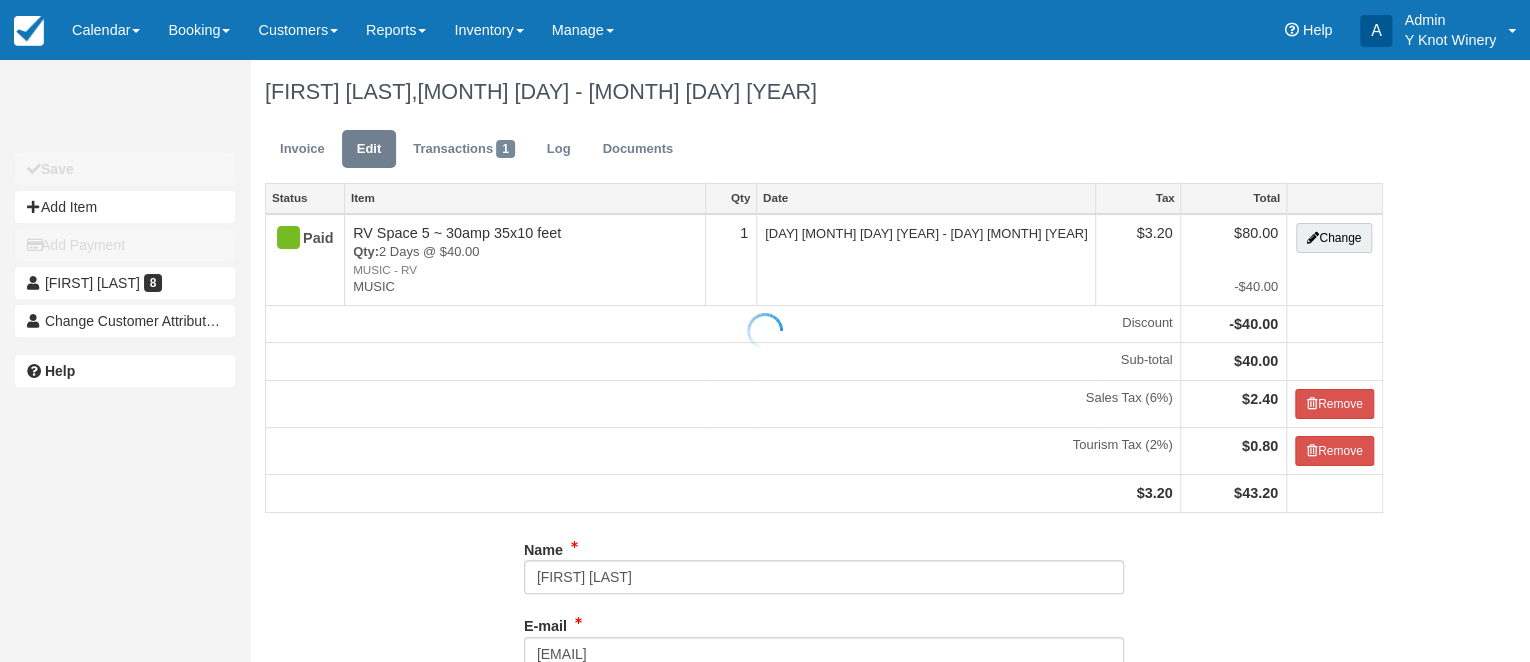 type on "[PHONE]" 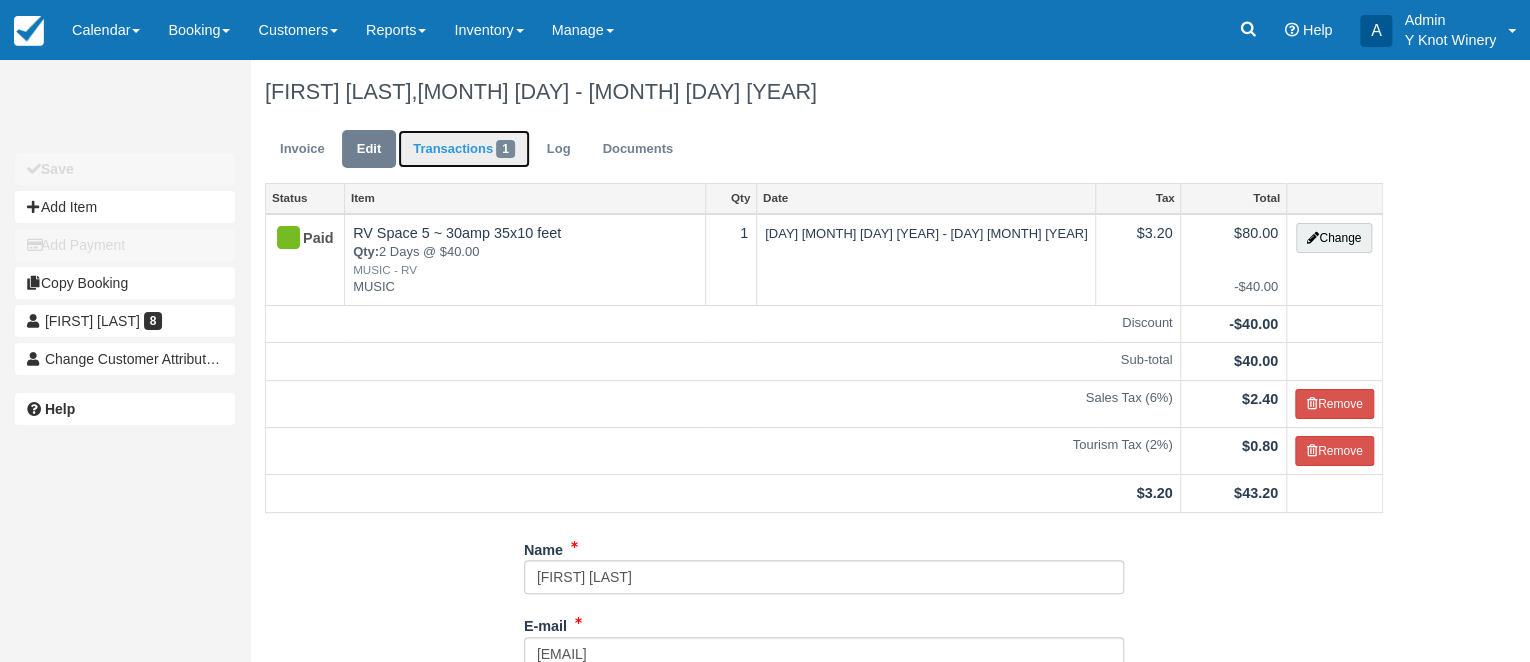 click on "Transactions  1" at bounding box center (464, 149) 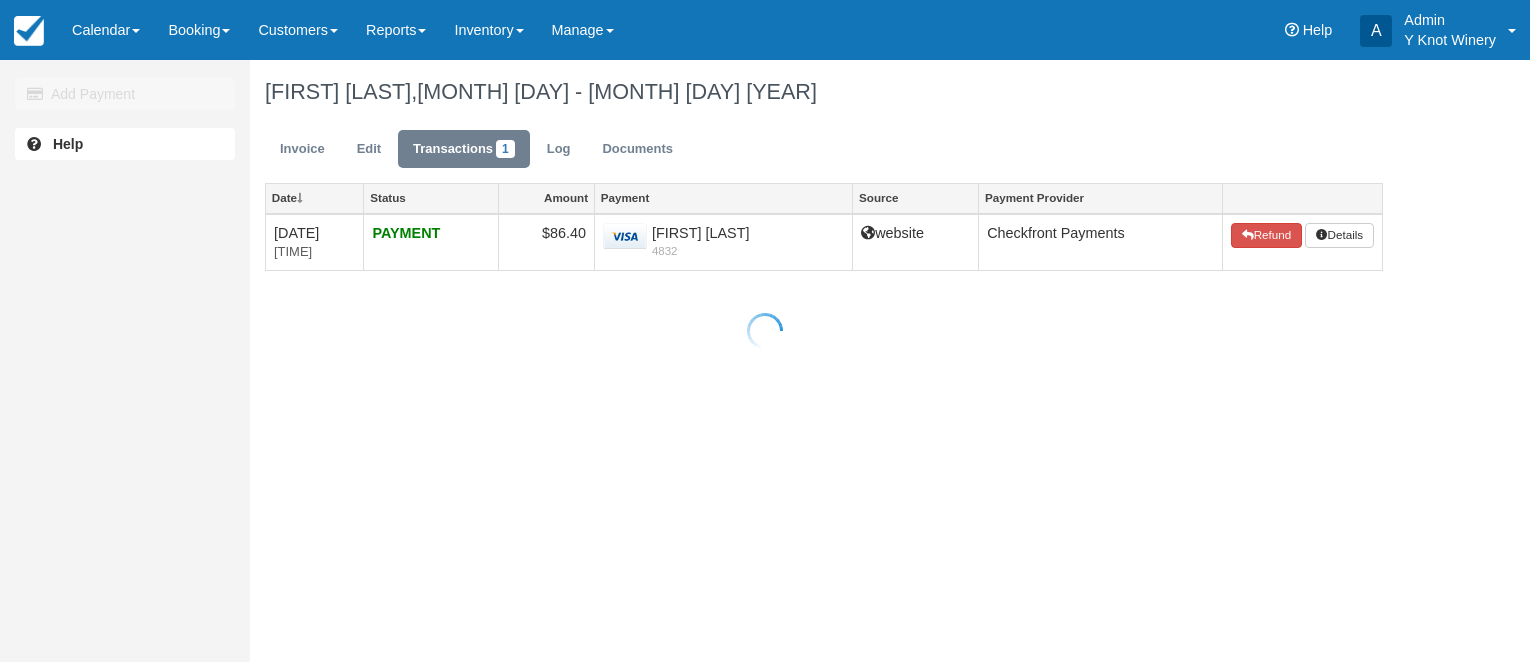 scroll, scrollTop: 0, scrollLeft: 0, axis: both 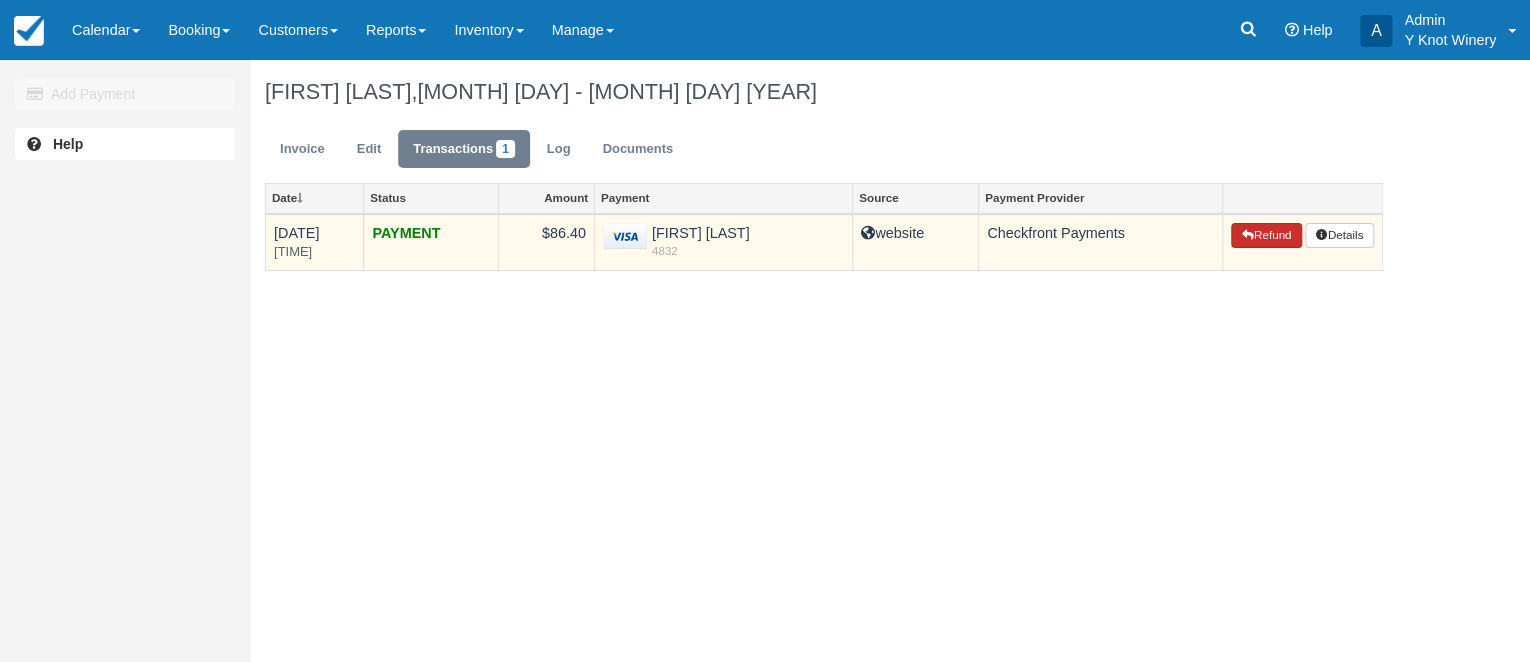 click on "Refund" at bounding box center [1266, 236] 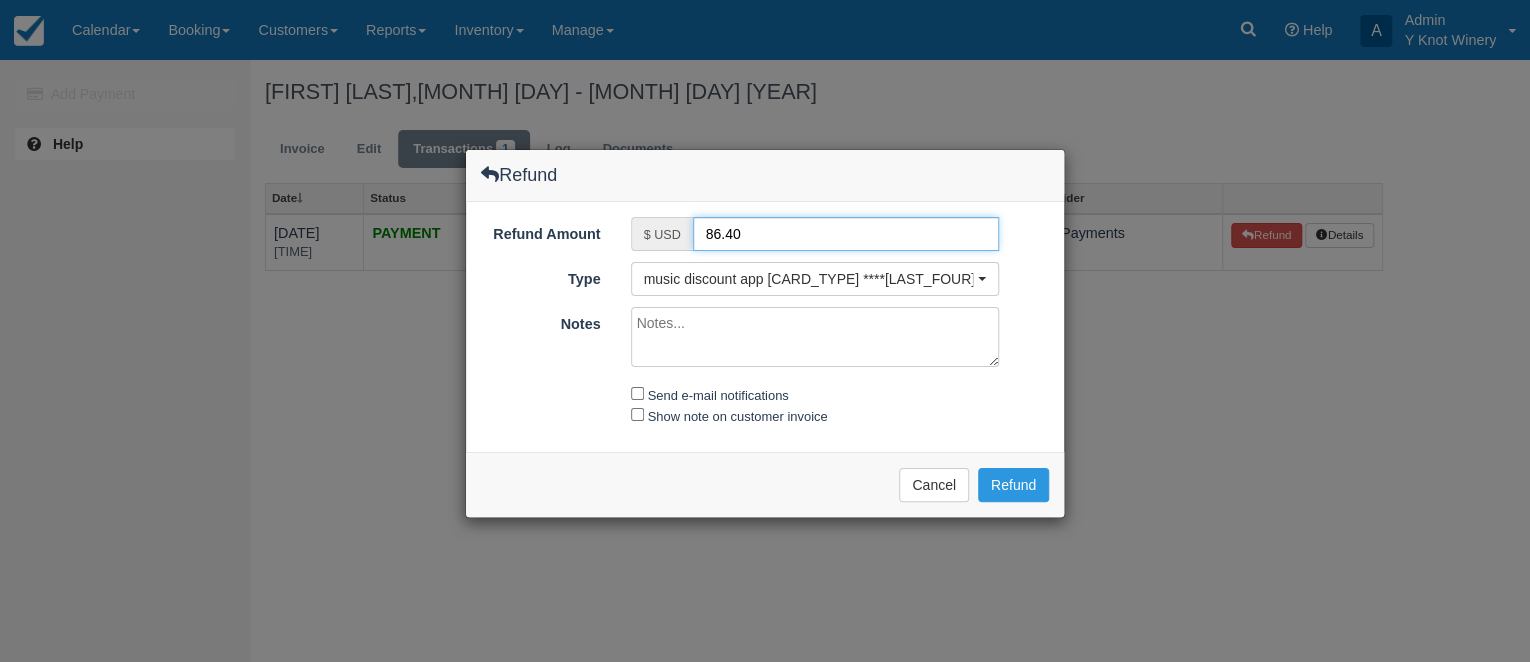drag, startPoint x: 761, startPoint y: 232, endPoint x: 694, endPoint y: 238, distance: 67.26812 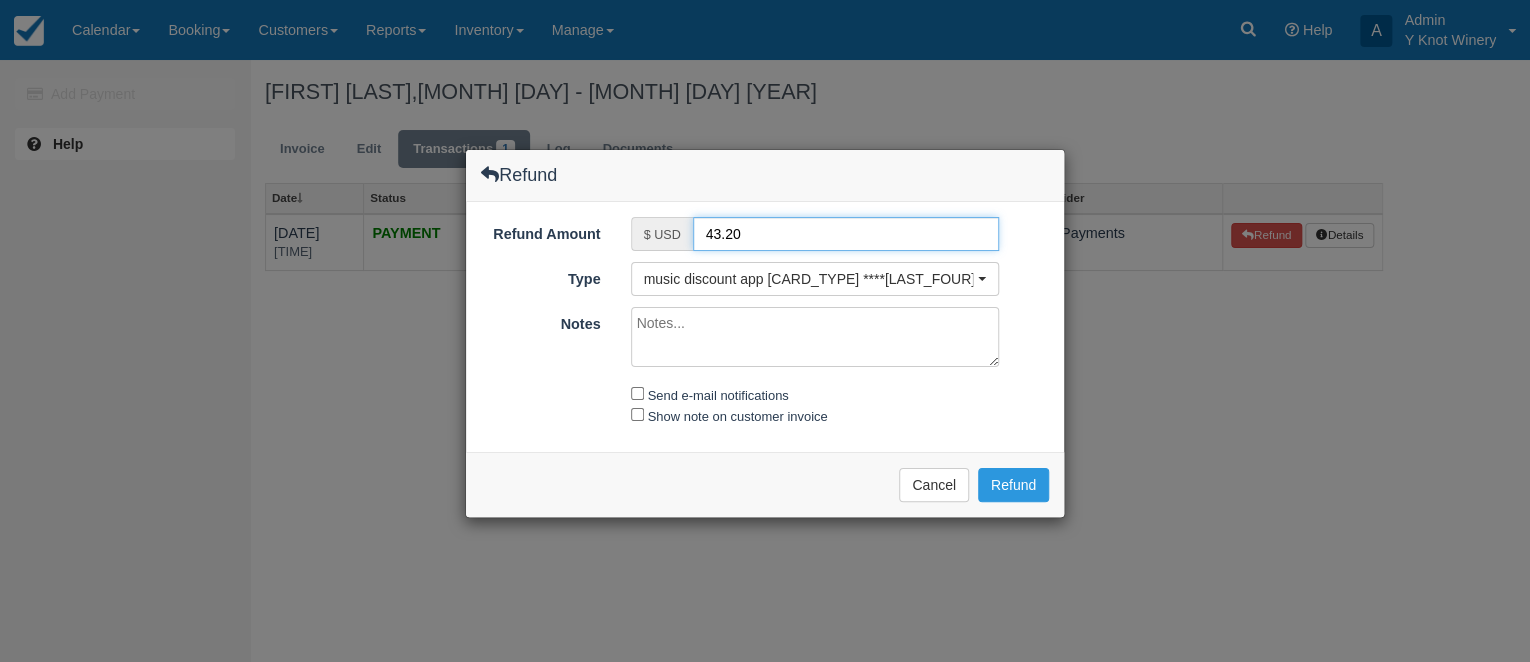 type on "43.20" 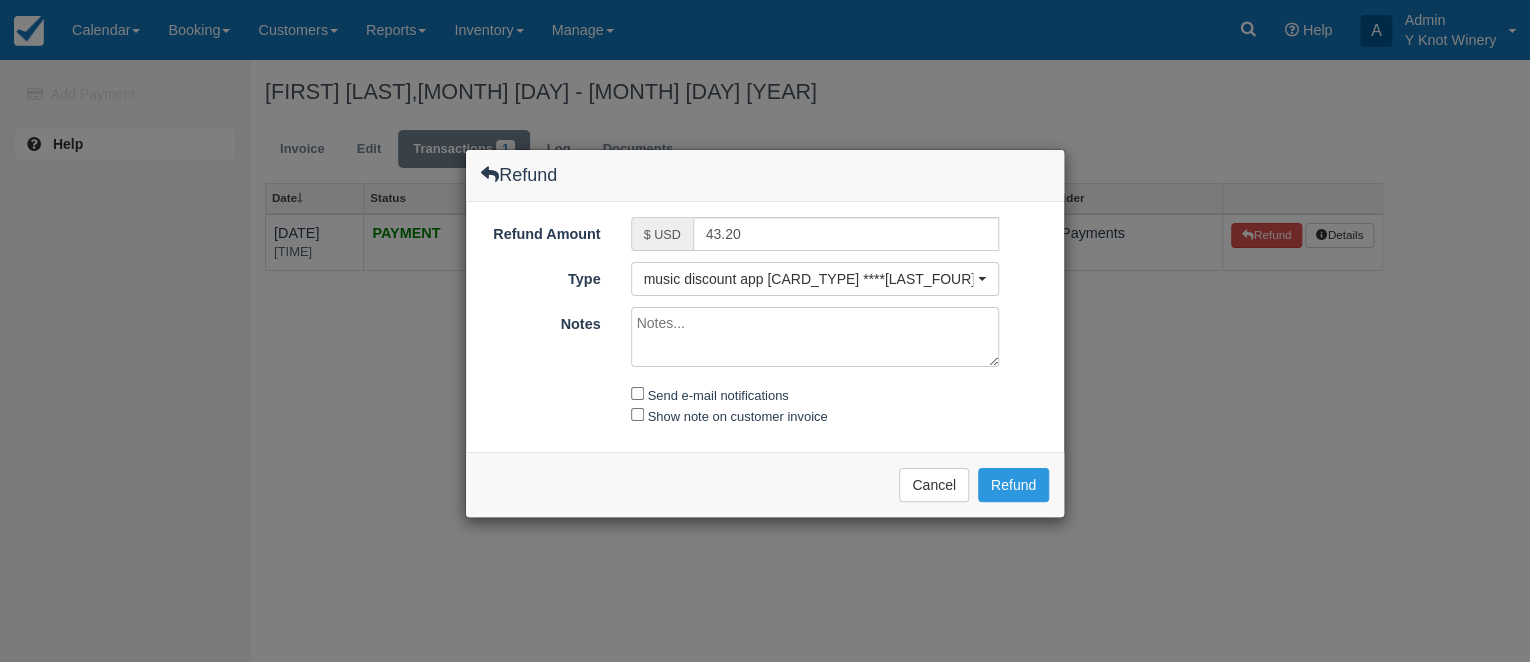 click on "Notes" at bounding box center [815, 337] 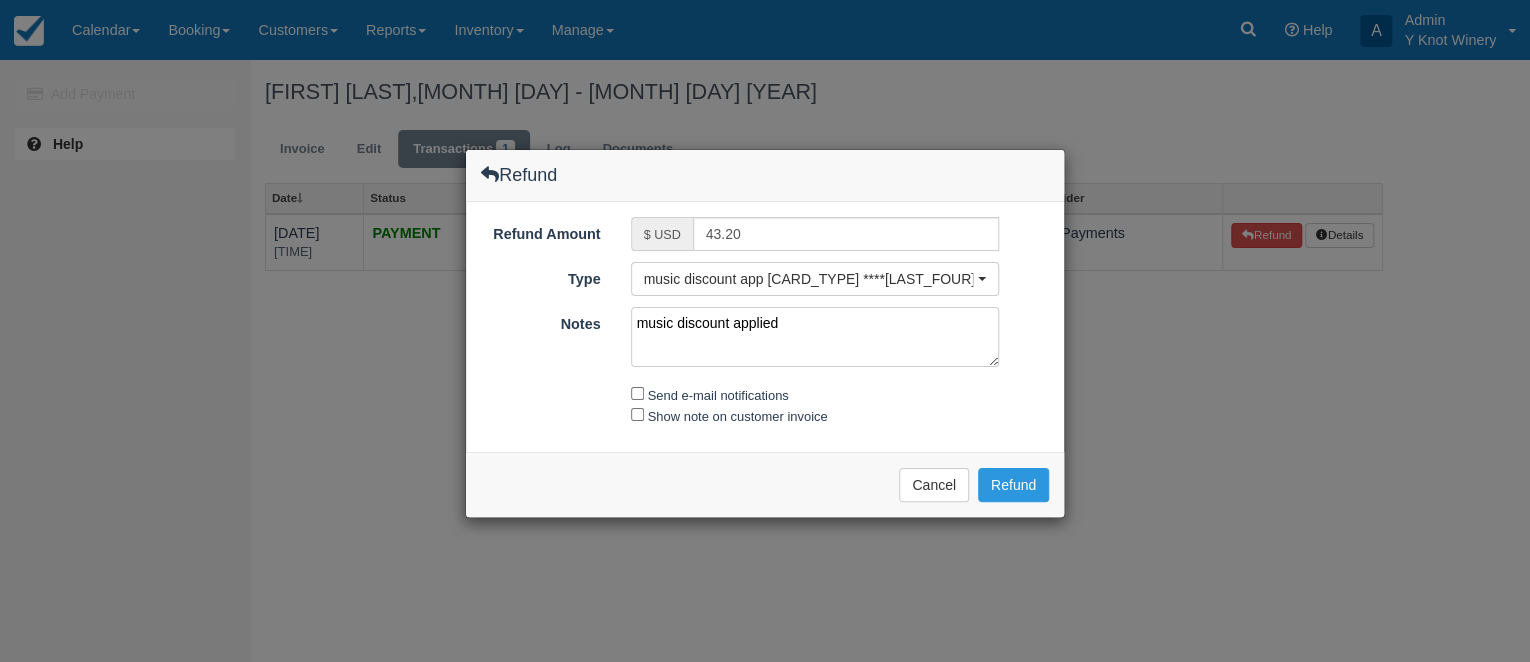 type on "music discount applied" 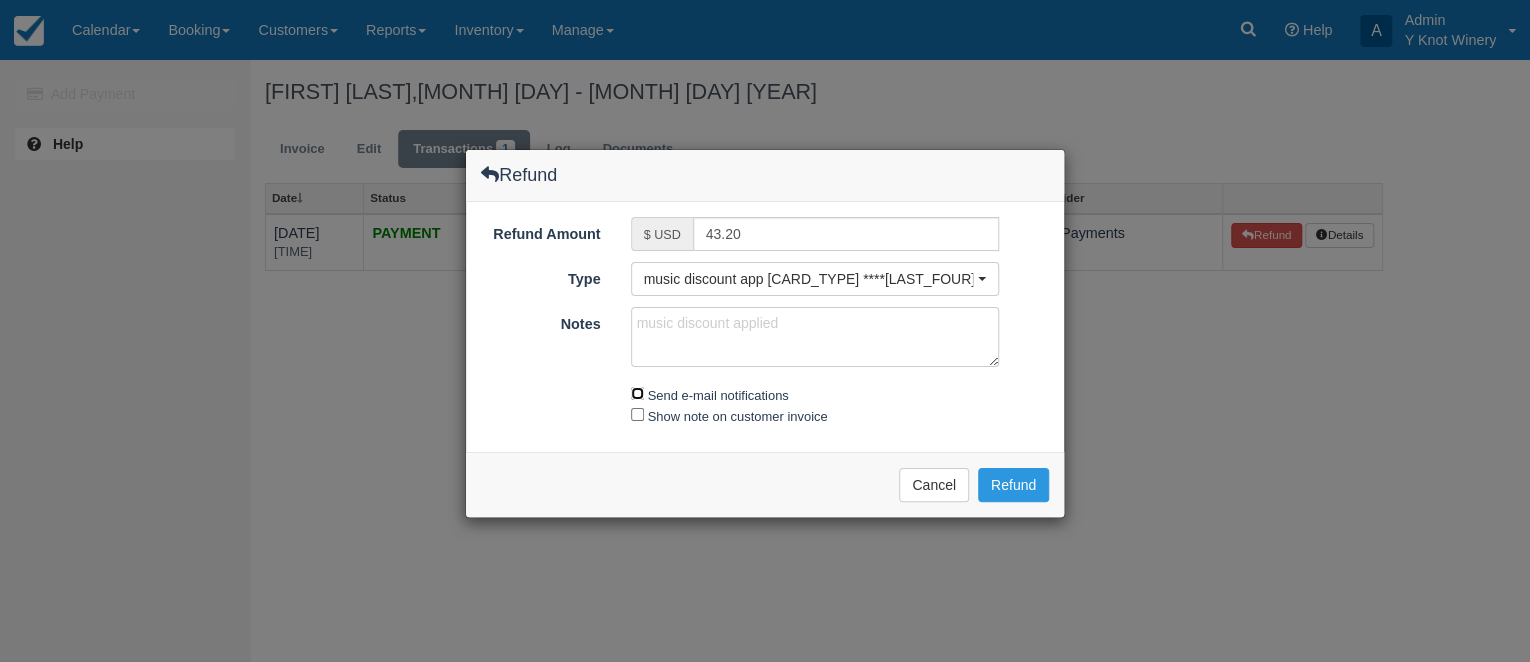click on "Send e-mail notifications" at bounding box center [637, 393] 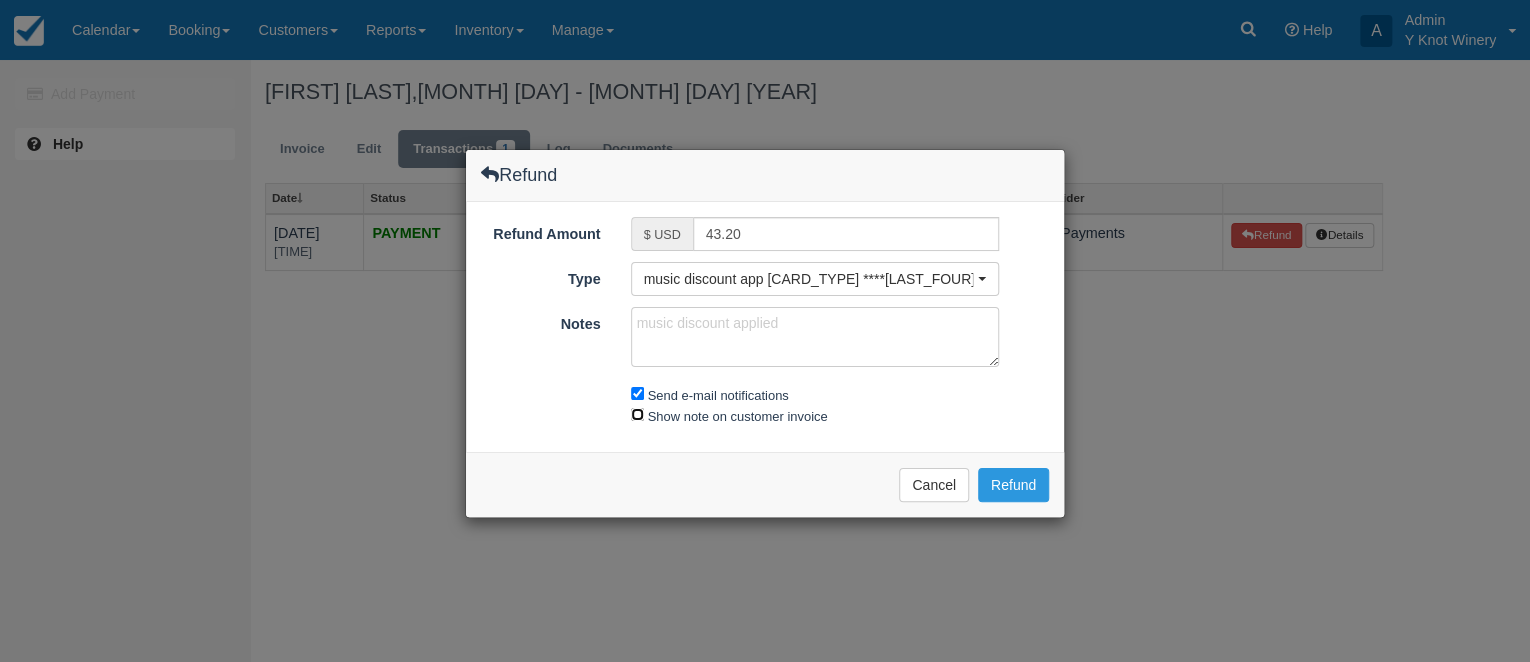 click on "Show note on customer invoice" at bounding box center [637, 414] 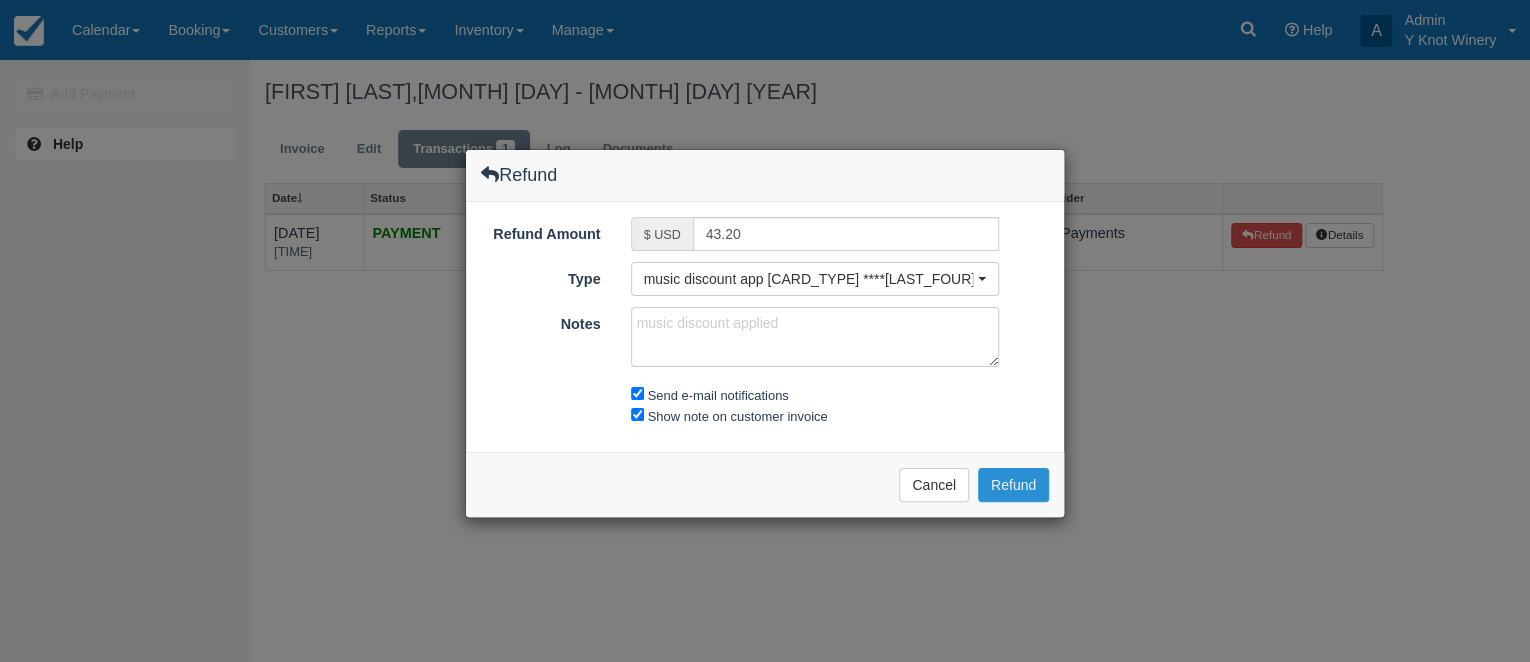 click on "Refund" at bounding box center (1013, 485) 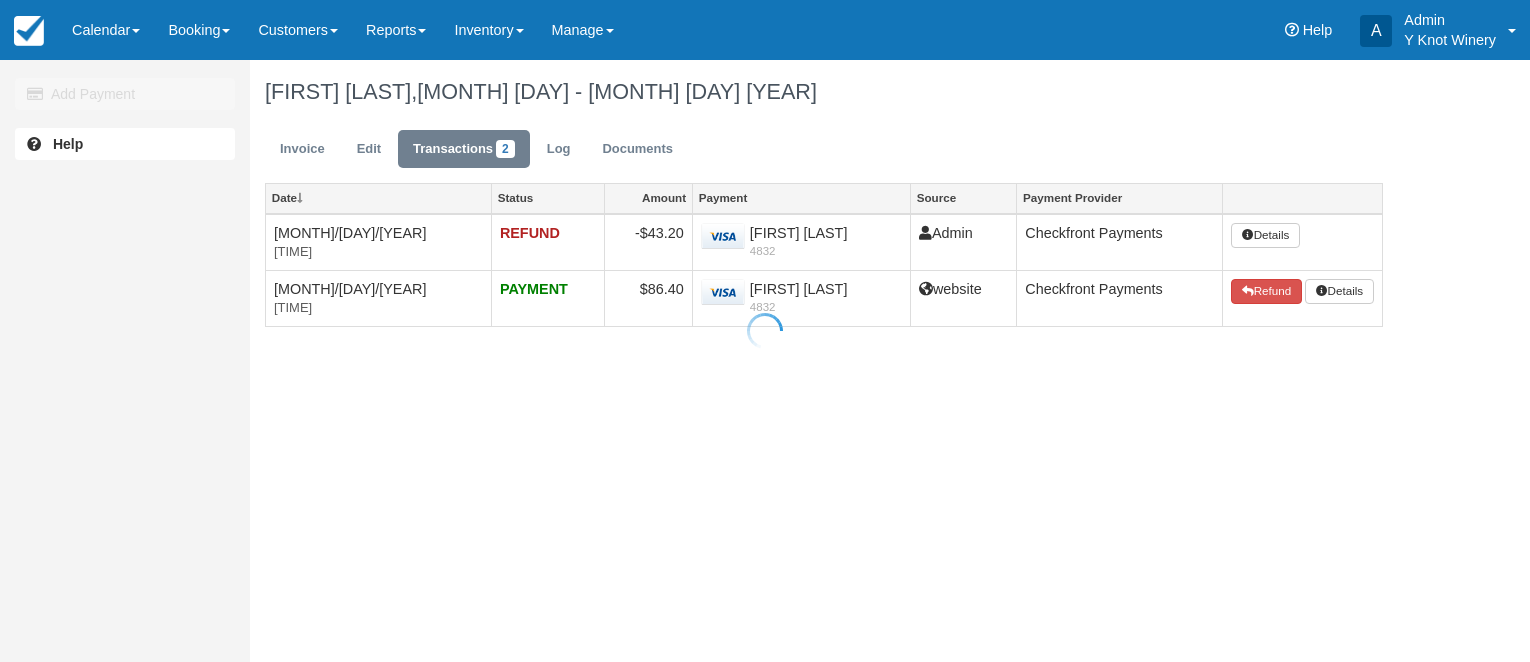 scroll, scrollTop: 0, scrollLeft: 0, axis: both 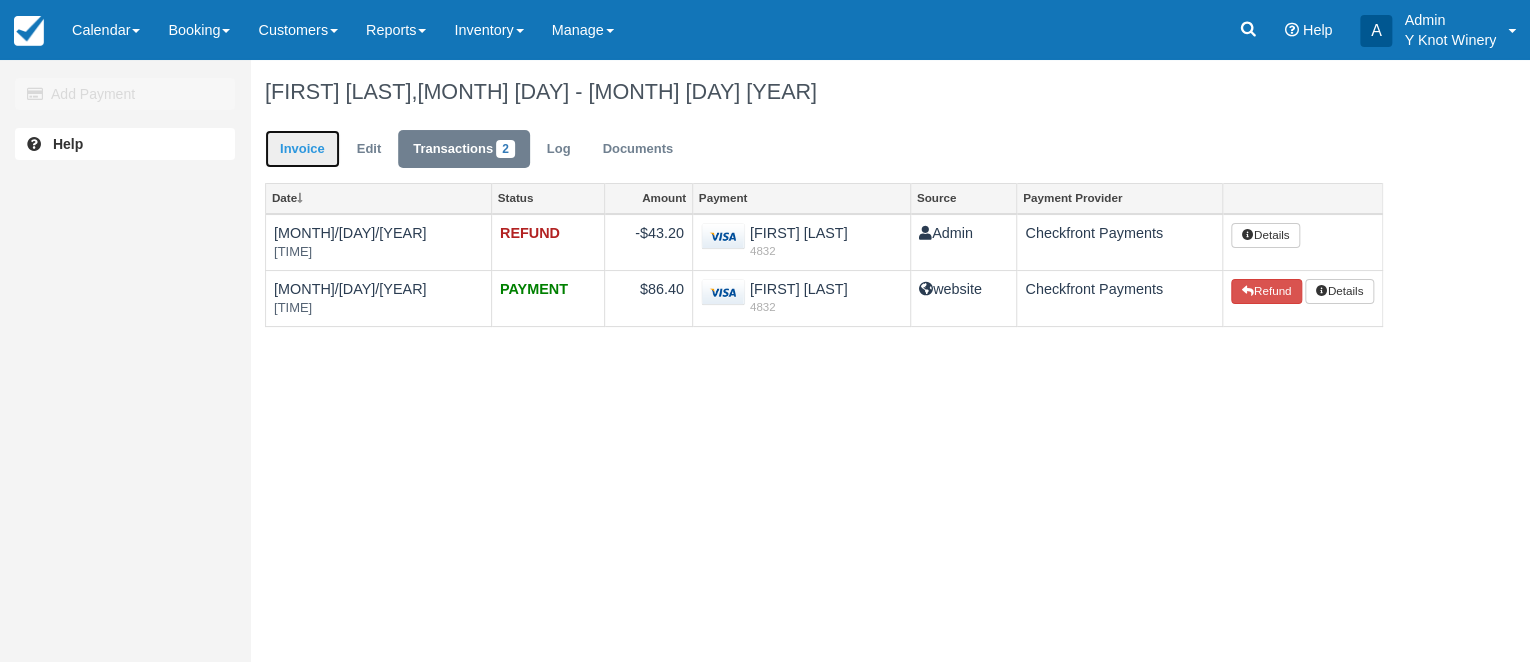 click on "Invoice" at bounding box center (302, 149) 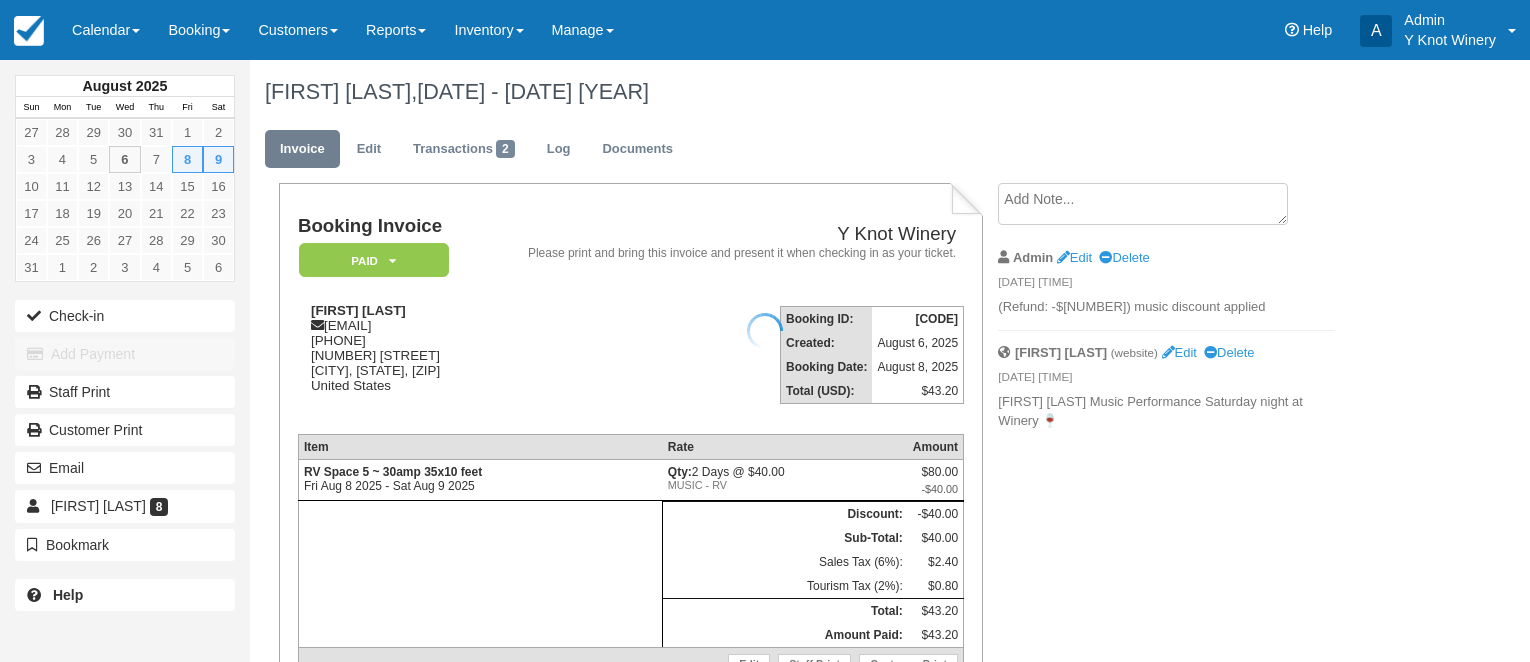 scroll, scrollTop: 0, scrollLeft: 0, axis: both 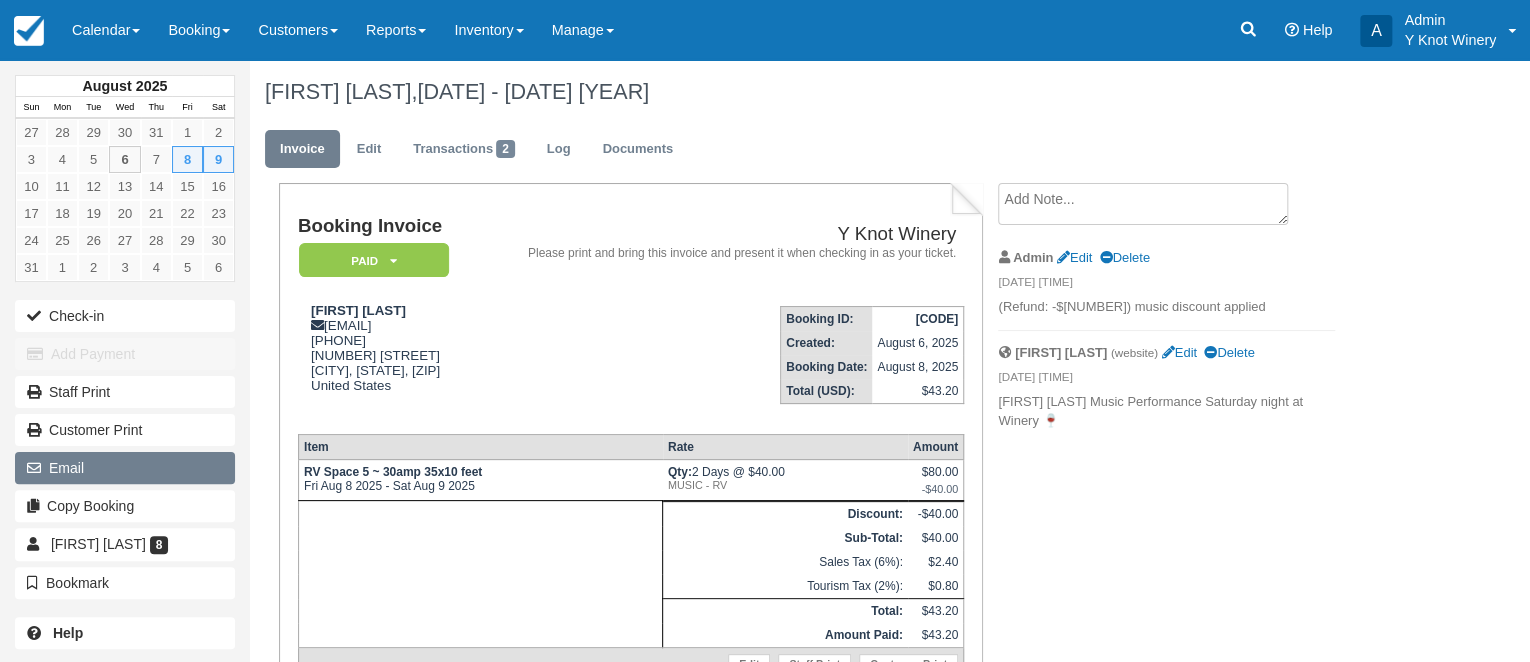 click on "Email" at bounding box center (125, 468) 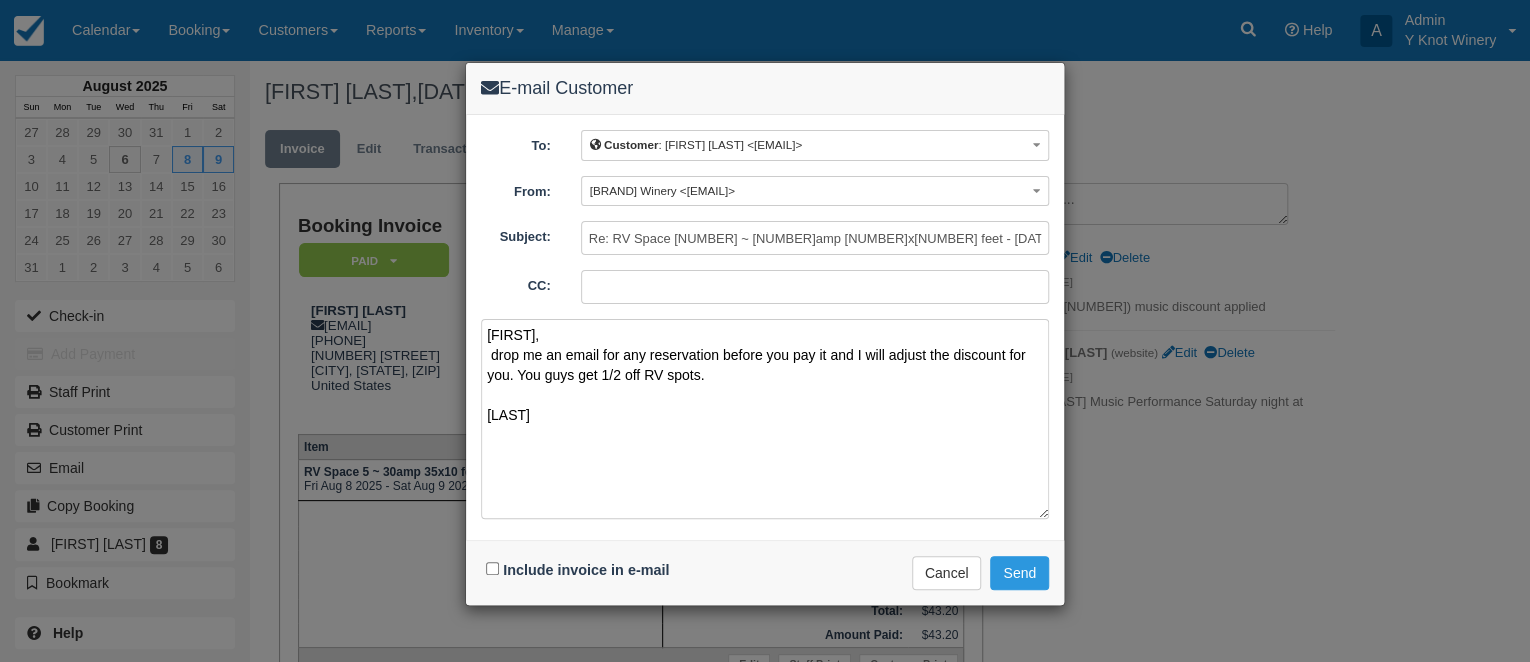 type on "David,
drop me an email for any reservation before you pay it and I will adjust the discount for you. You guys get 1/2 off RV spots.
Deb" 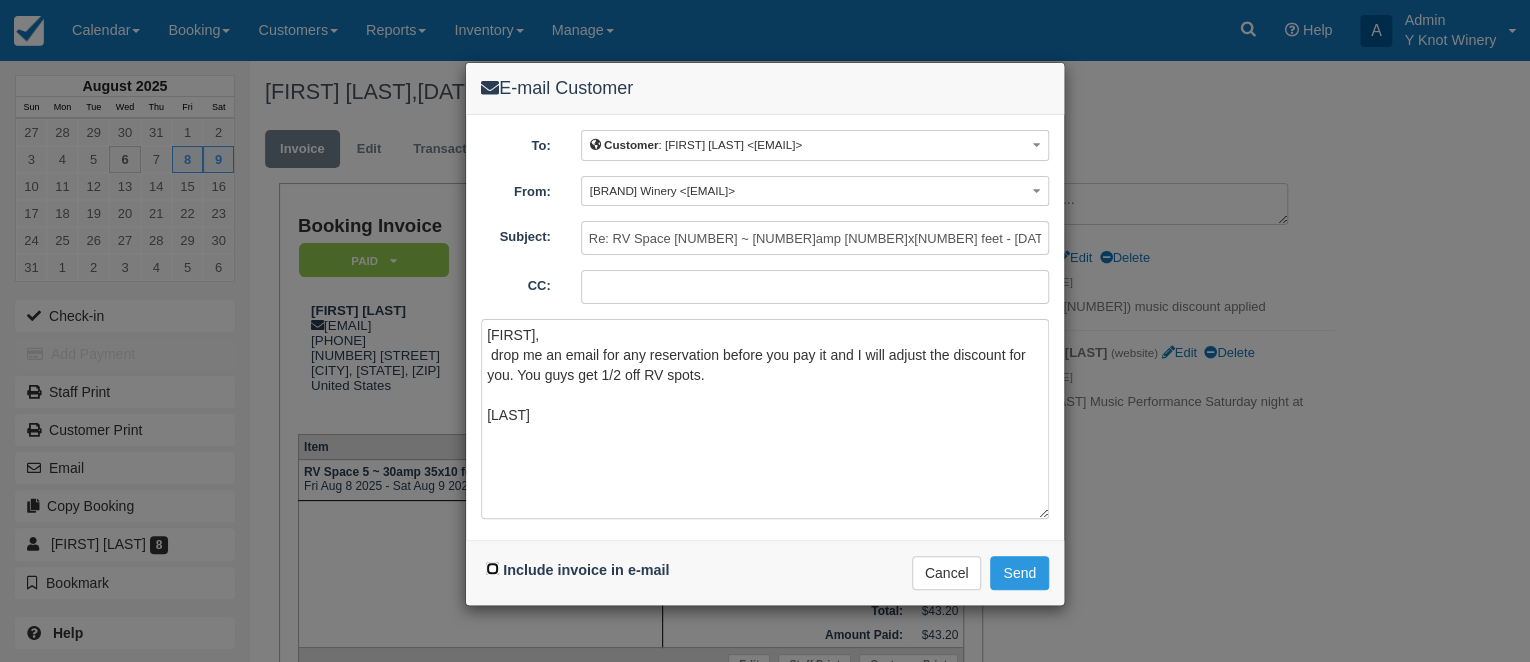 click on "Include invoice in e-mail" at bounding box center (492, 568) 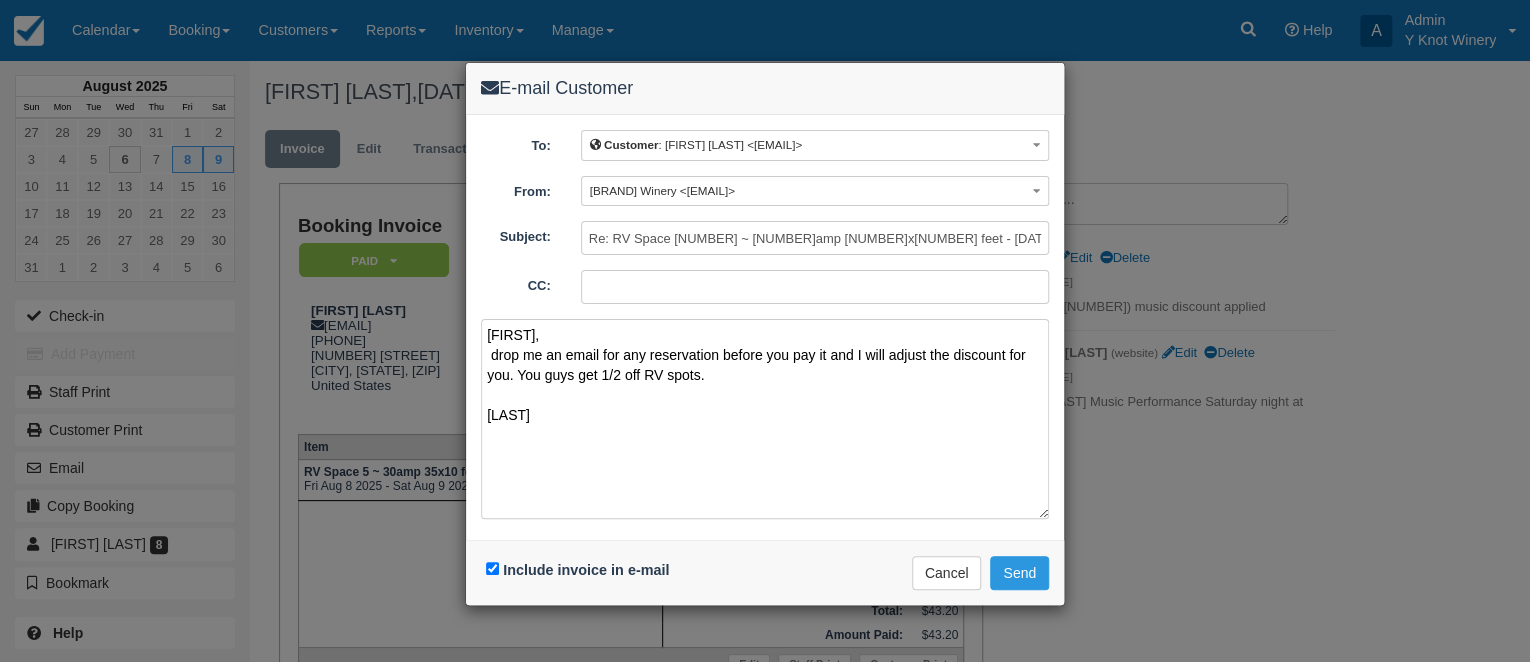 click on "David,
drop me an email for any reservation before you pay it and I will adjust the discount for you. You guys get 1/2 off RV spots.
Deb" at bounding box center (765, 419) 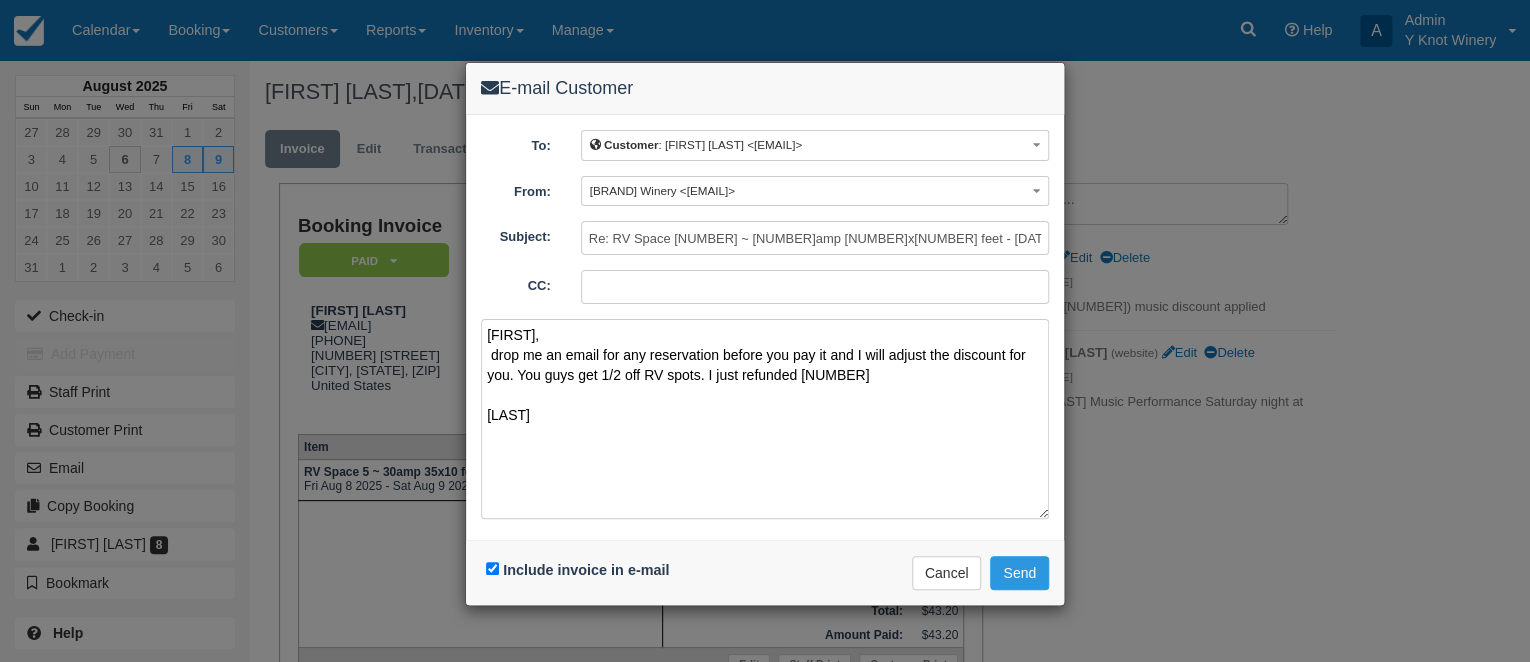 click on "David,
drop me an email for any reservation before you pay it and I will adjust the discount for you. You guys get 1/2 off RV spots. I just refunded 43.20
Deb" at bounding box center (765, 419) 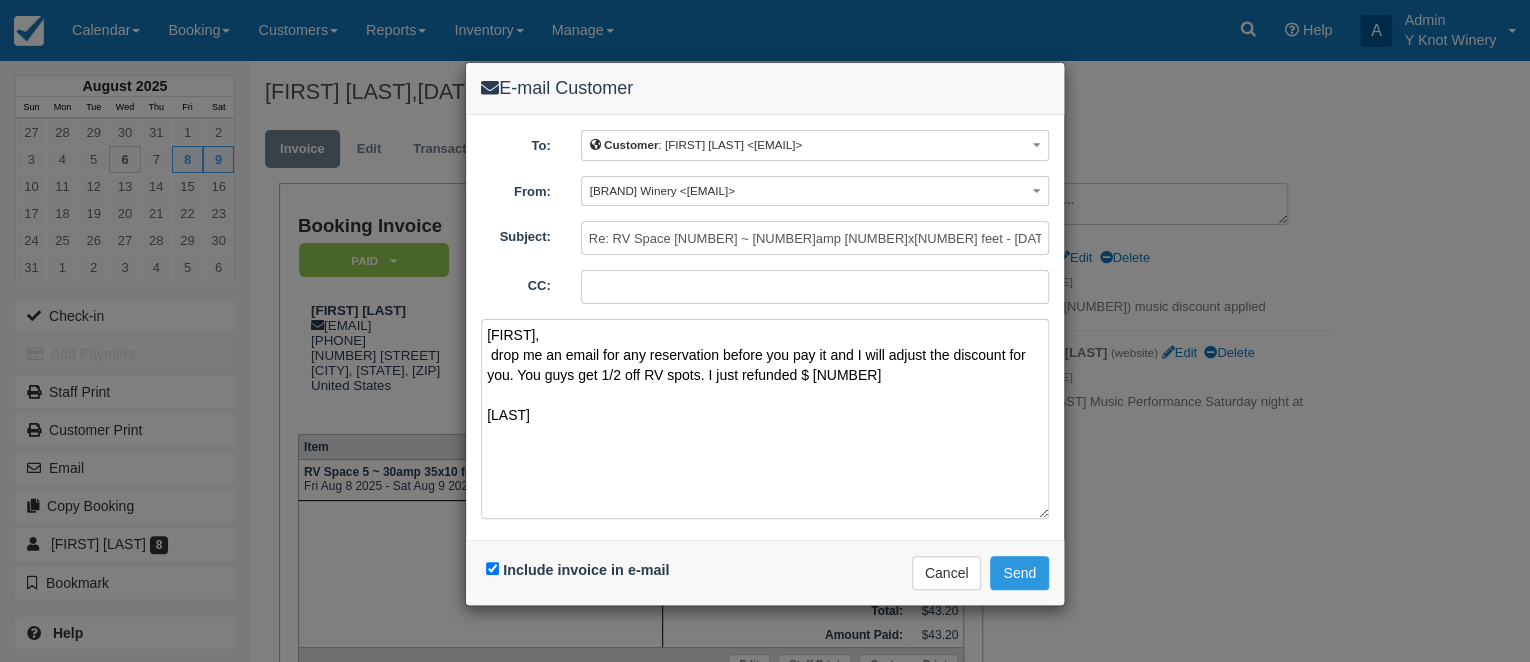 click on "David,
drop me an email for any reservation before you pay it and I will adjust the discount for you. You guys get 1/2 off RV spots. I just refunded $ 43.20
Deb" at bounding box center [765, 419] 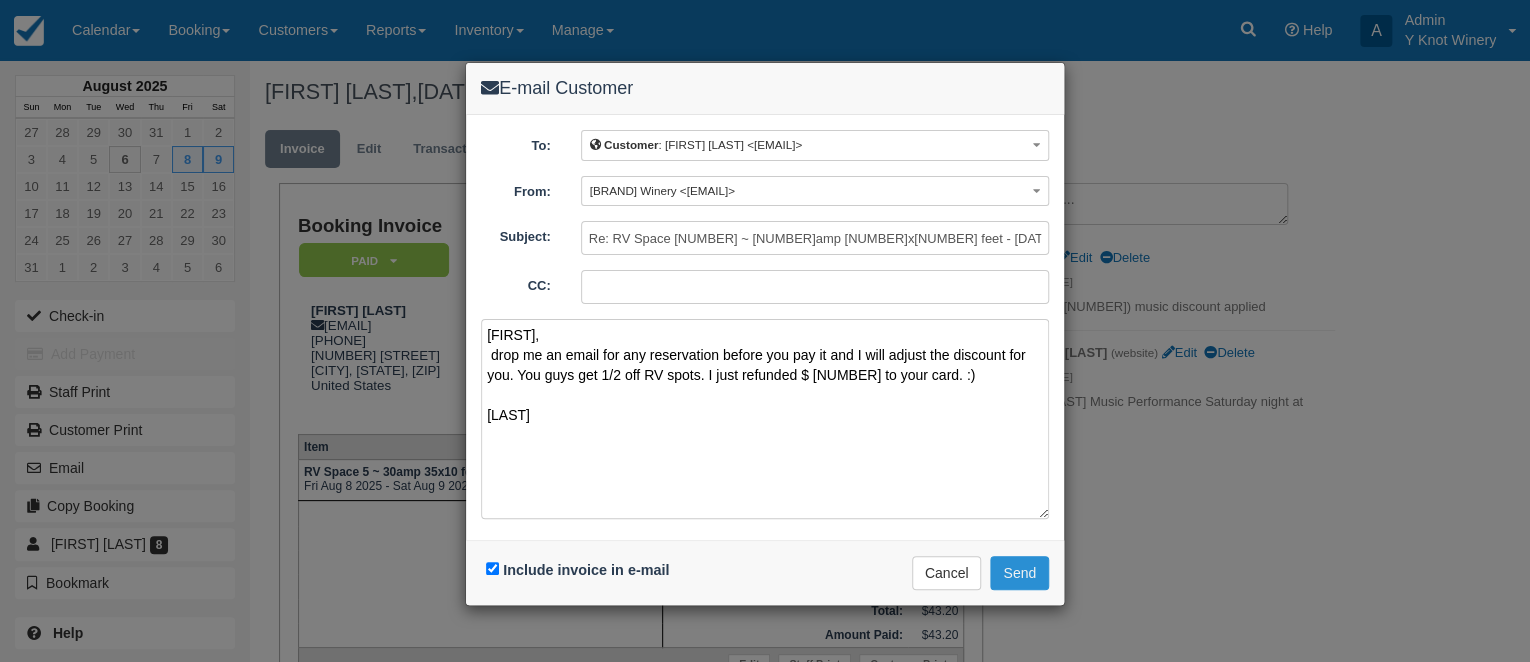 type on "David,
drop me an email for any reservation before you pay it and I will adjust the discount for you. You guys get 1/2 off RV spots. I just refunded $ 43.20 to your card. :)
Deb" 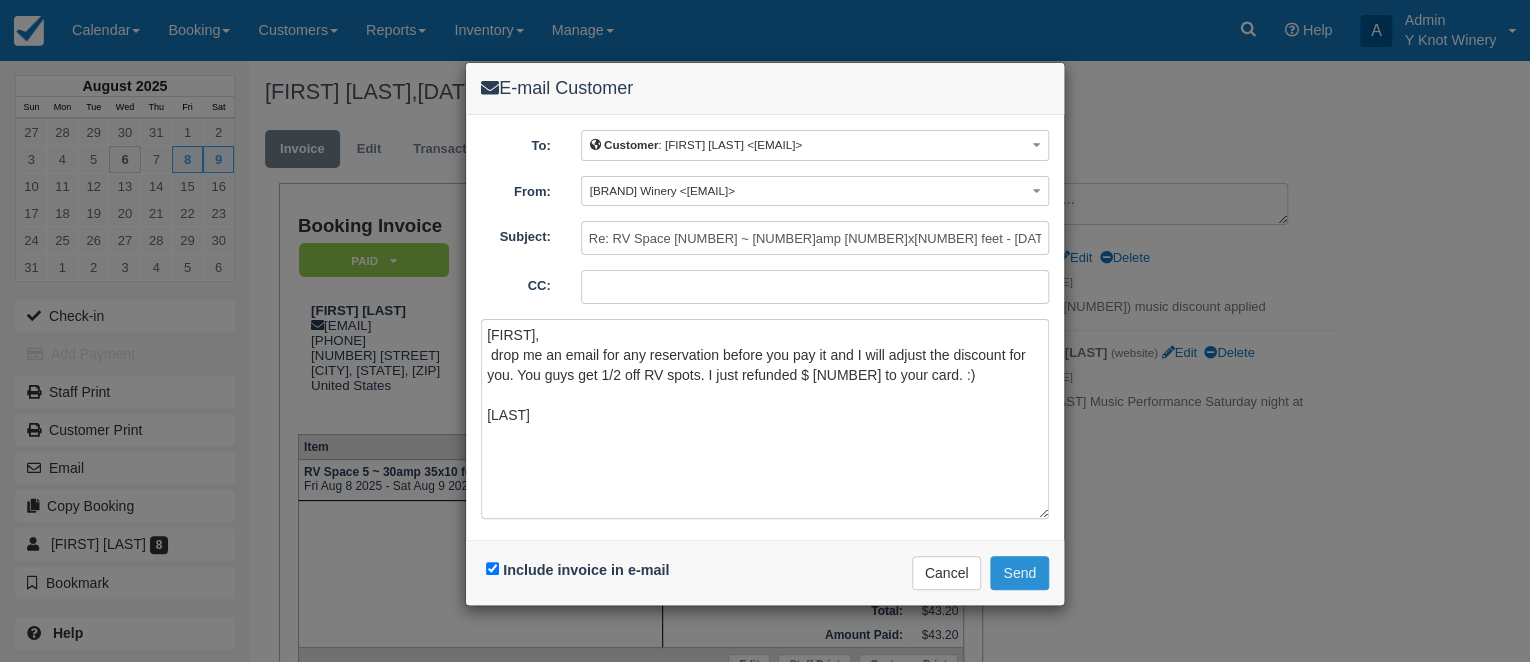 click on "Send" at bounding box center [1019, 573] 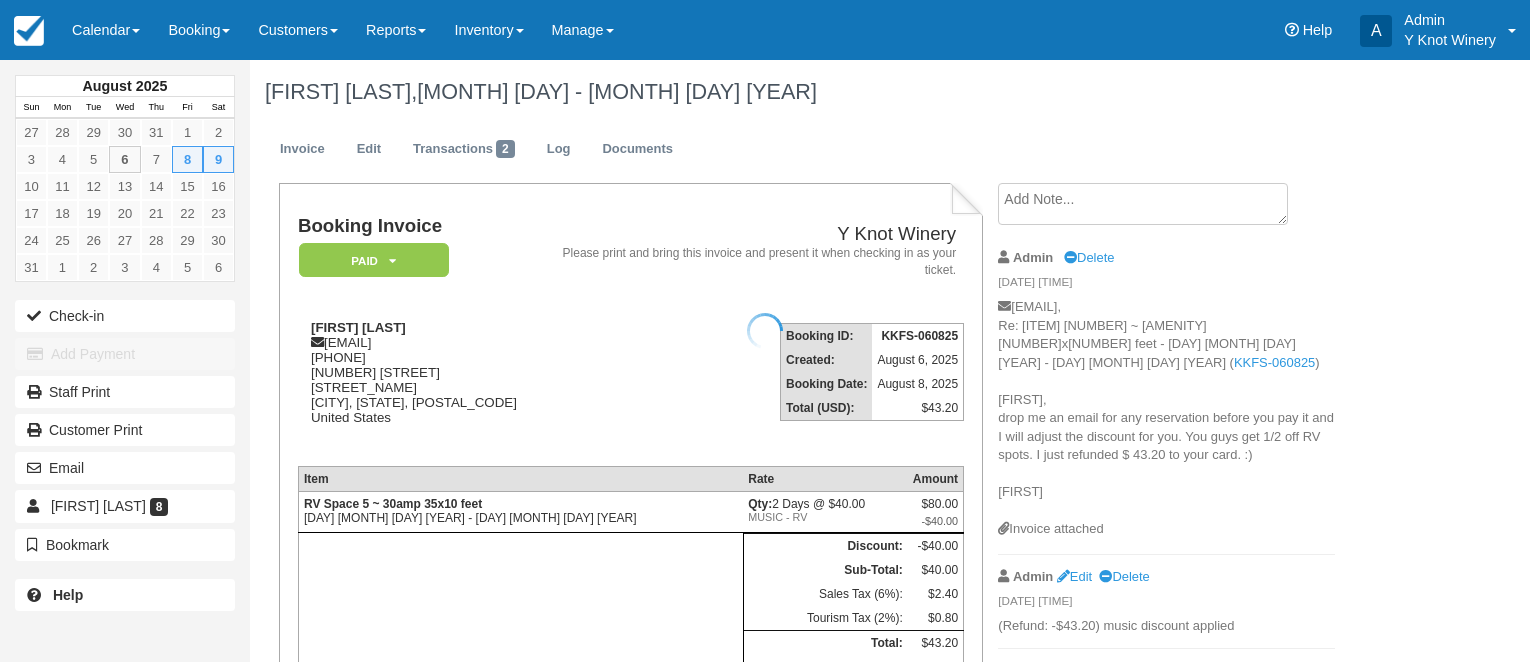 scroll, scrollTop: 0, scrollLeft: 0, axis: both 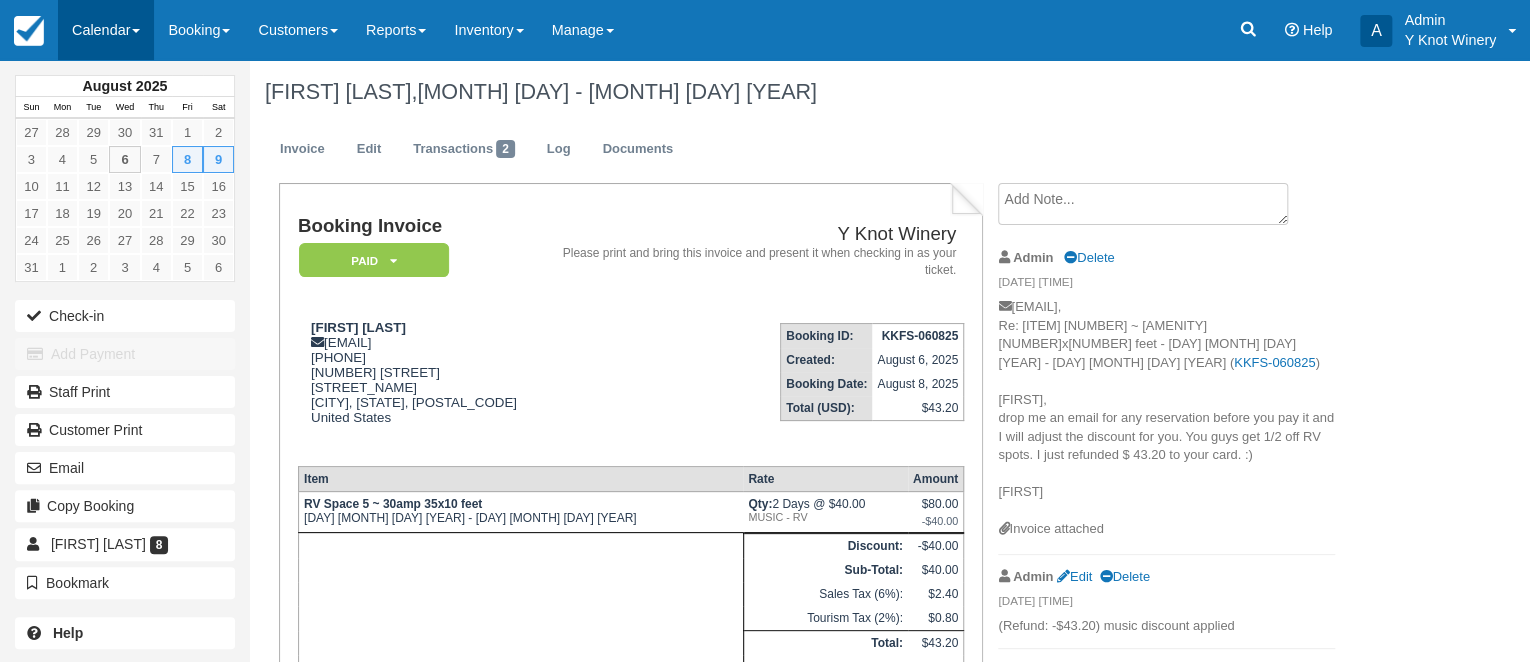 click on "Calendar" at bounding box center (106, 30) 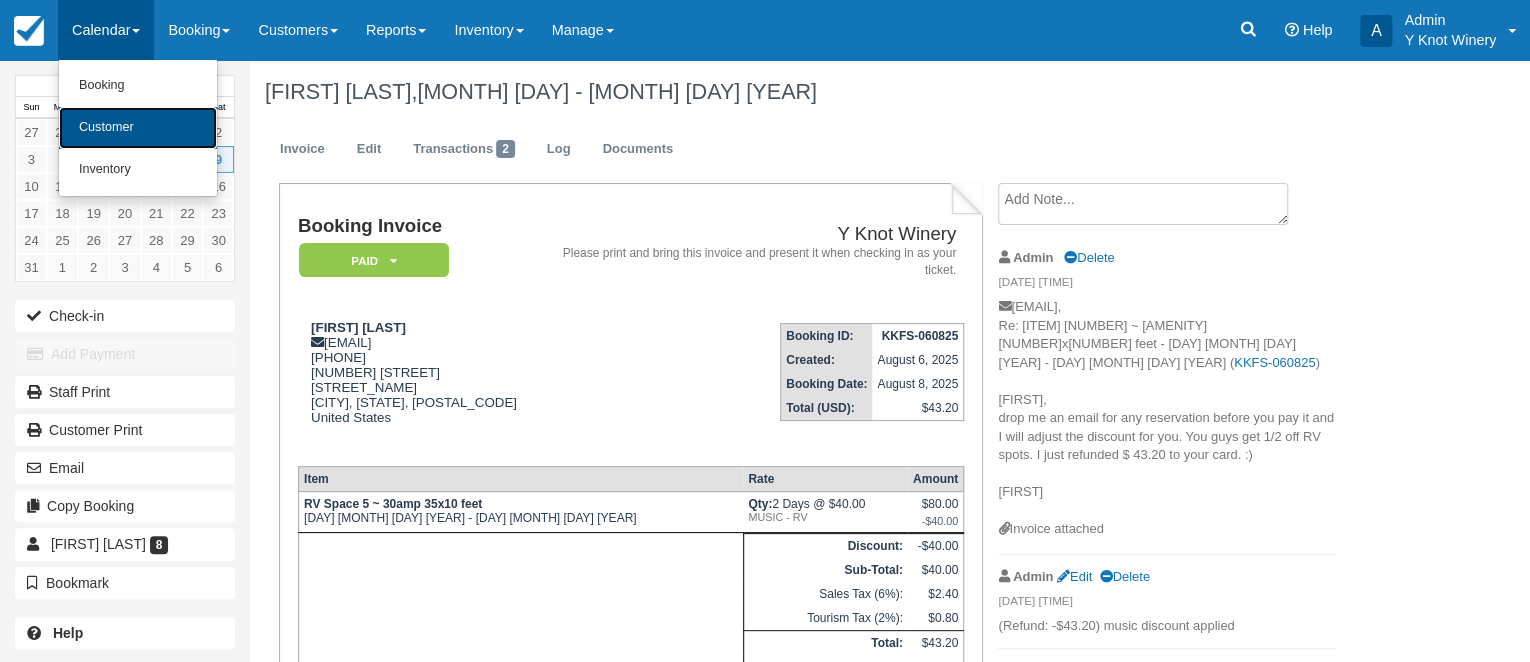 click on "Customer" at bounding box center (138, 128) 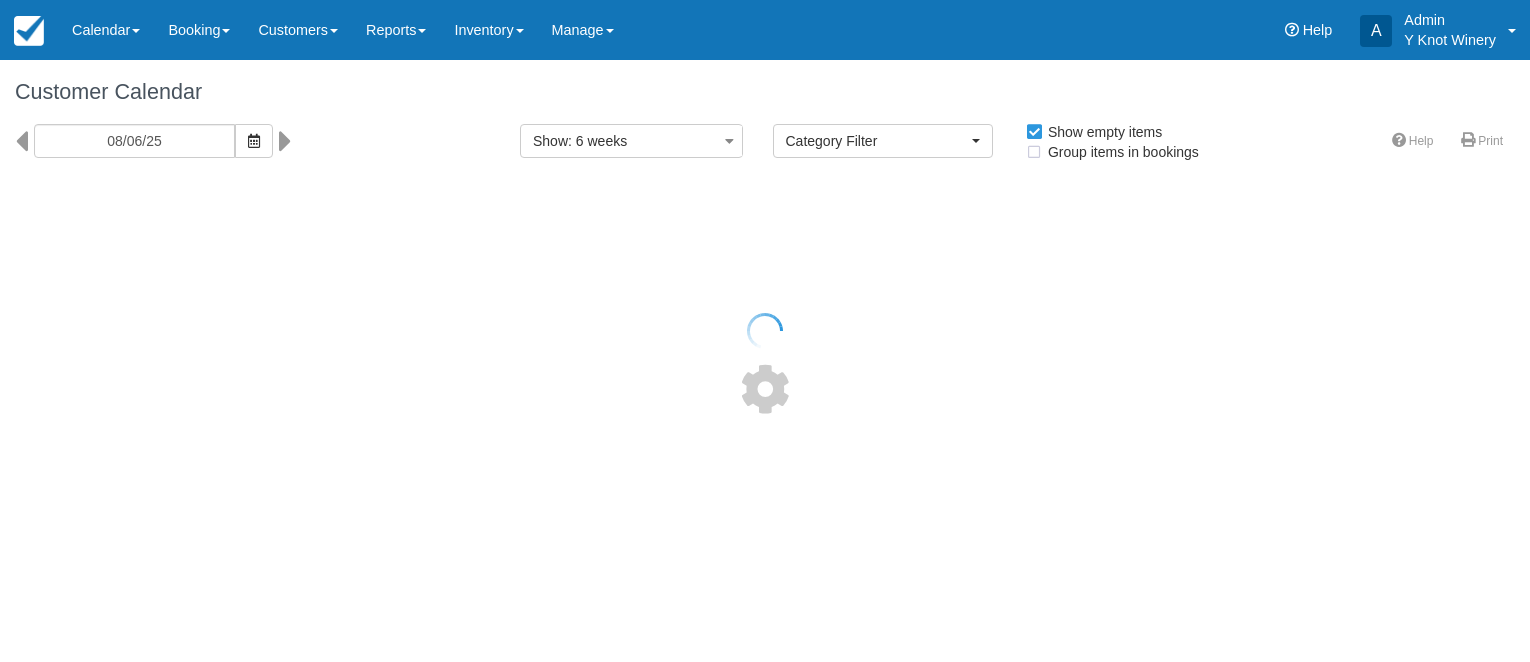 select 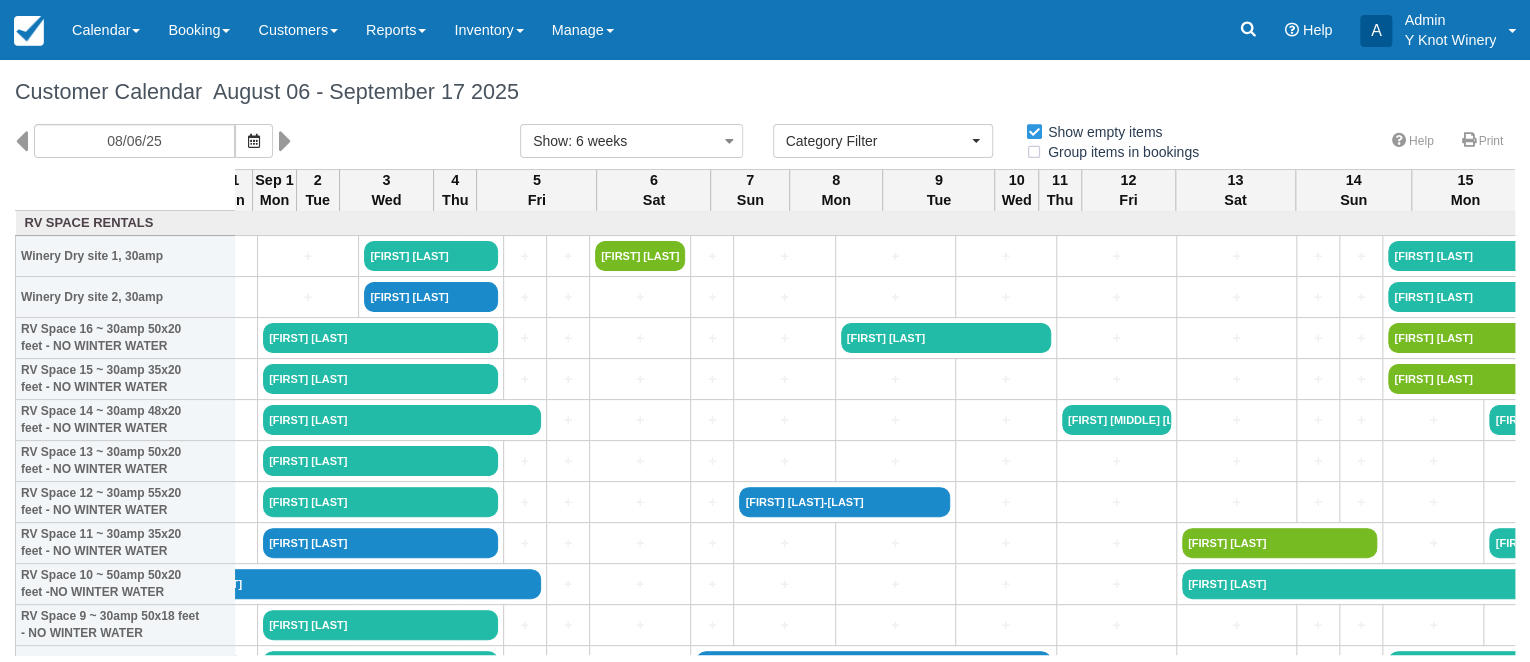 scroll, scrollTop: 0, scrollLeft: 2435, axis: horizontal 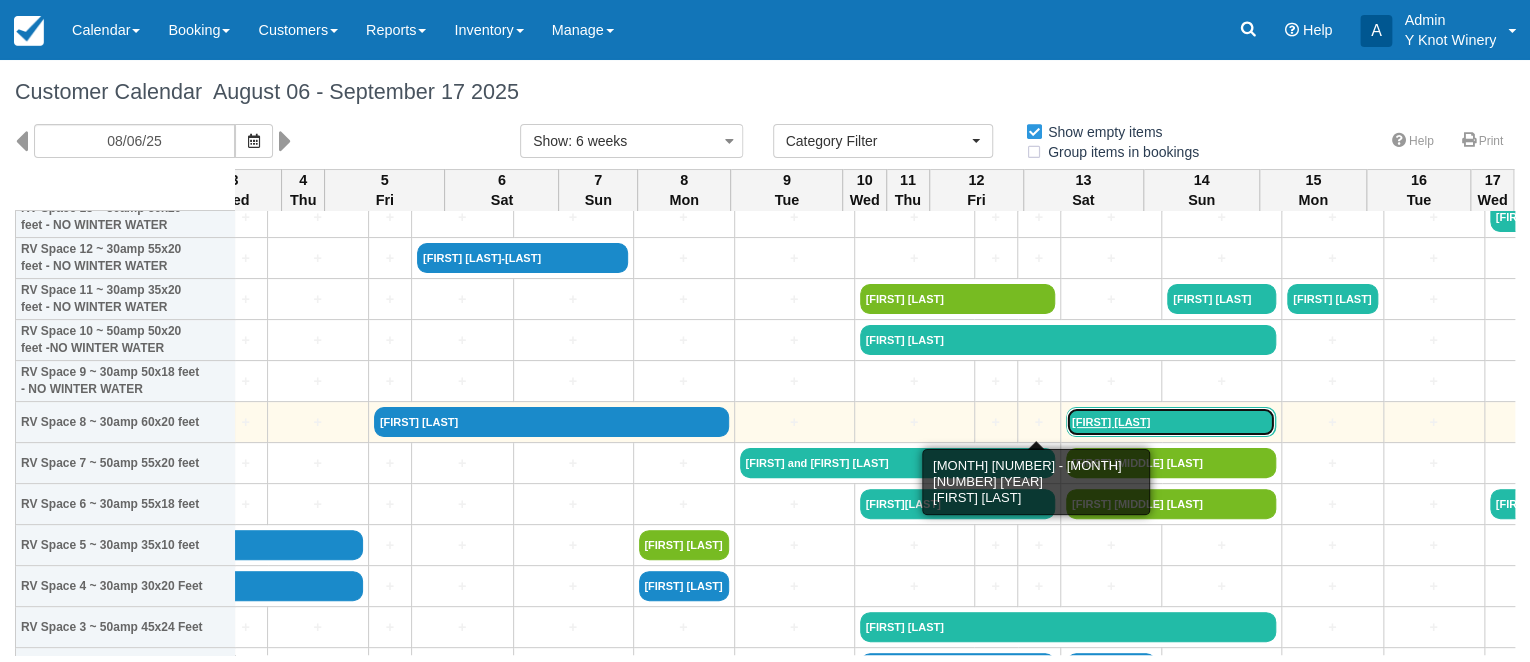 click on "[FIRST] [LAST]" at bounding box center [1171, 422] 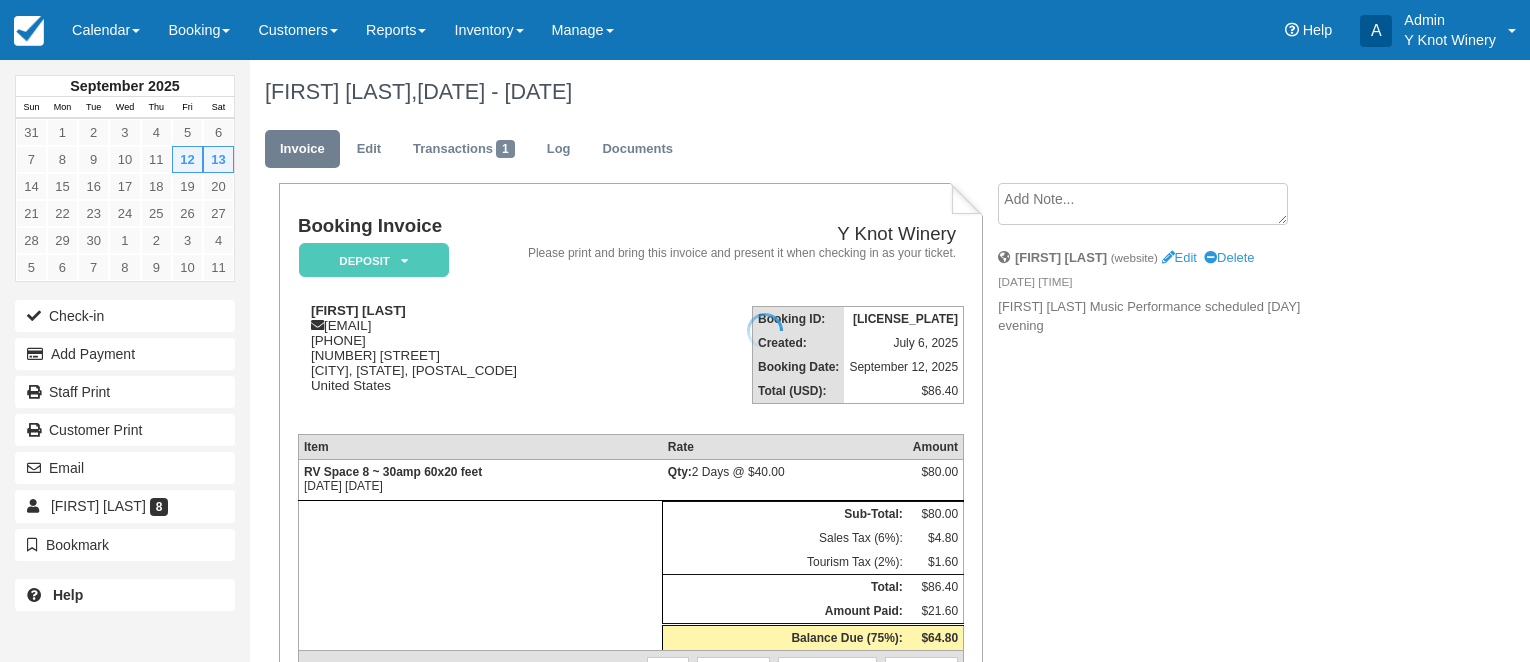 scroll, scrollTop: 0, scrollLeft: 0, axis: both 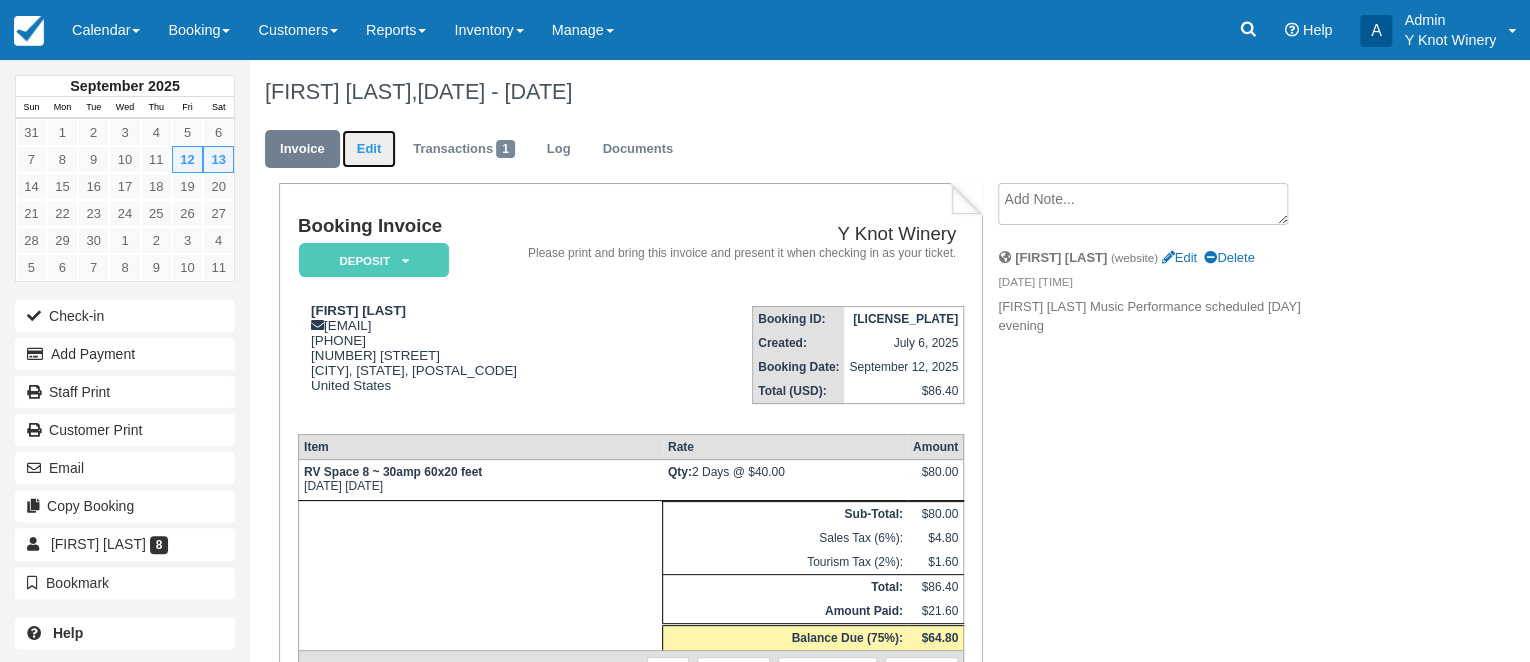 click on "Edit" at bounding box center [369, 149] 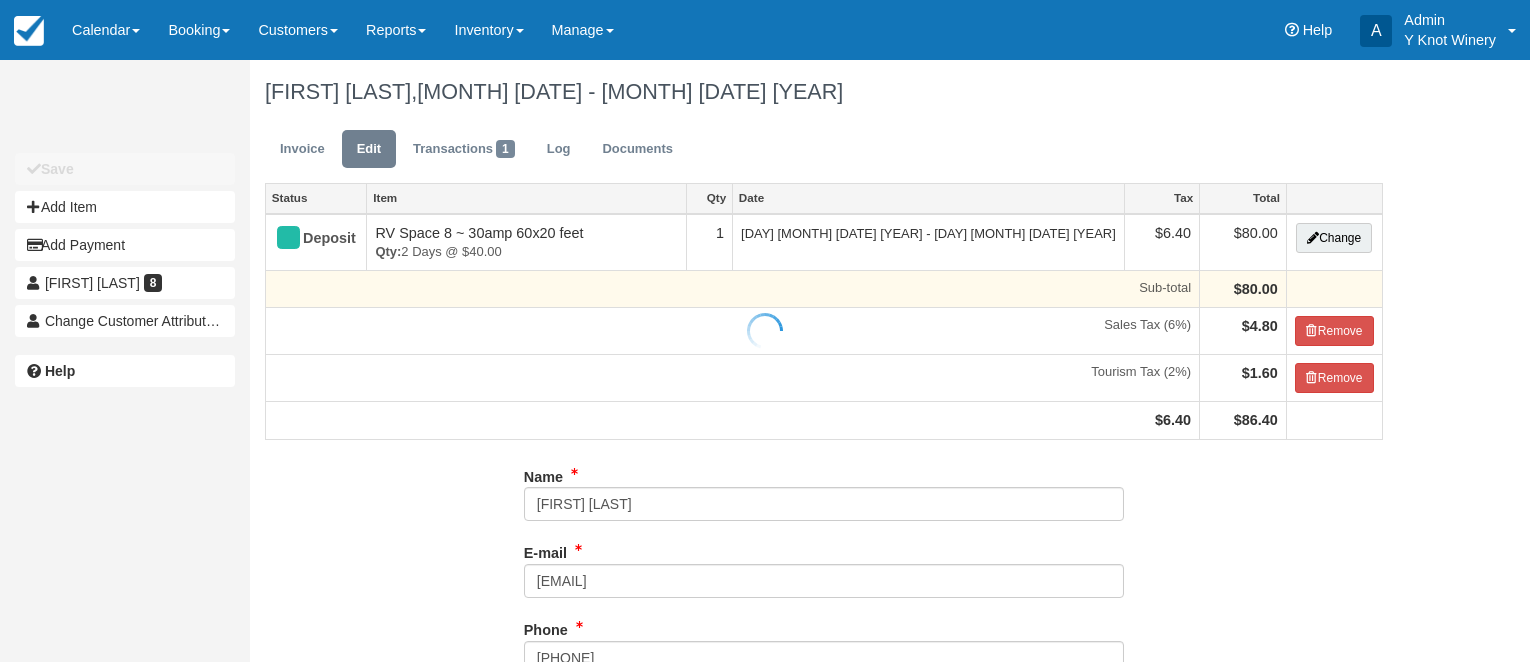 scroll, scrollTop: 0, scrollLeft: 0, axis: both 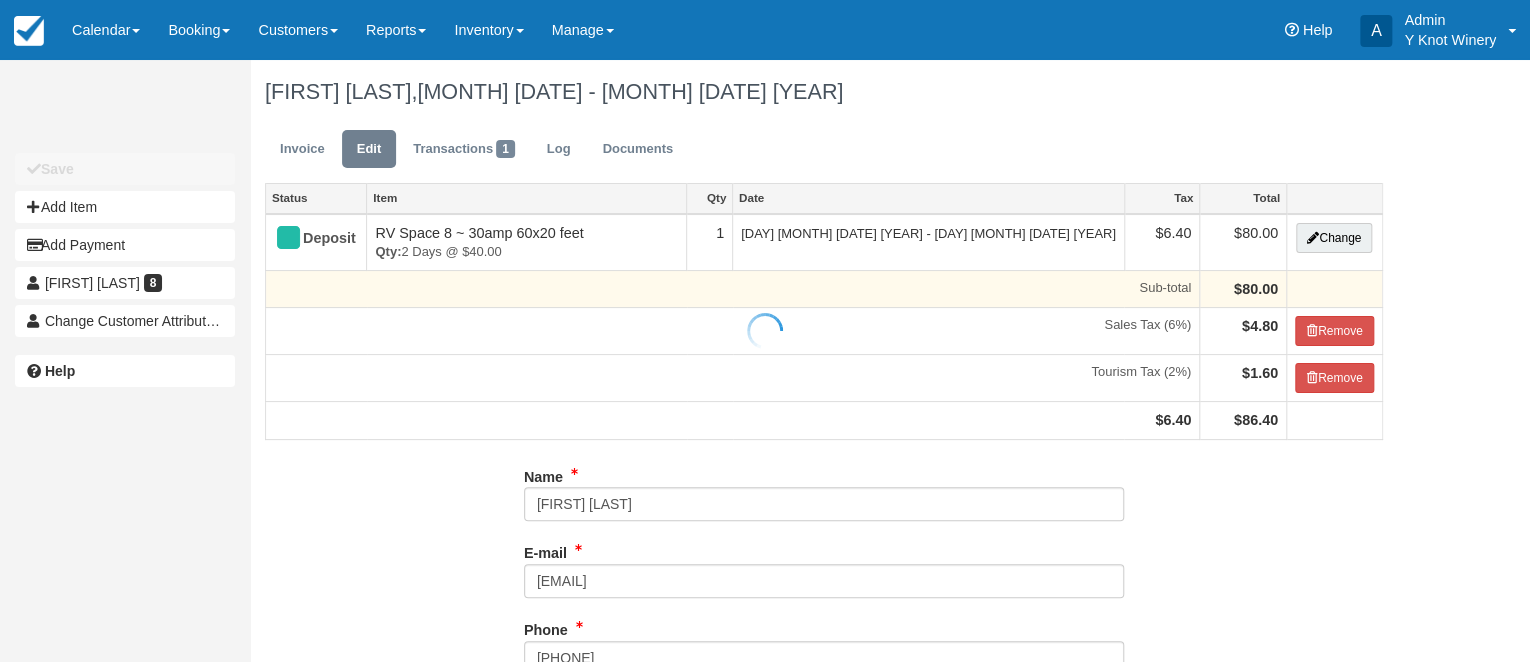 type on "(208) 407-3229" 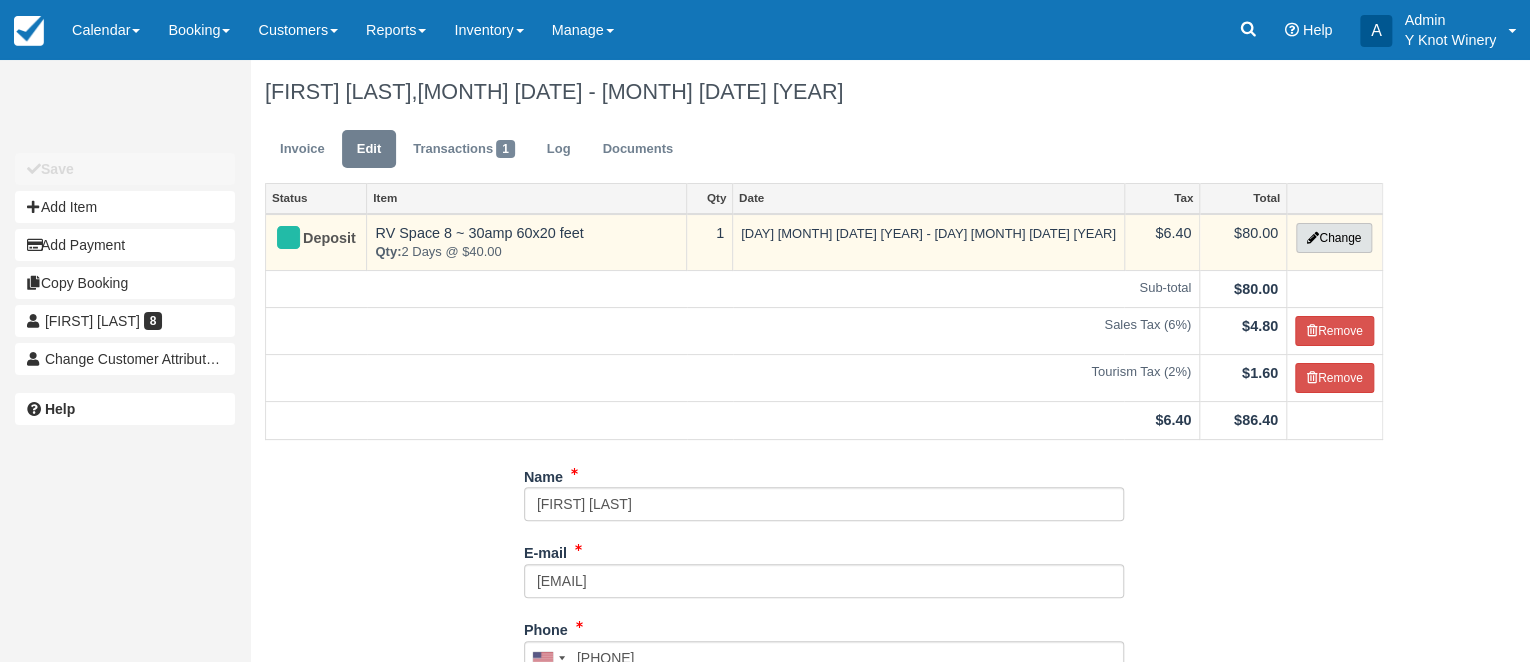 click on "Change" at bounding box center (1334, 238) 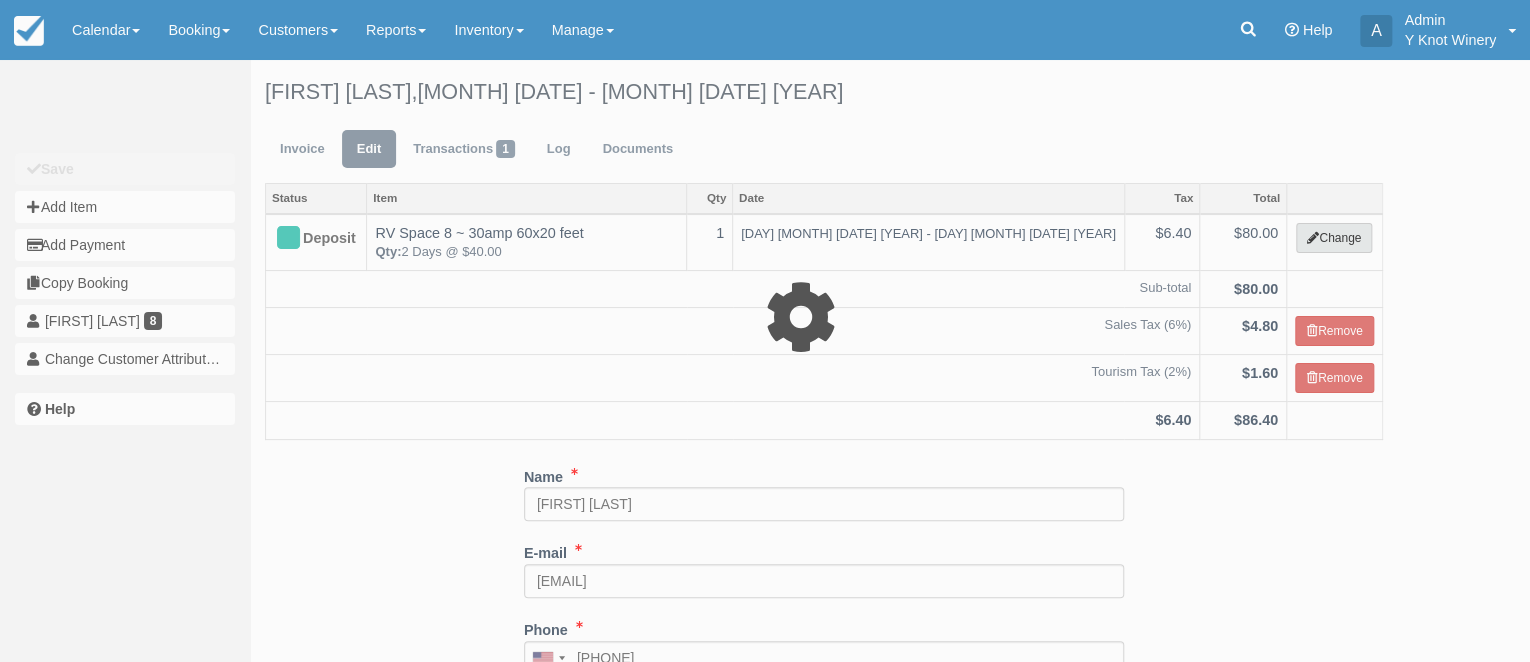 type on "80.00" 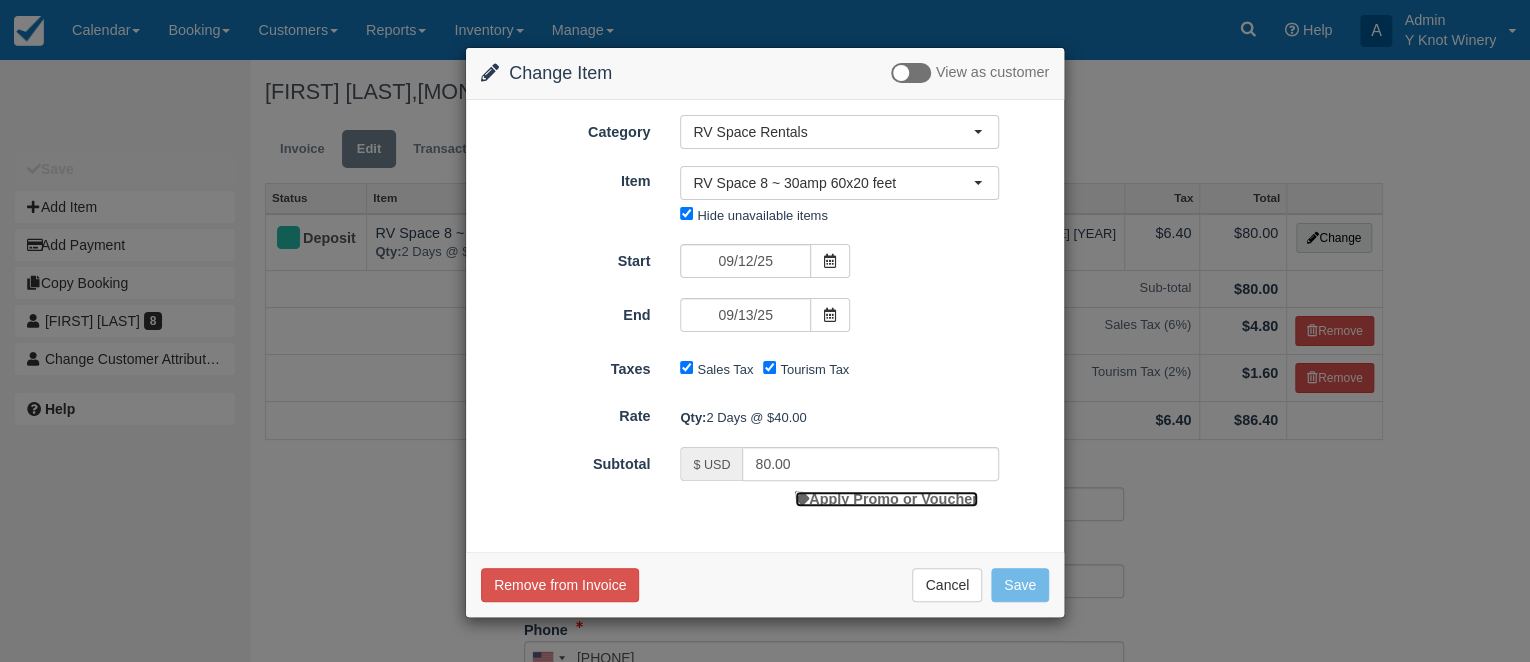 click on "Apply Promo or Voucher" at bounding box center [886, 499] 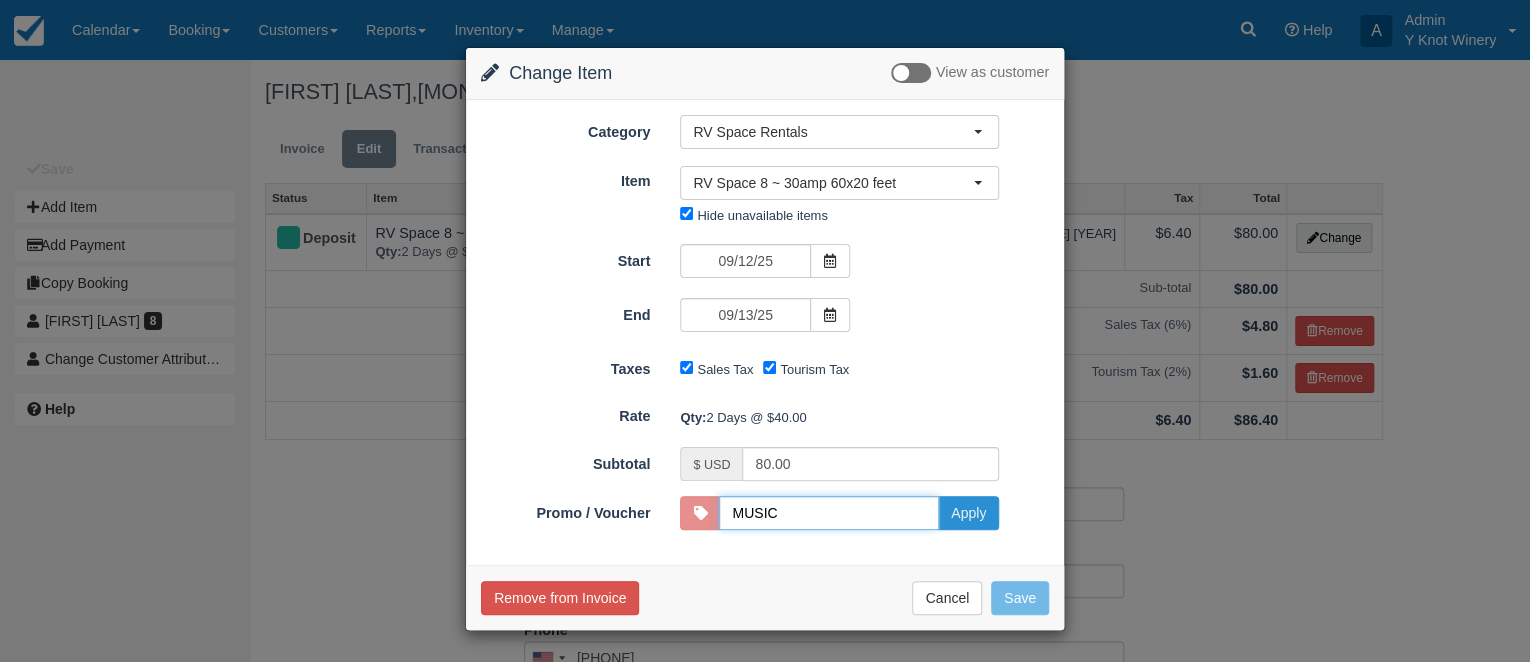 type on "MUSIC" 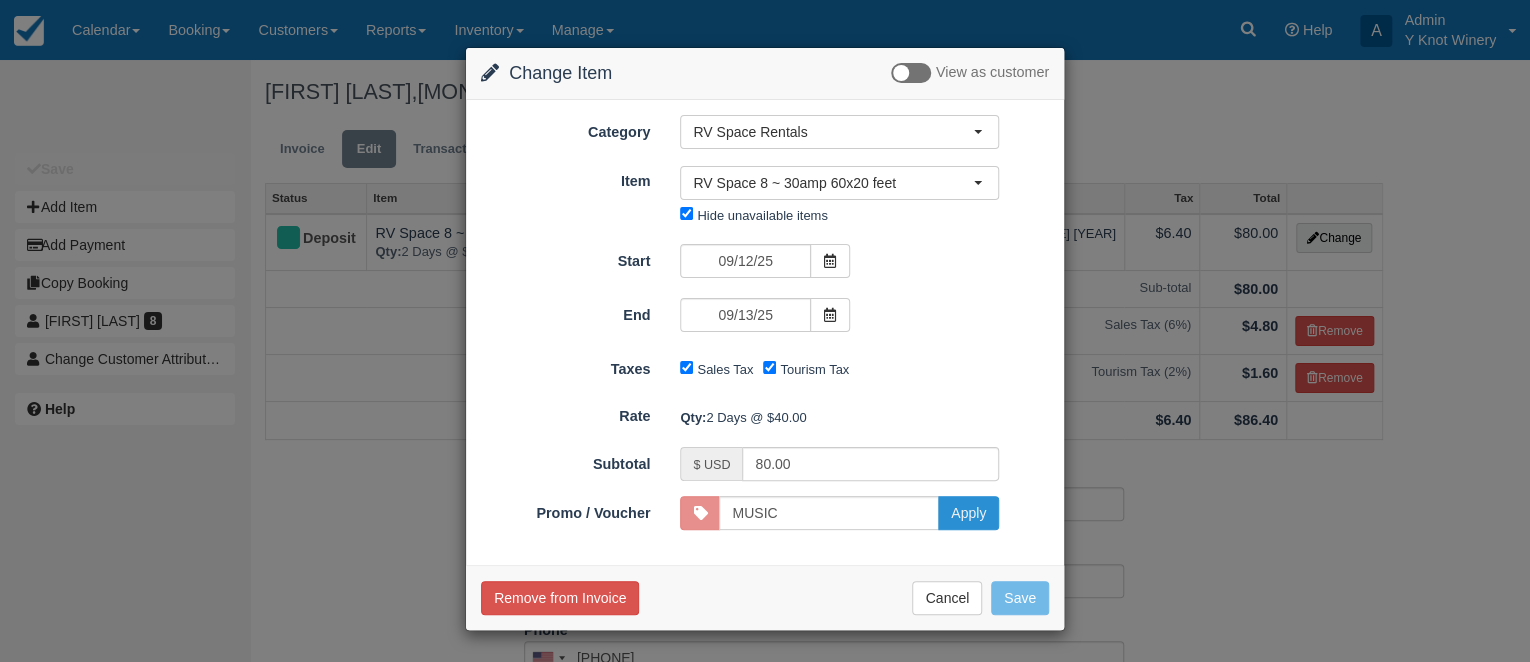 click on "Apply" at bounding box center (968, 513) 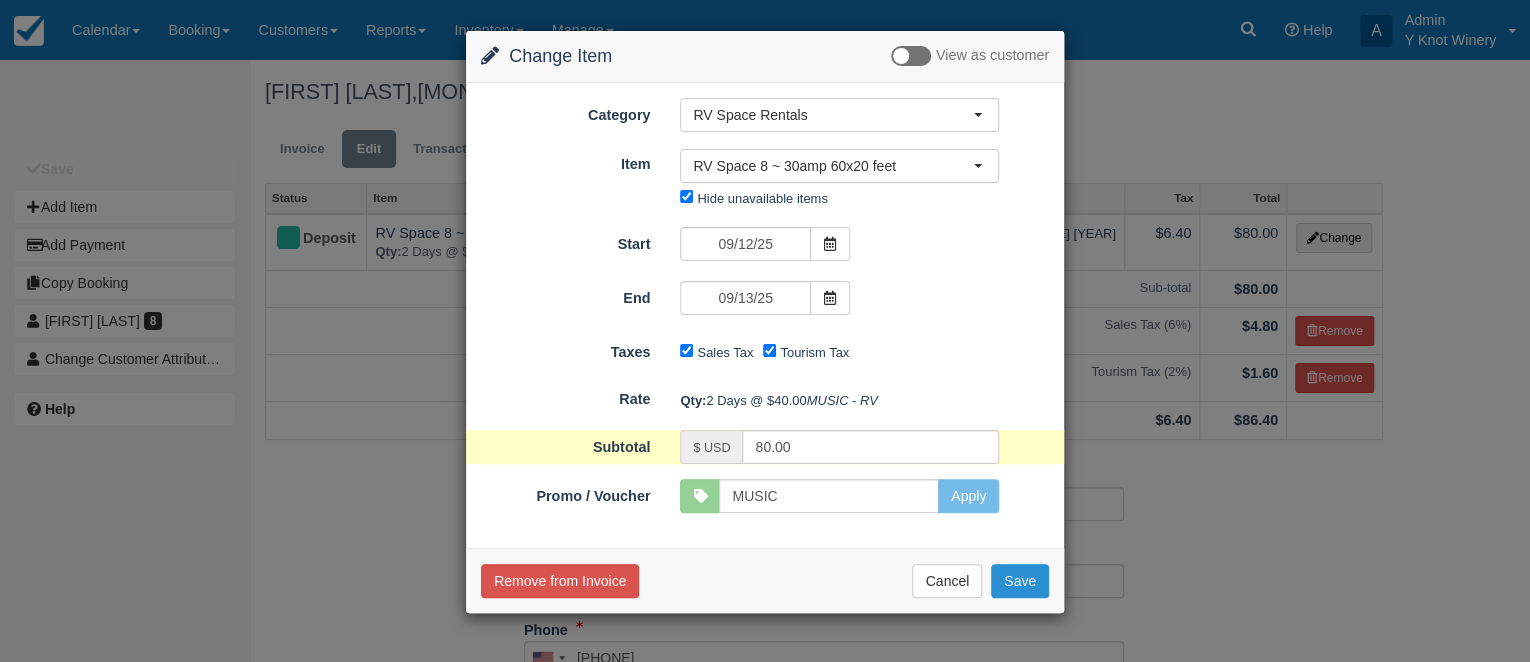 click on "Save" at bounding box center [1020, 581] 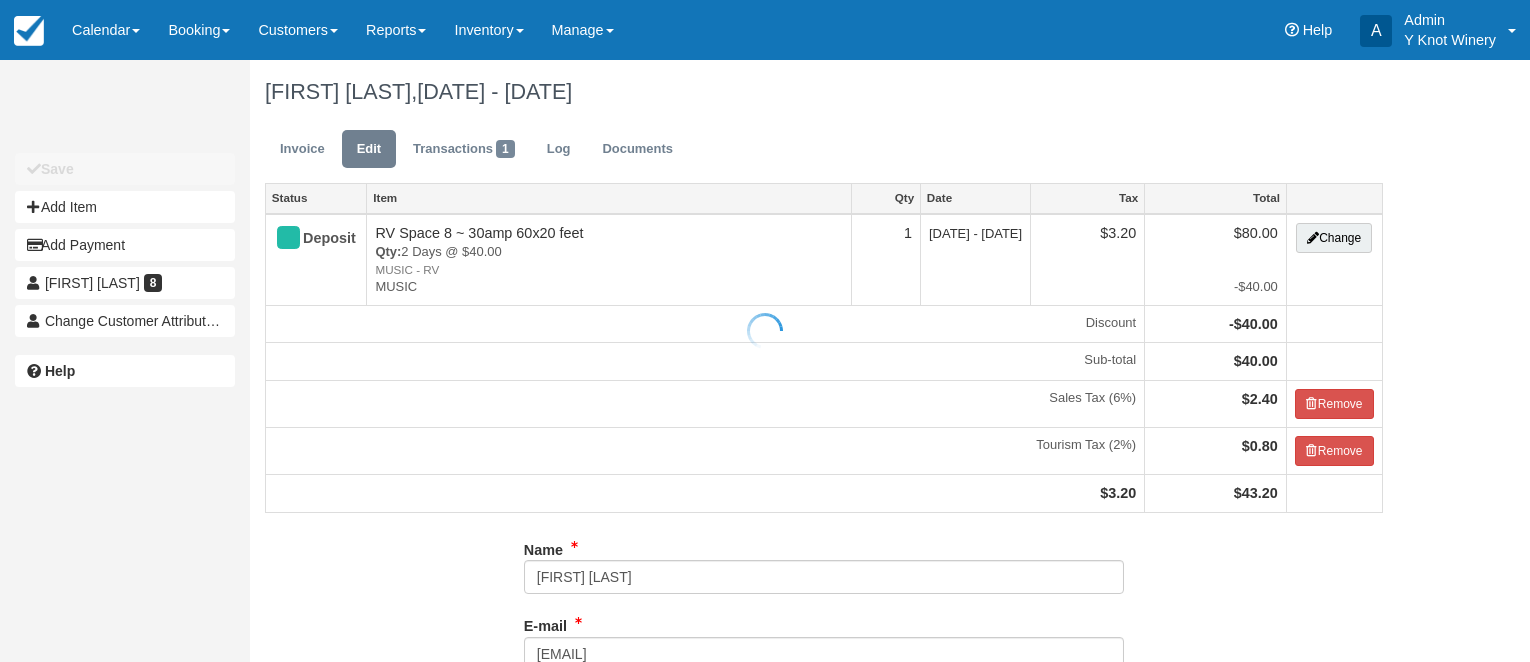 scroll, scrollTop: 0, scrollLeft: 0, axis: both 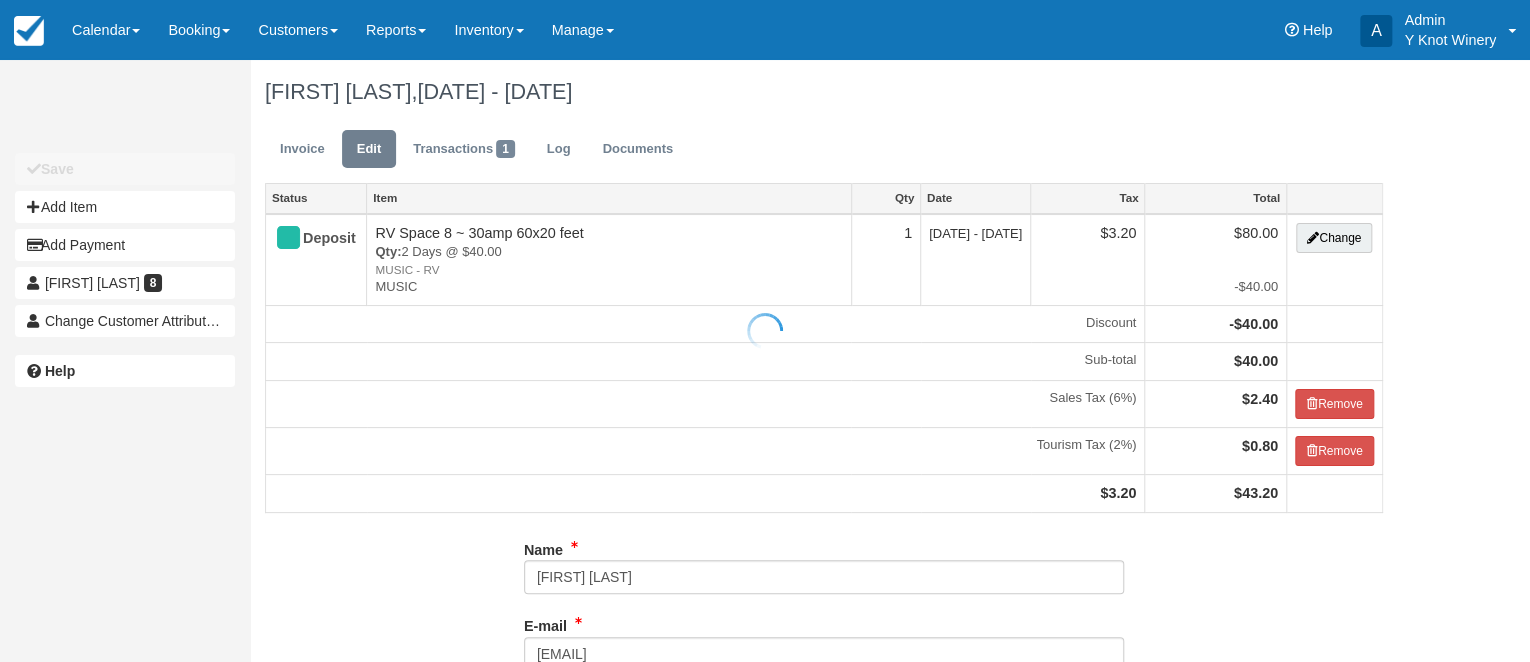 type on "[PHONE]" 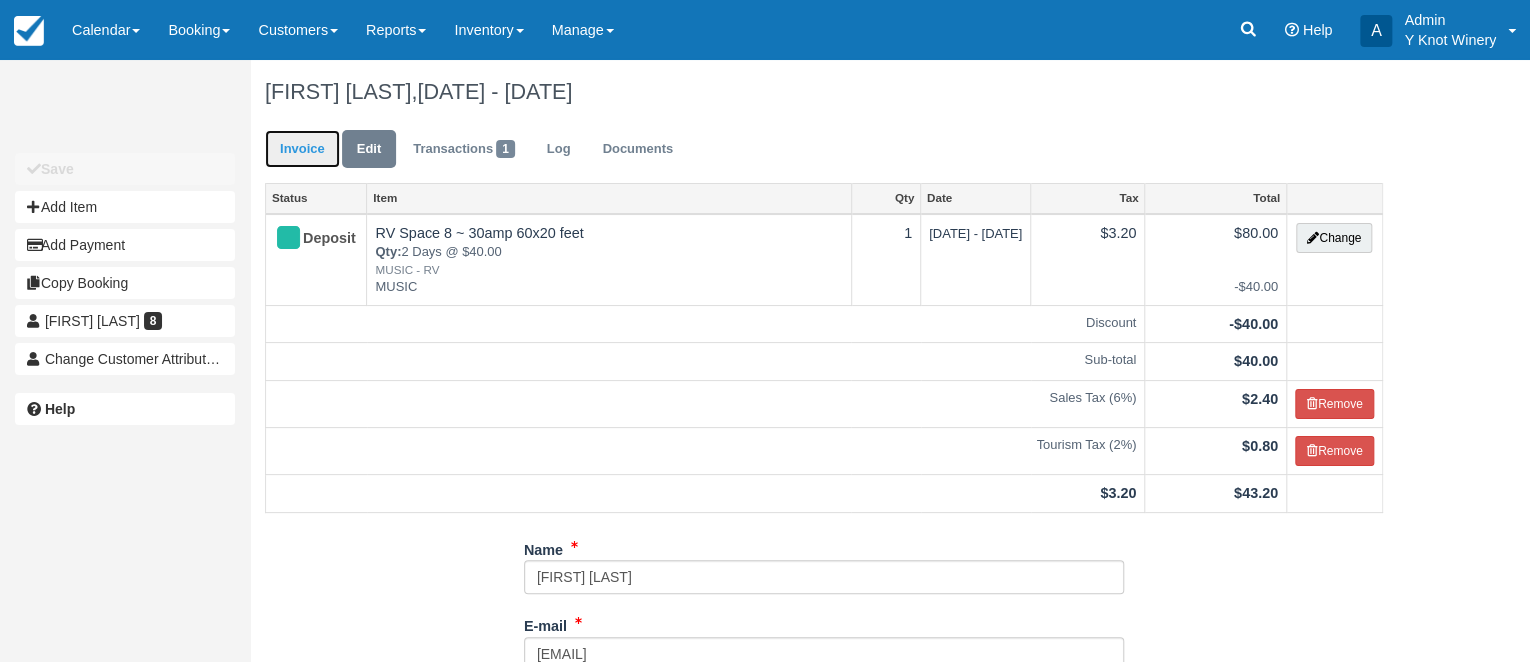 click on "Invoice" at bounding box center (302, 149) 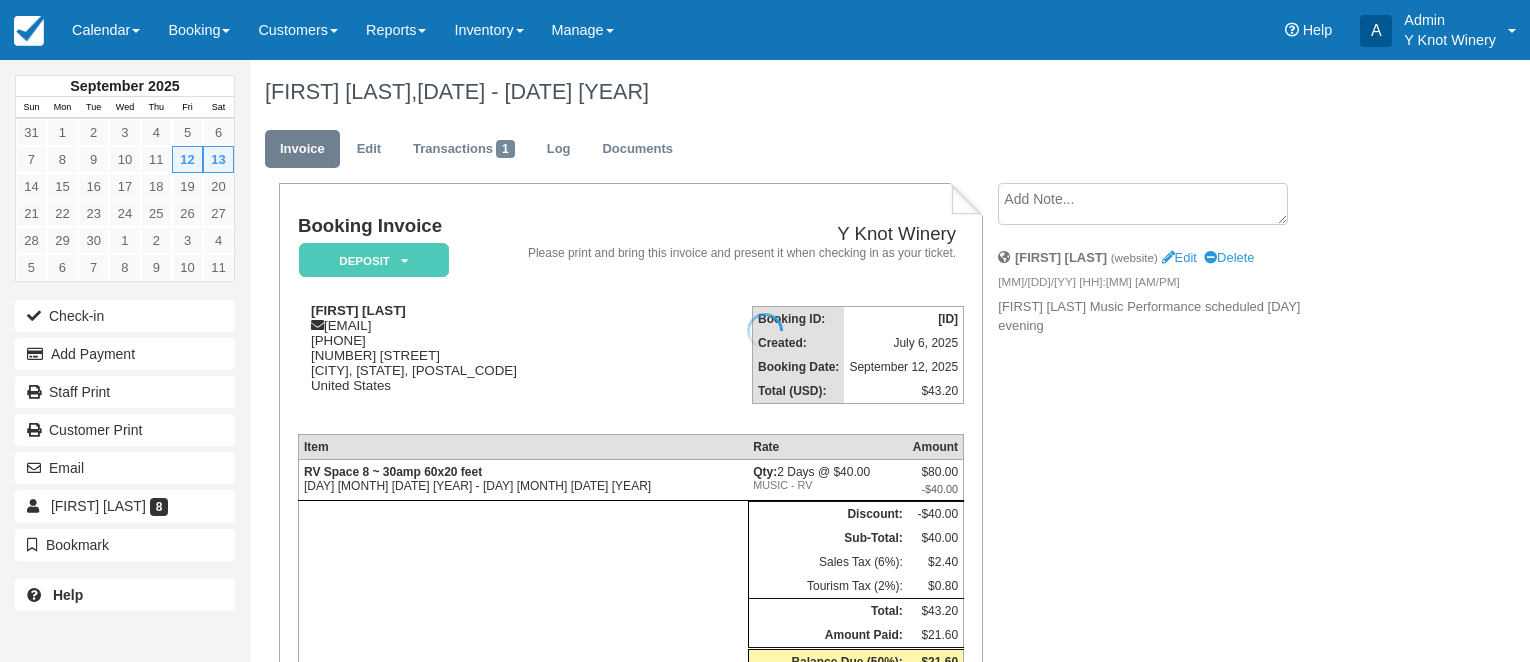 scroll, scrollTop: 0, scrollLeft: 0, axis: both 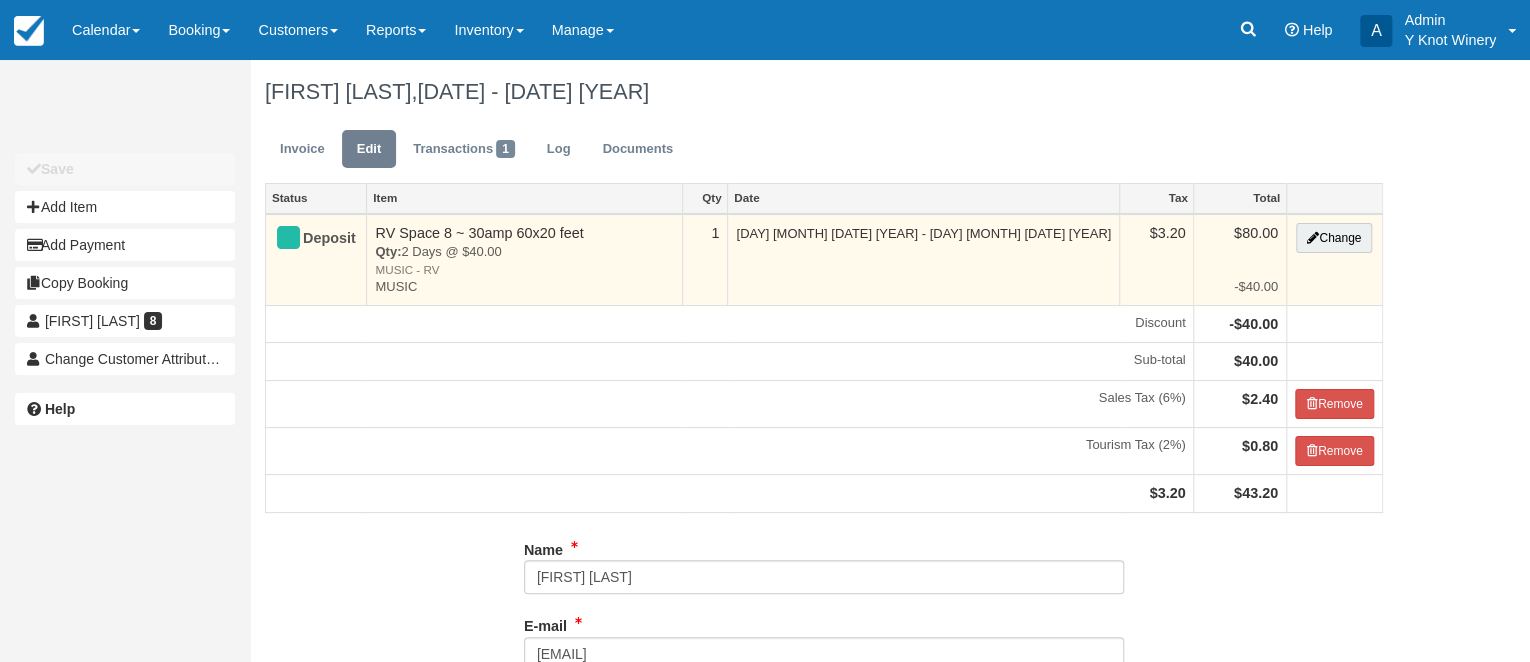 type on "[PHONE]" 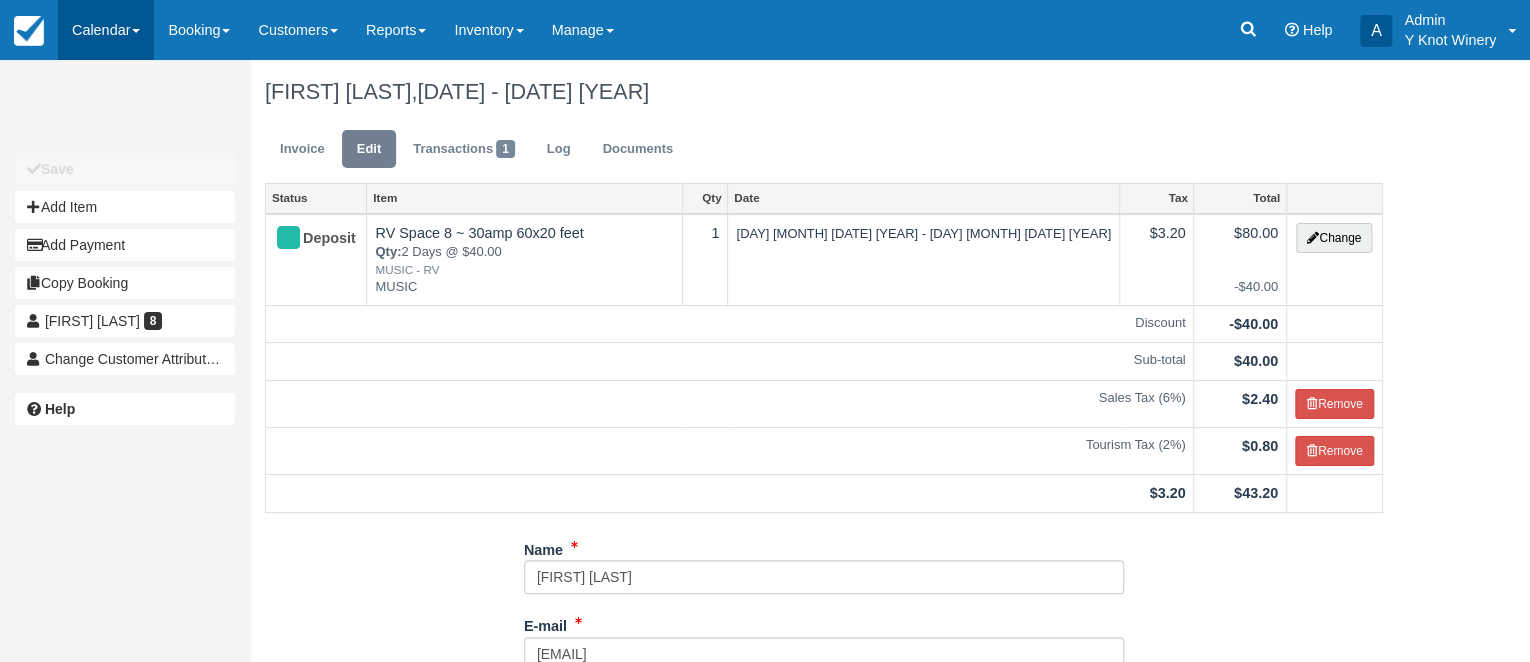 click on "Calendar" at bounding box center [106, 30] 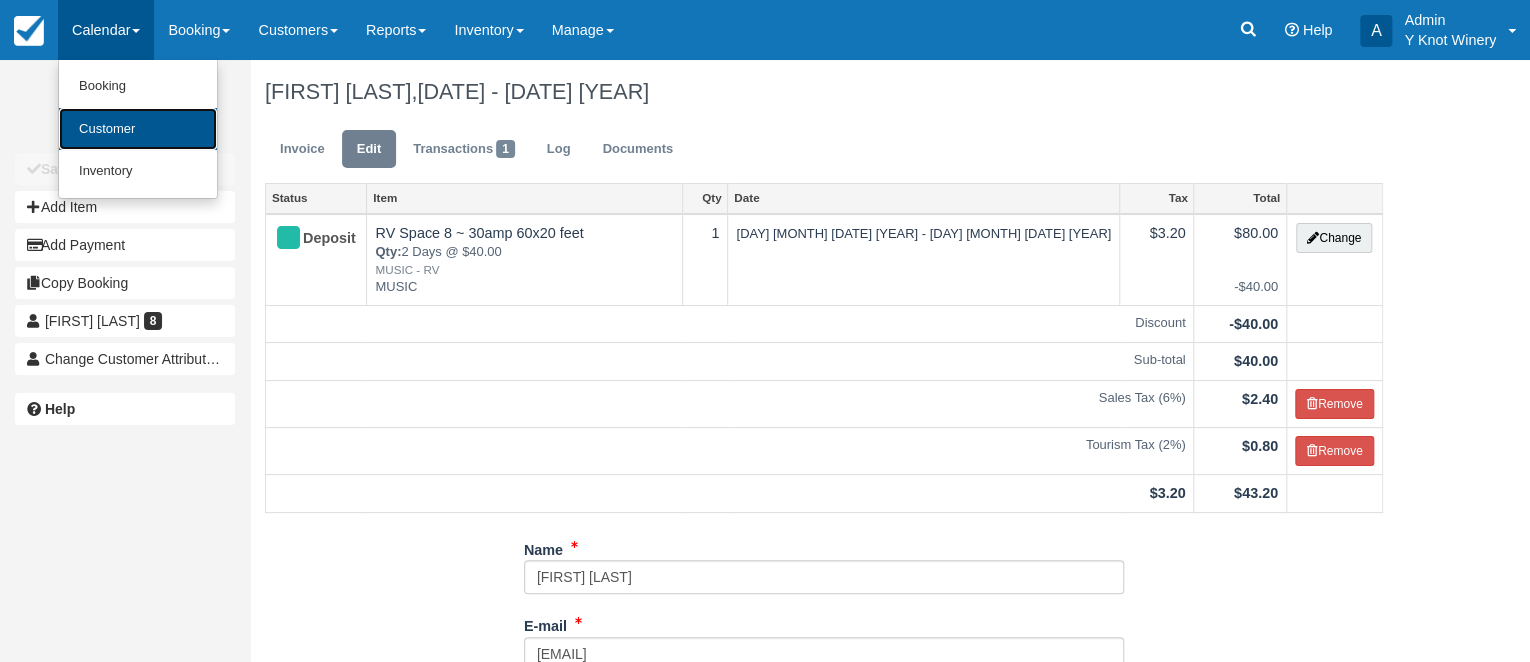 click on "Customer" at bounding box center [138, 129] 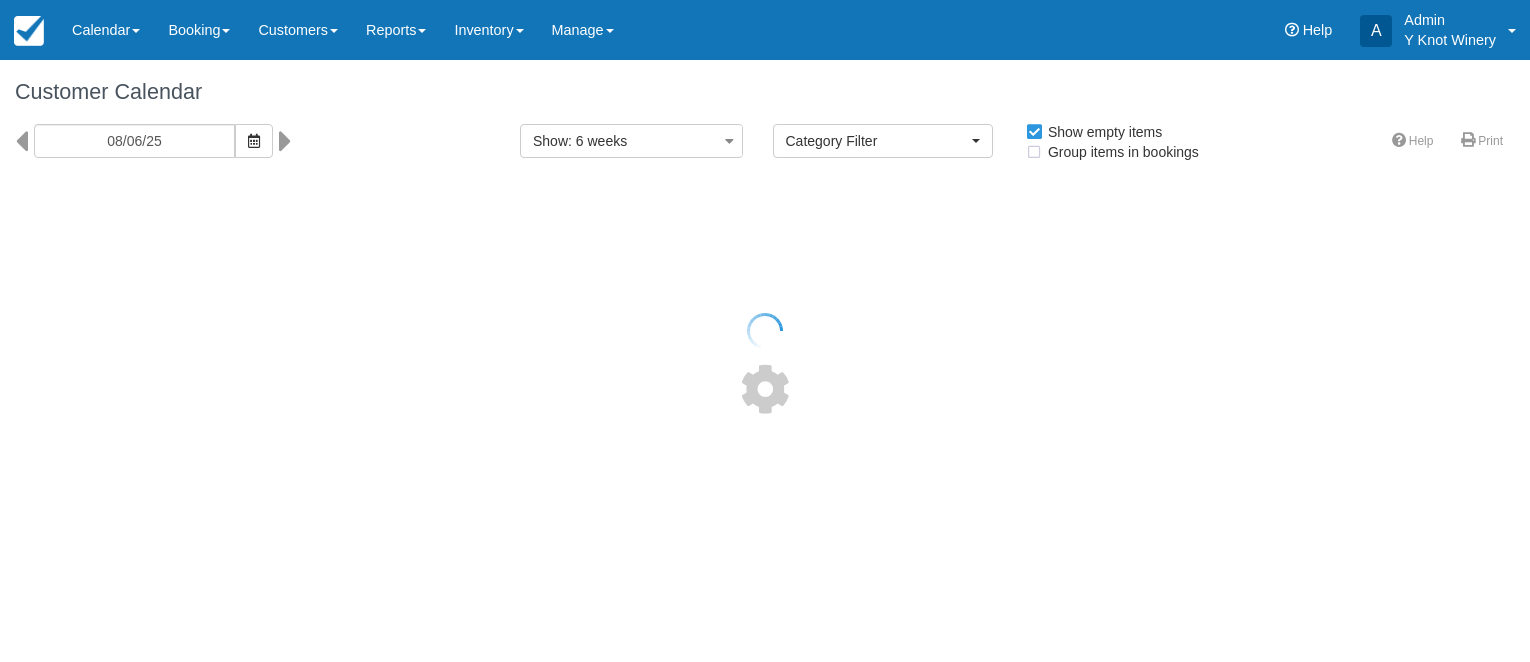 select 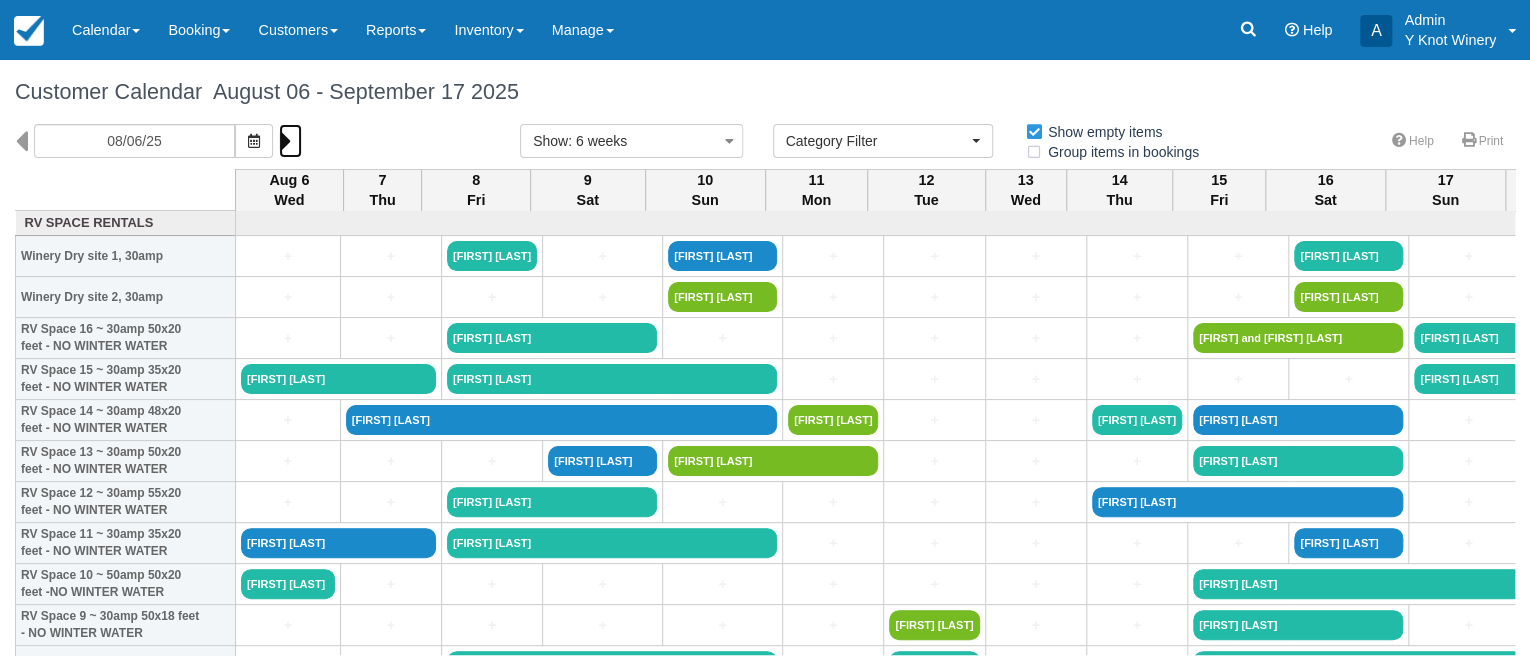 click at bounding box center (285, 141) 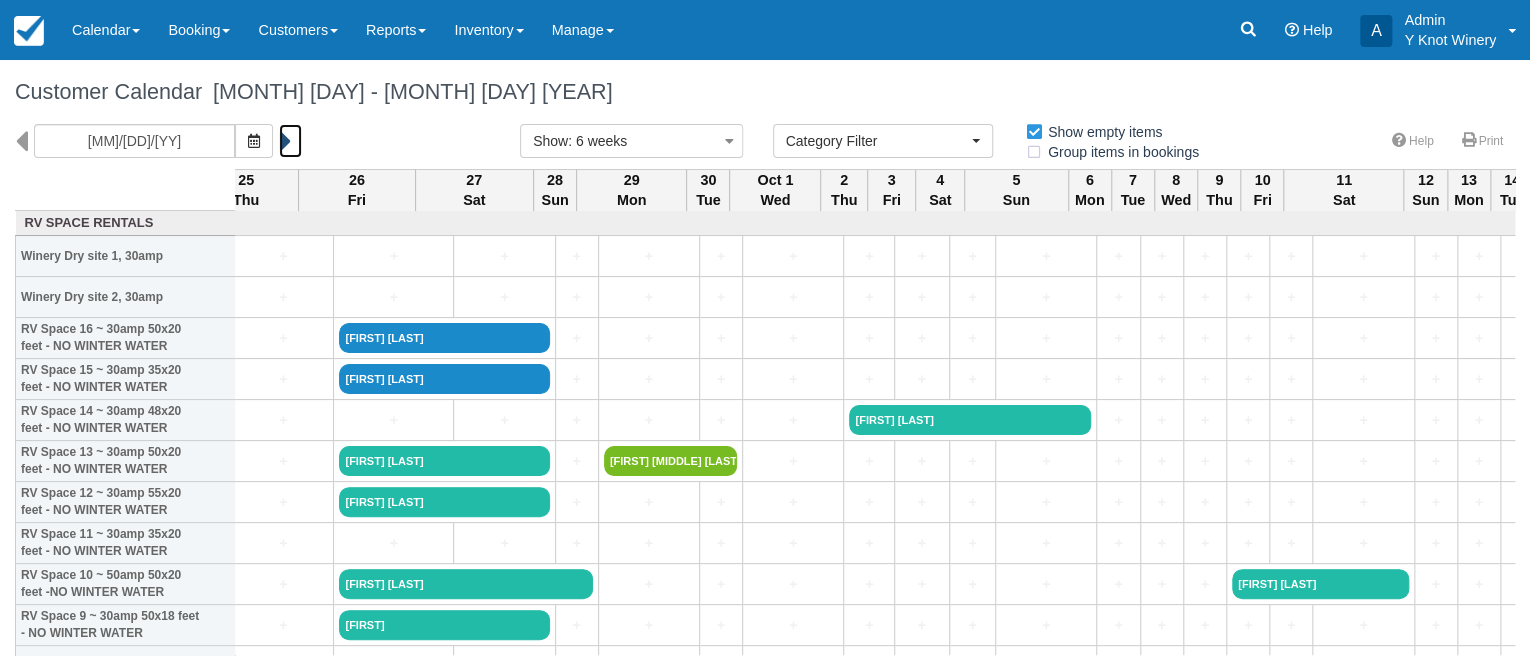 scroll, scrollTop: 0, scrollLeft: 590, axis: horizontal 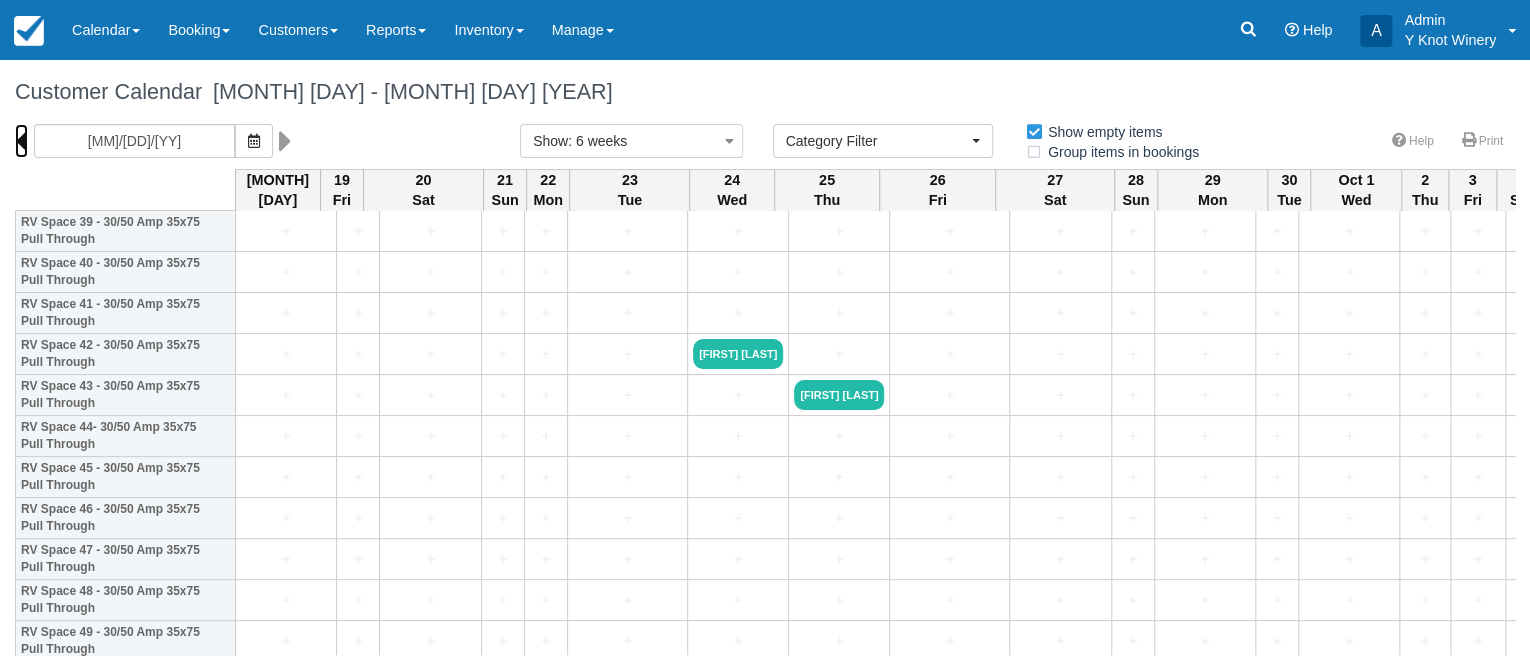 click at bounding box center (21, 141) 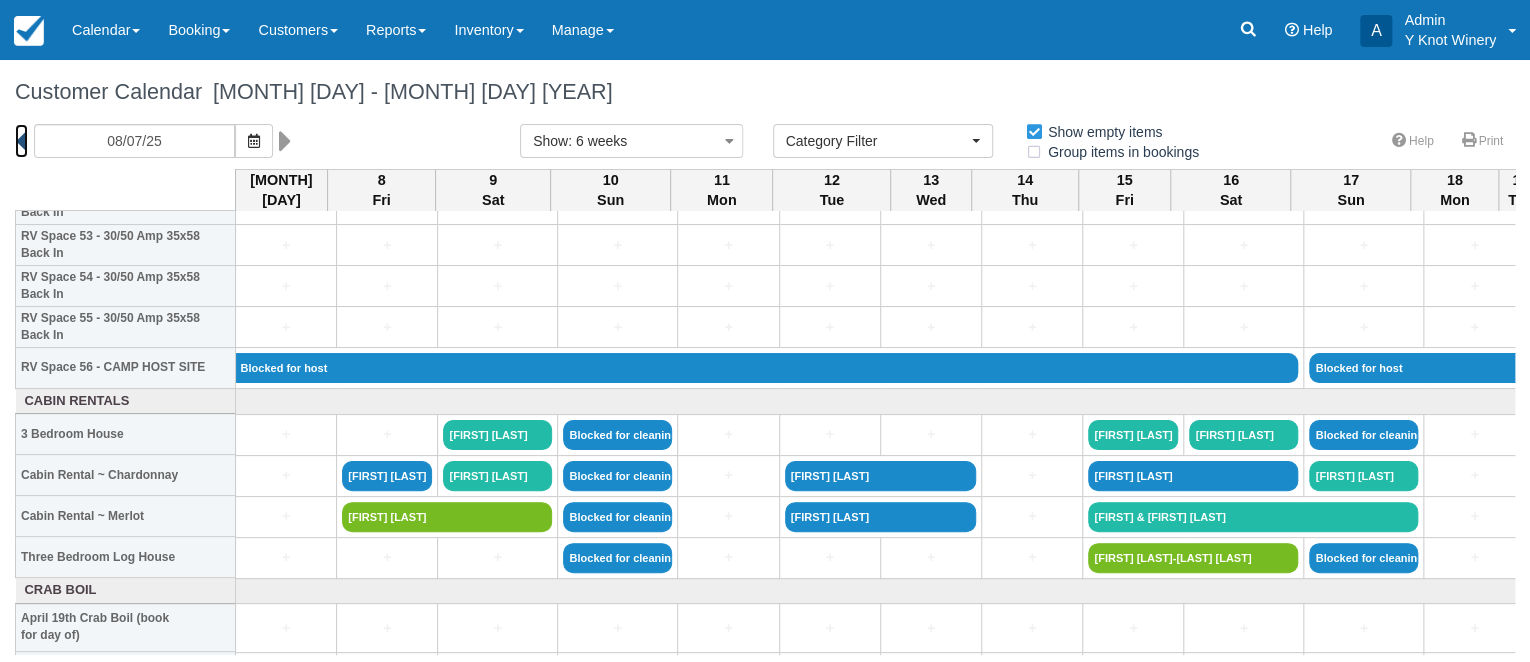 scroll, scrollTop: 0, scrollLeft: 0, axis: both 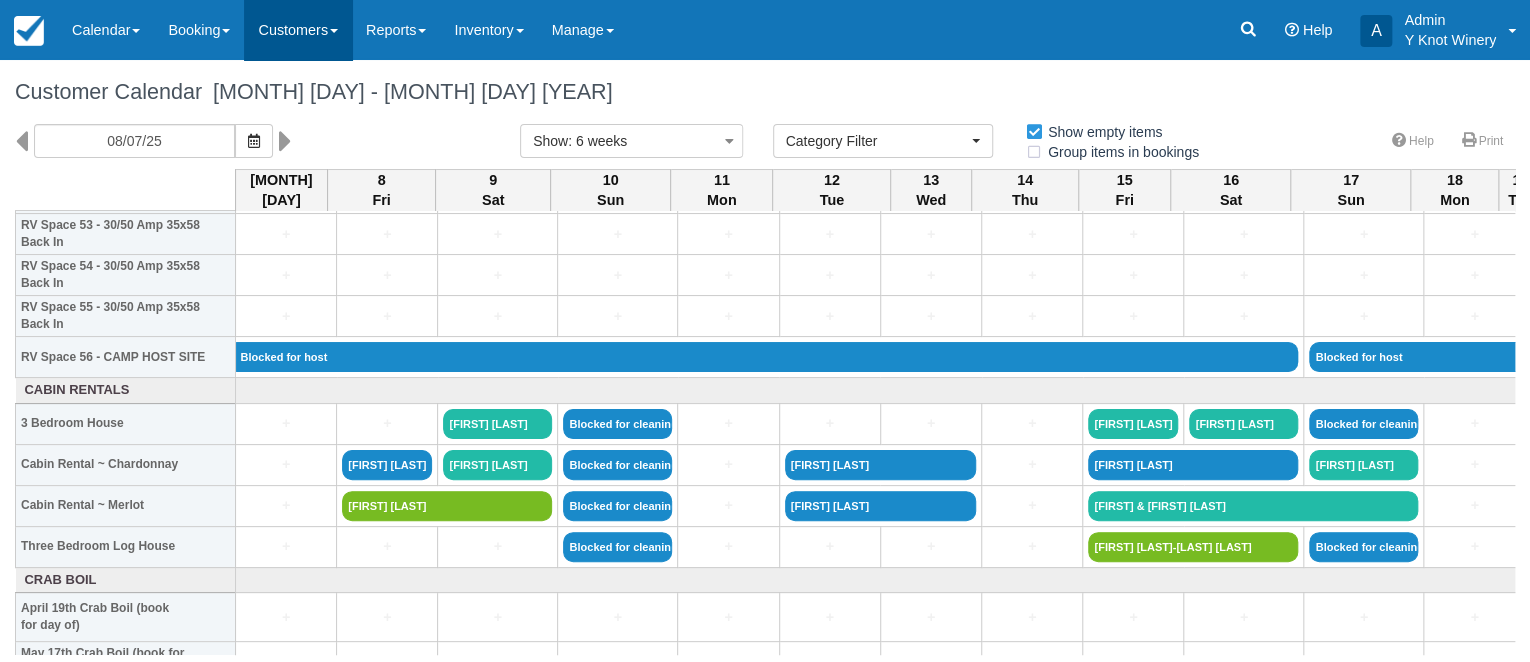 click on "Customers" at bounding box center (298, 30) 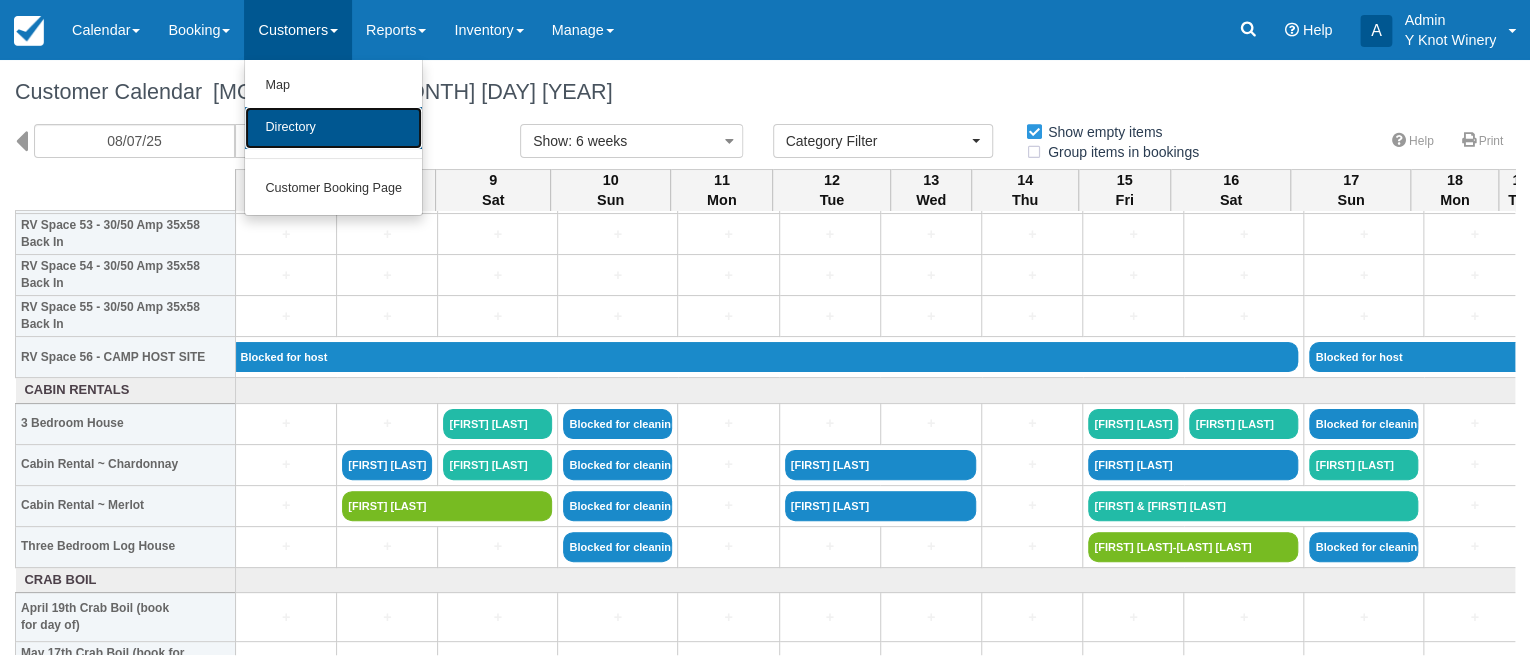 click on "Directory" at bounding box center (333, 128) 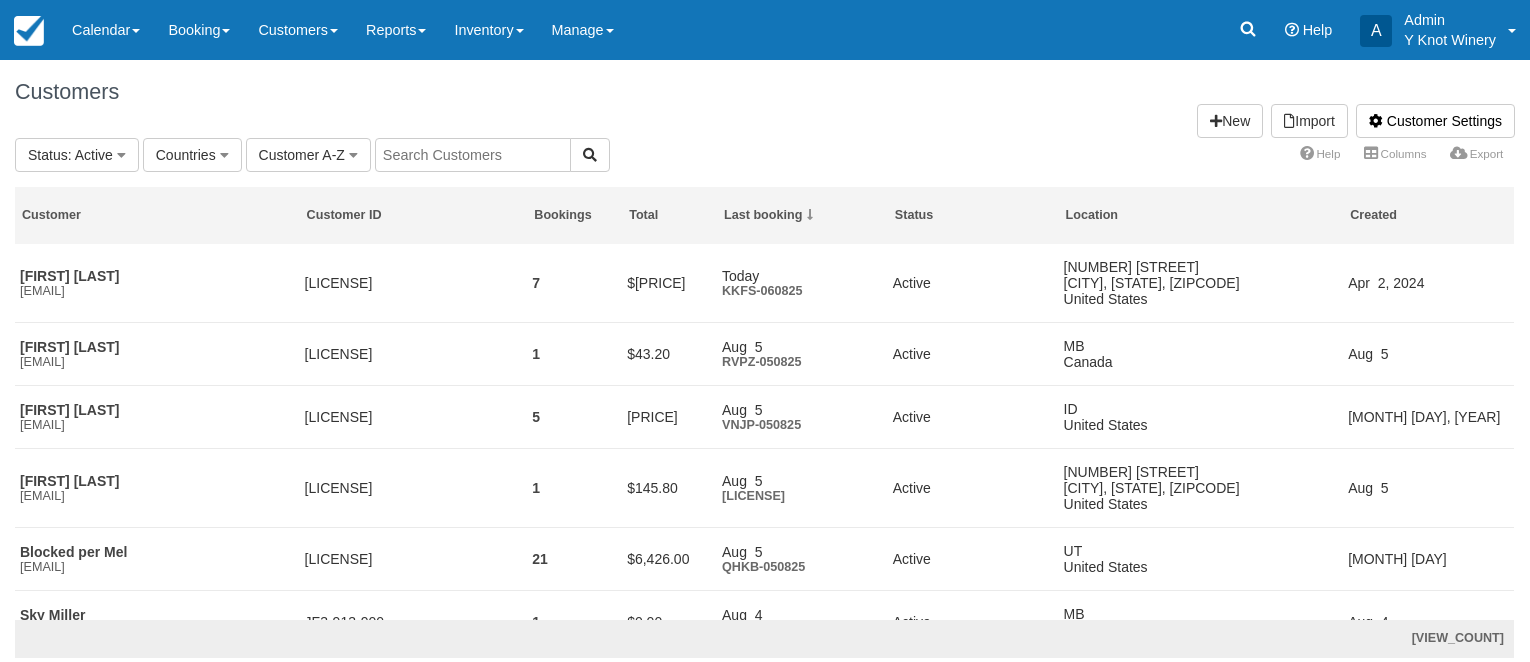 scroll, scrollTop: 0, scrollLeft: 0, axis: both 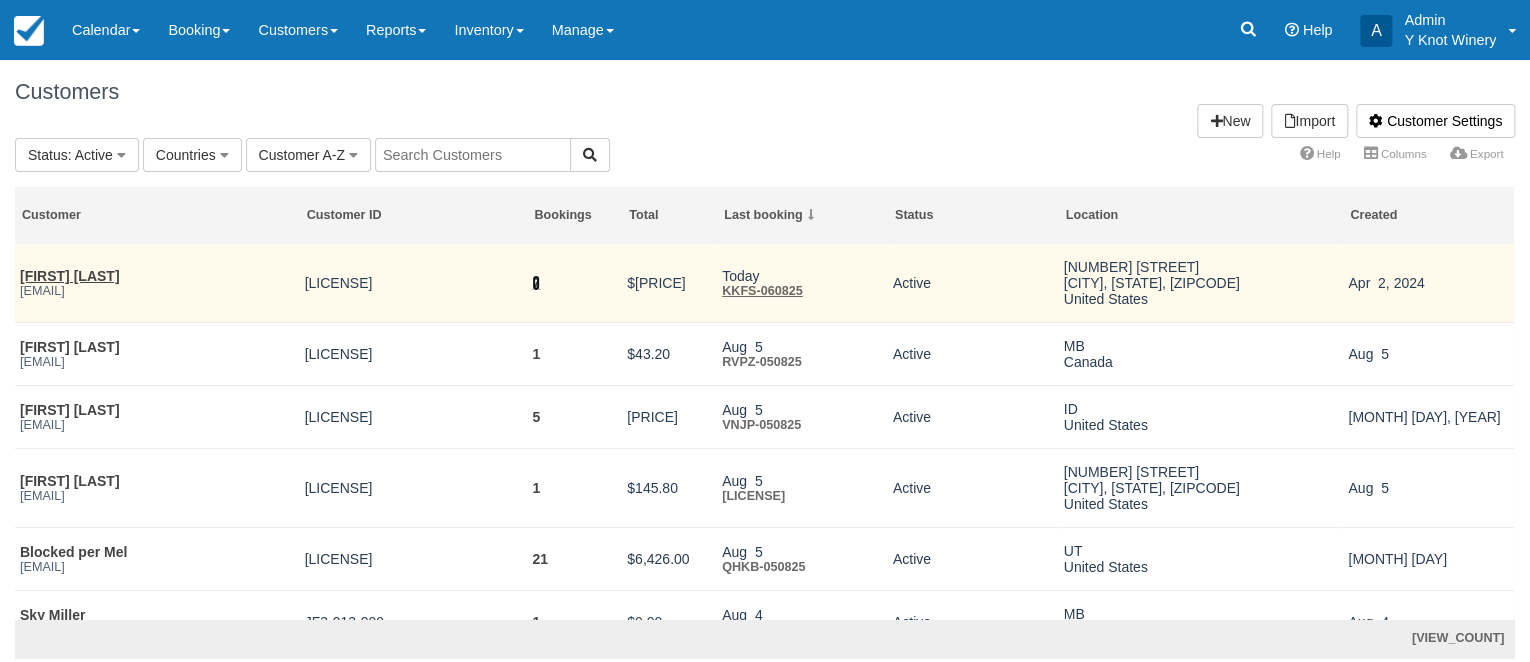 click on "7" at bounding box center (536, 283) 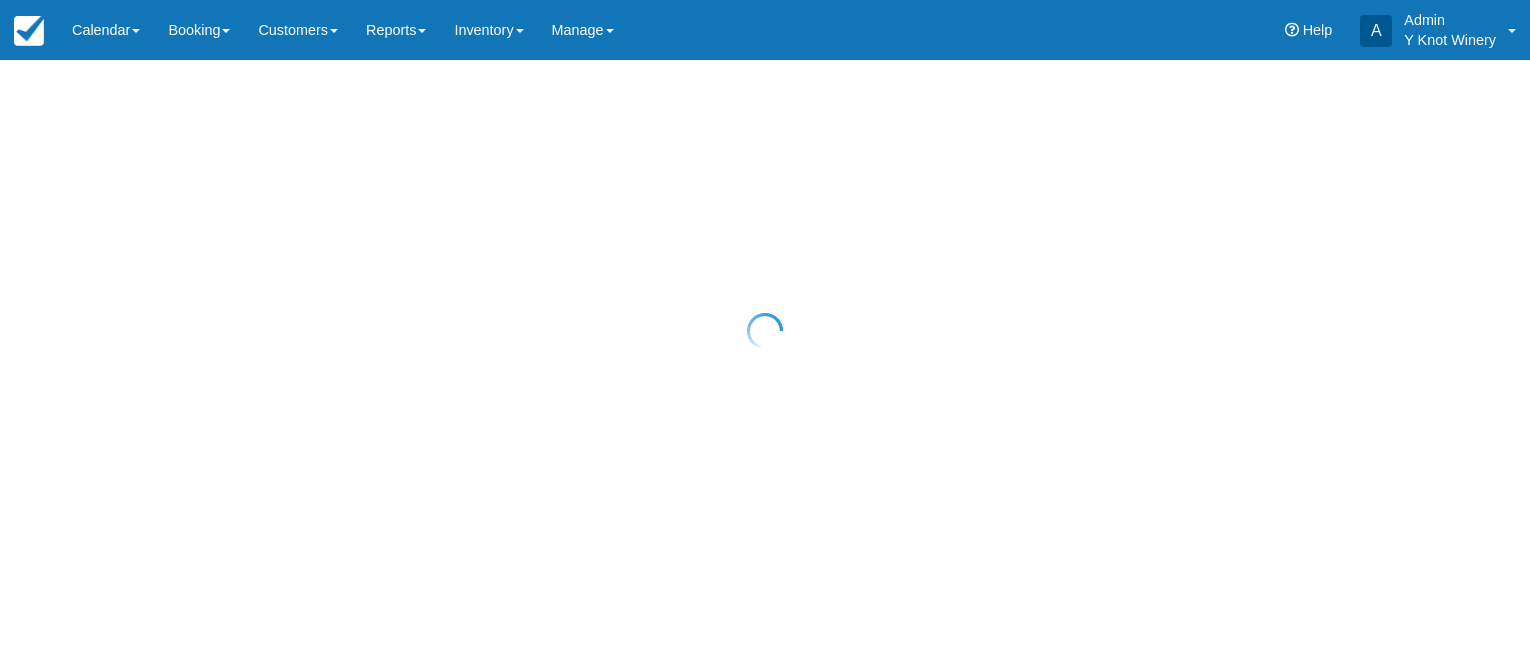 scroll, scrollTop: 0, scrollLeft: 0, axis: both 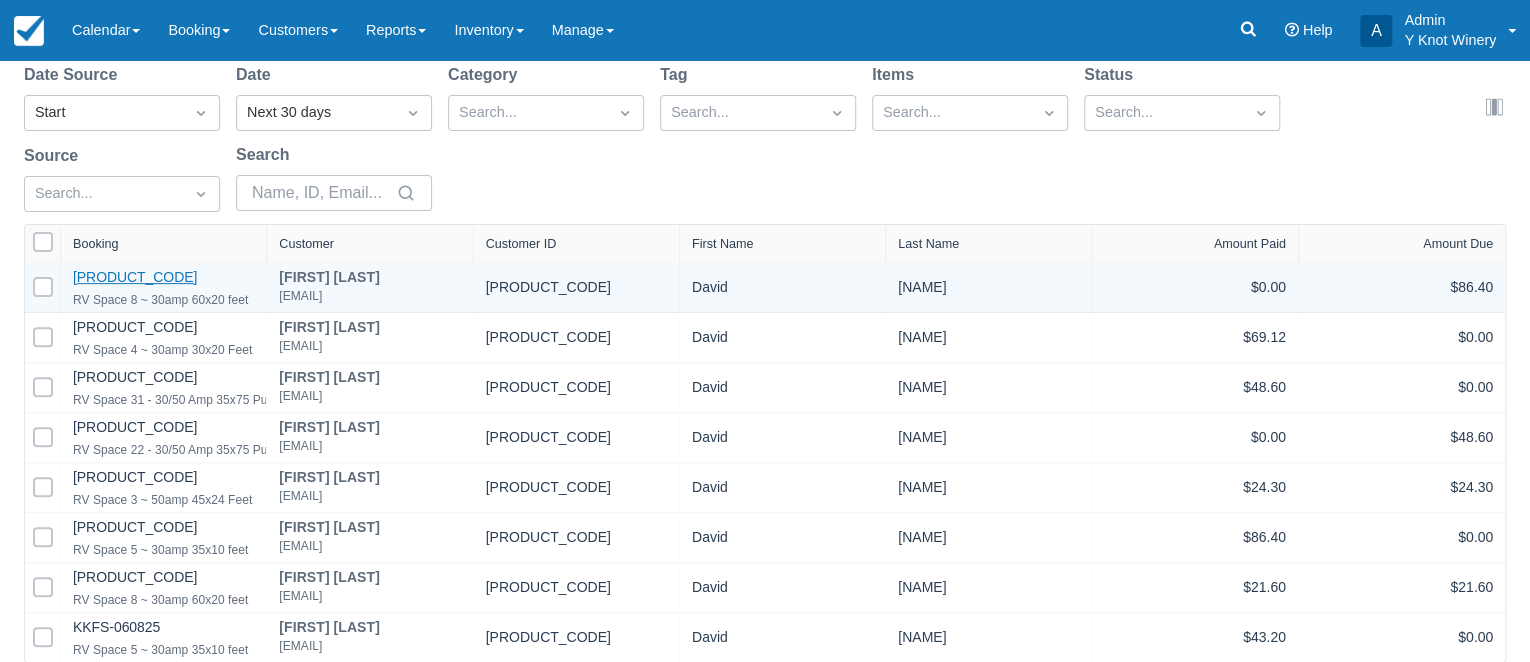 click on "KKVB-020424" at bounding box center [135, 277] 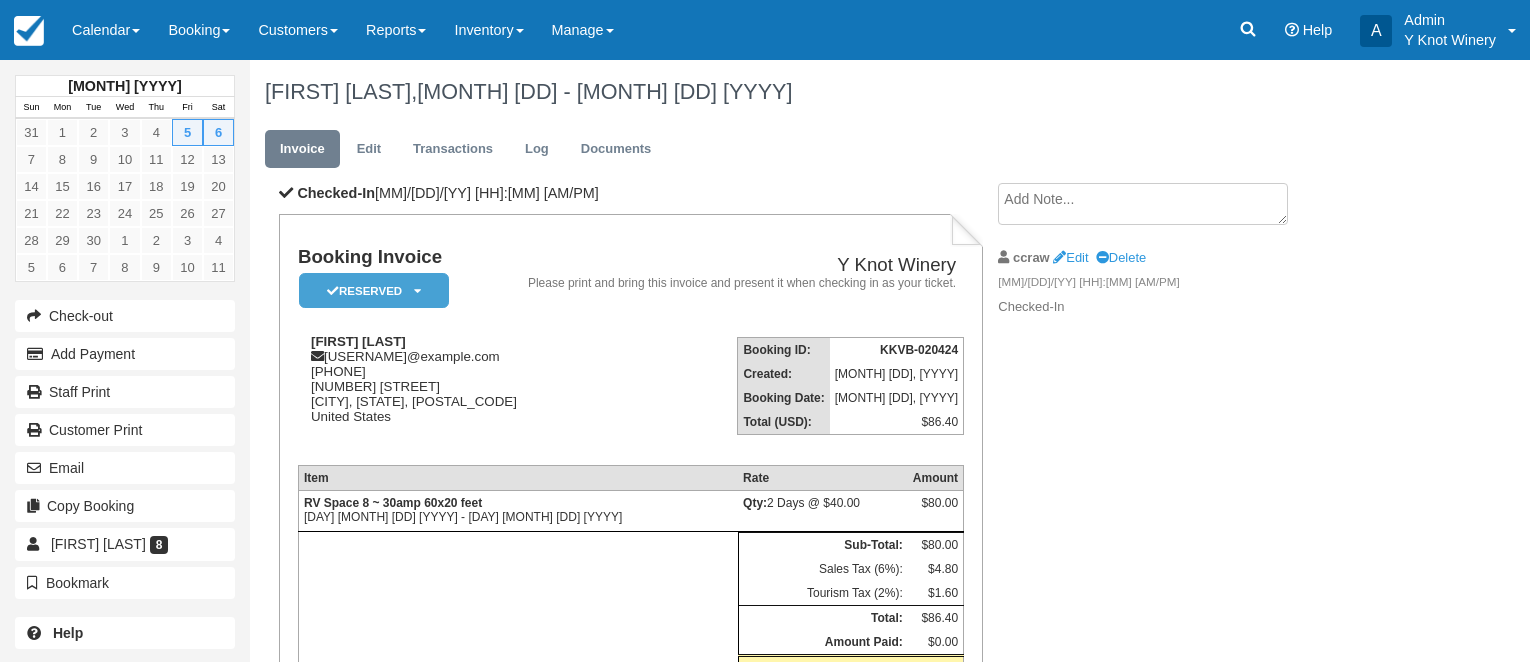 scroll, scrollTop: 0, scrollLeft: 0, axis: both 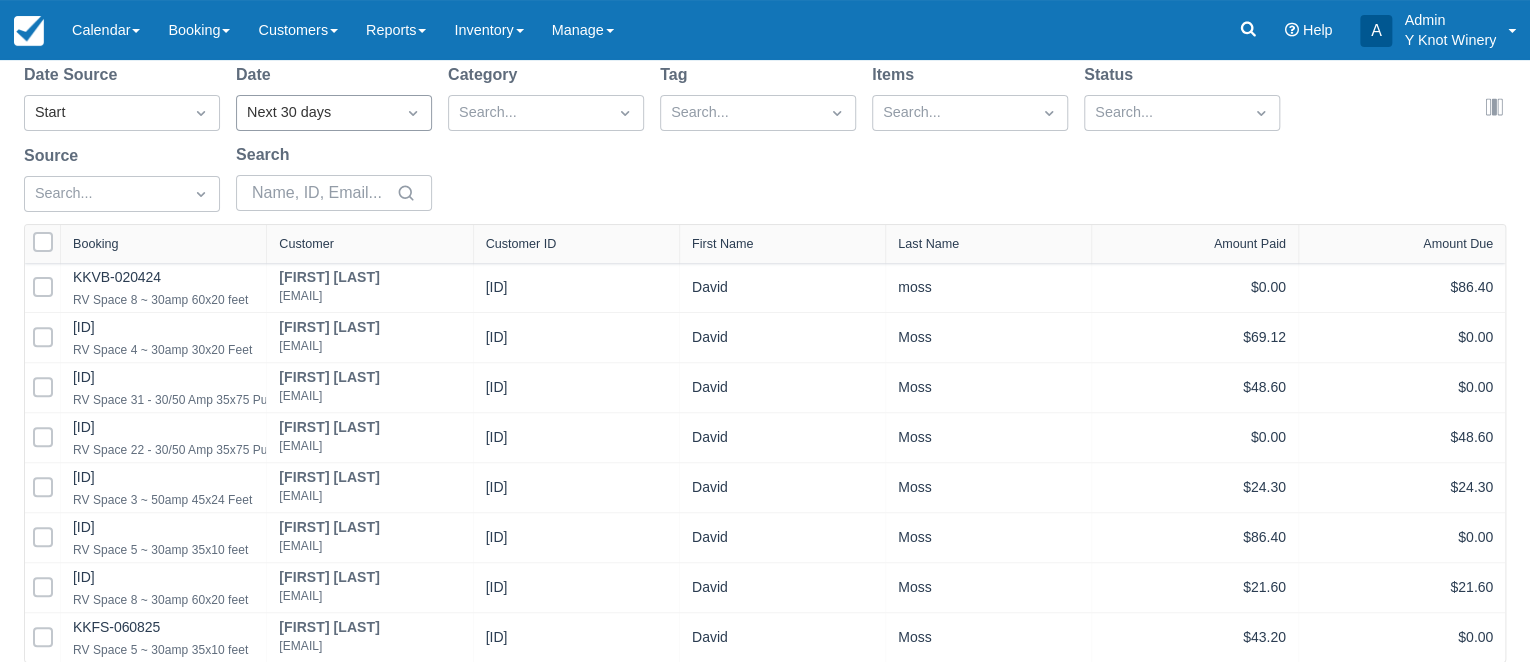 click 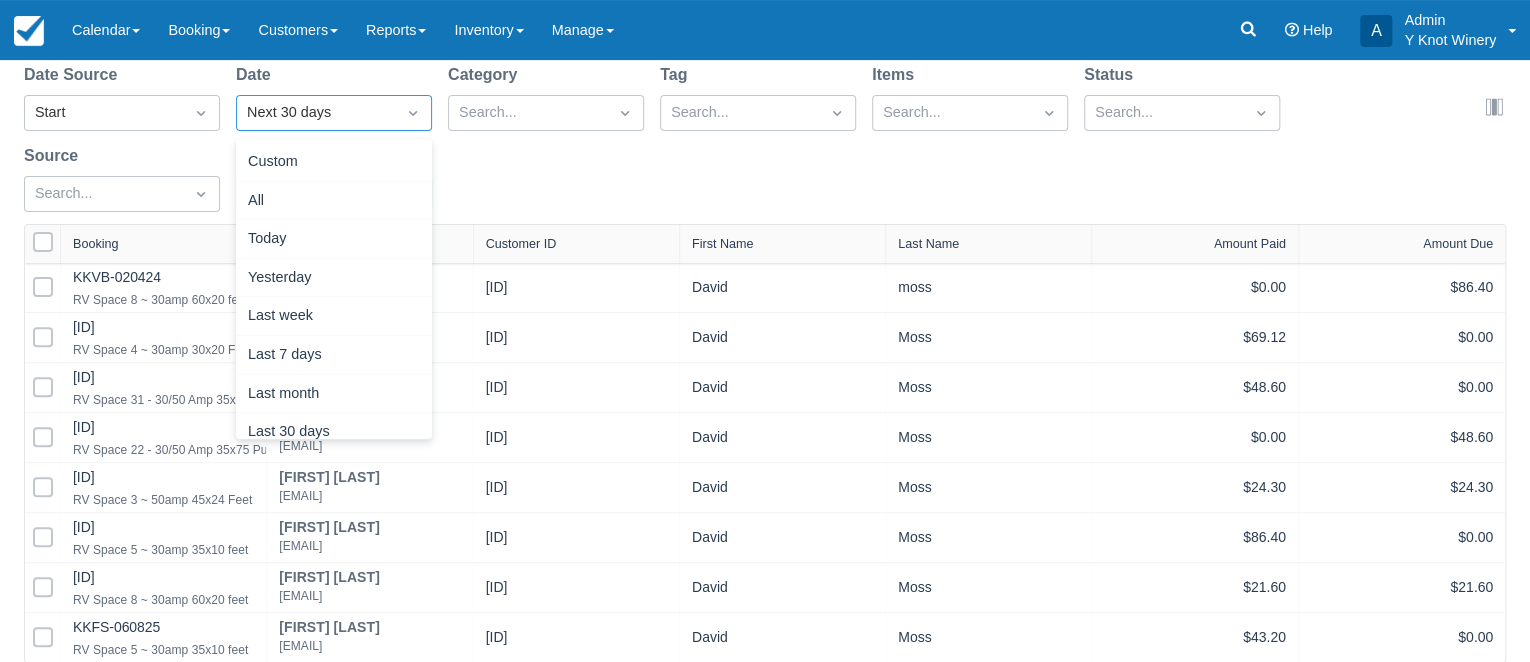 scroll, scrollTop: 253, scrollLeft: 0, axis: vertical 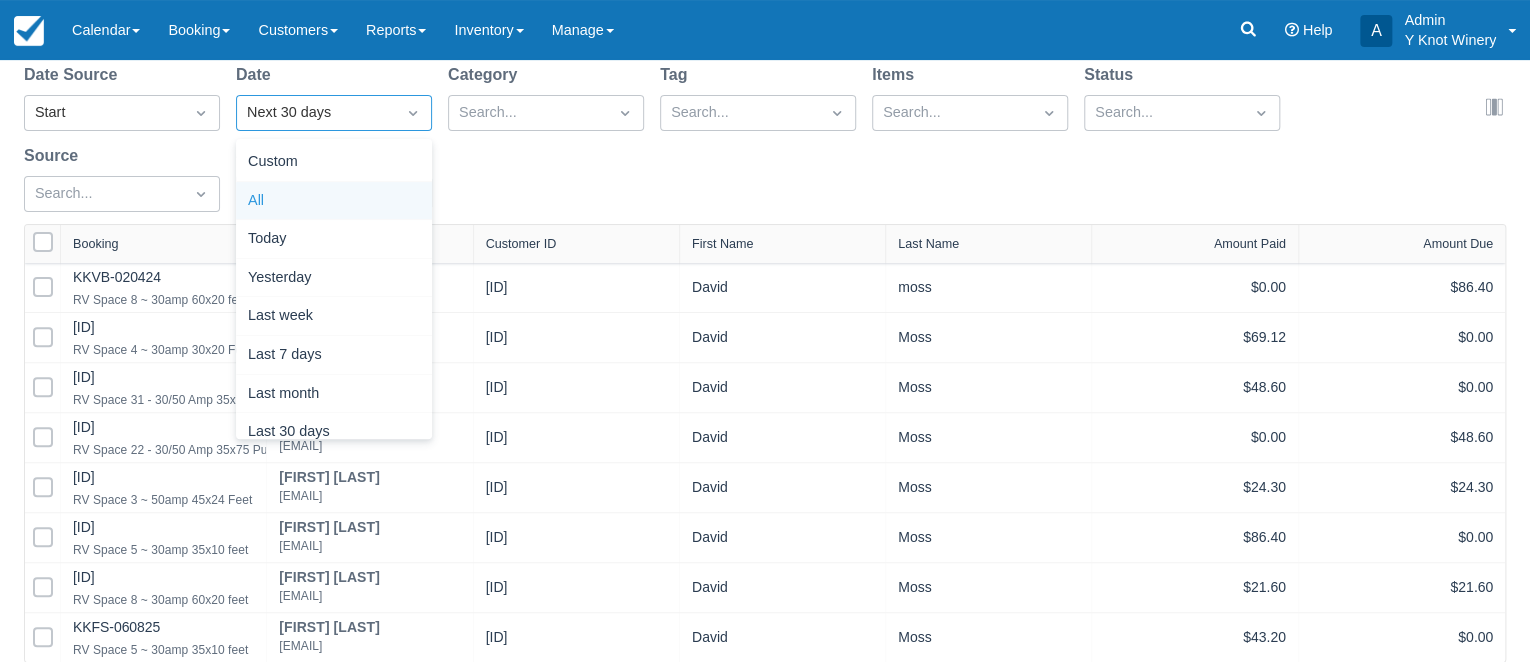 click on "All" at bounding box center (334, 201) 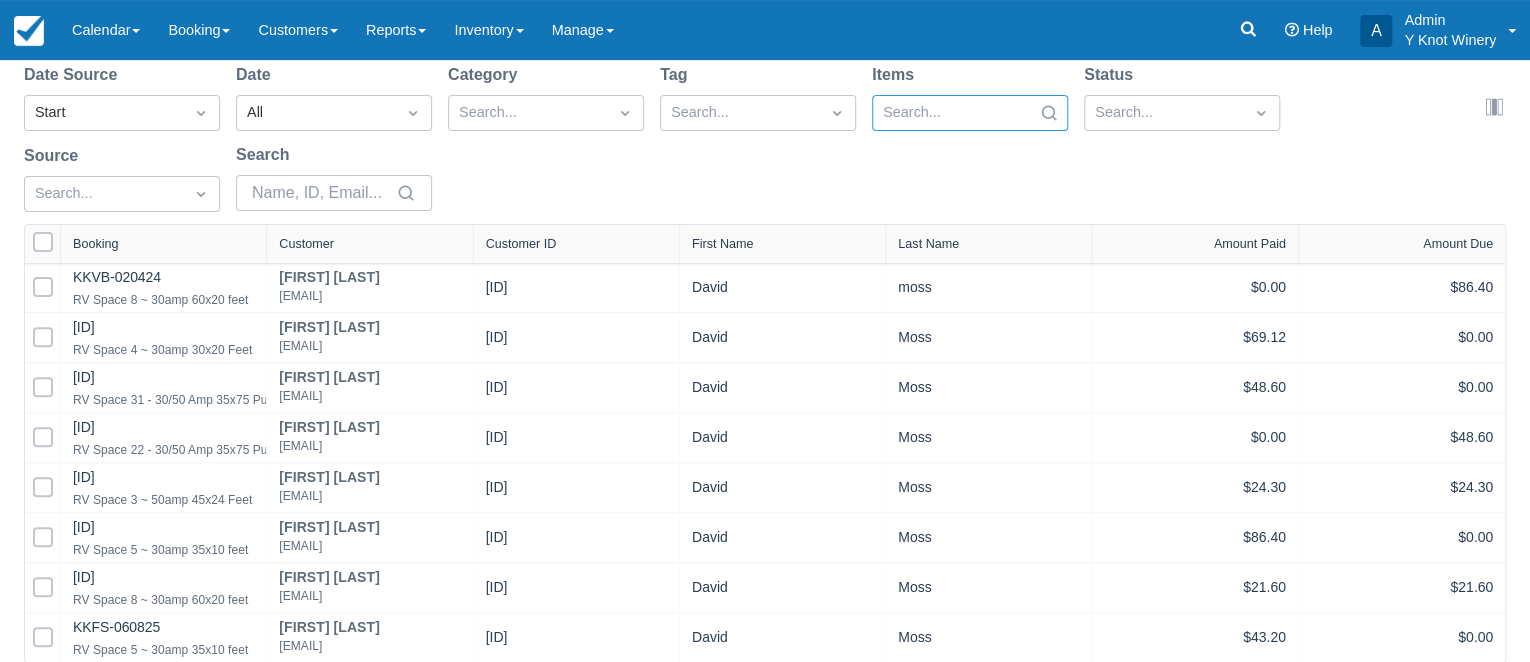 click 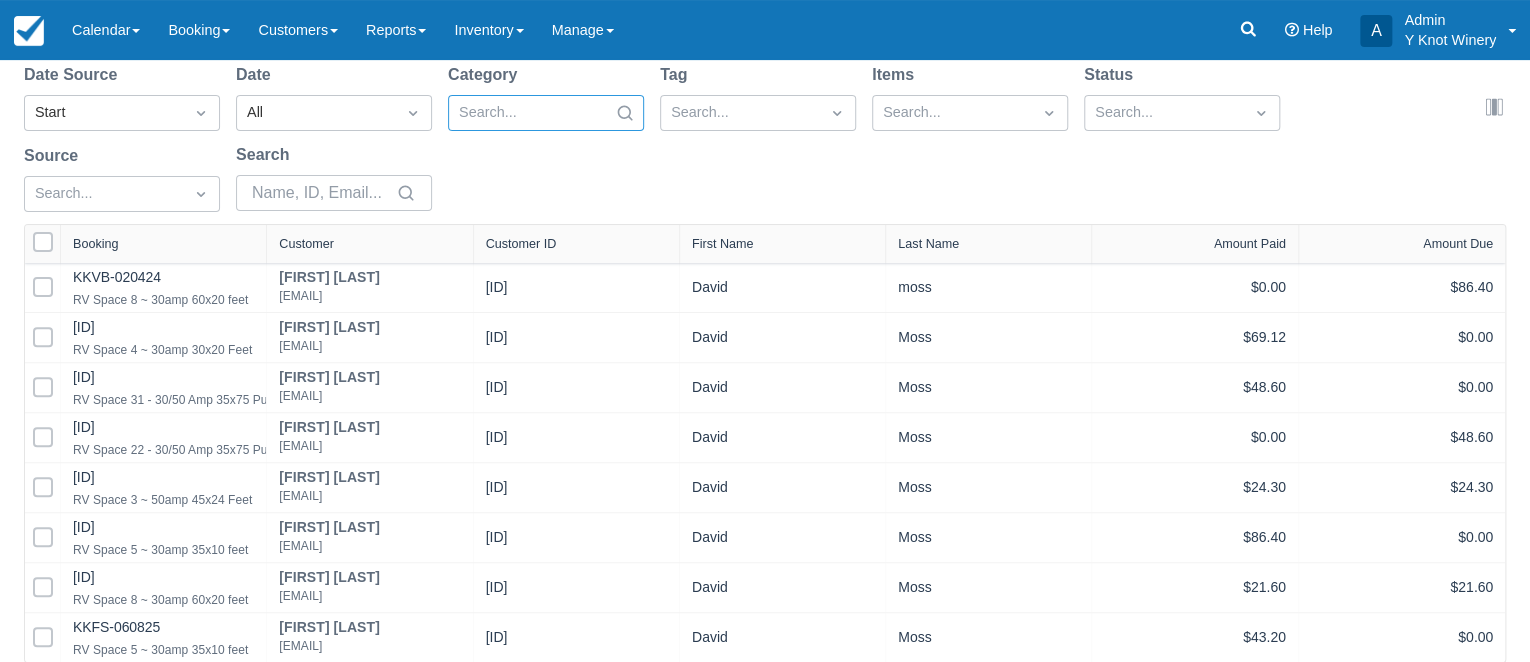 click 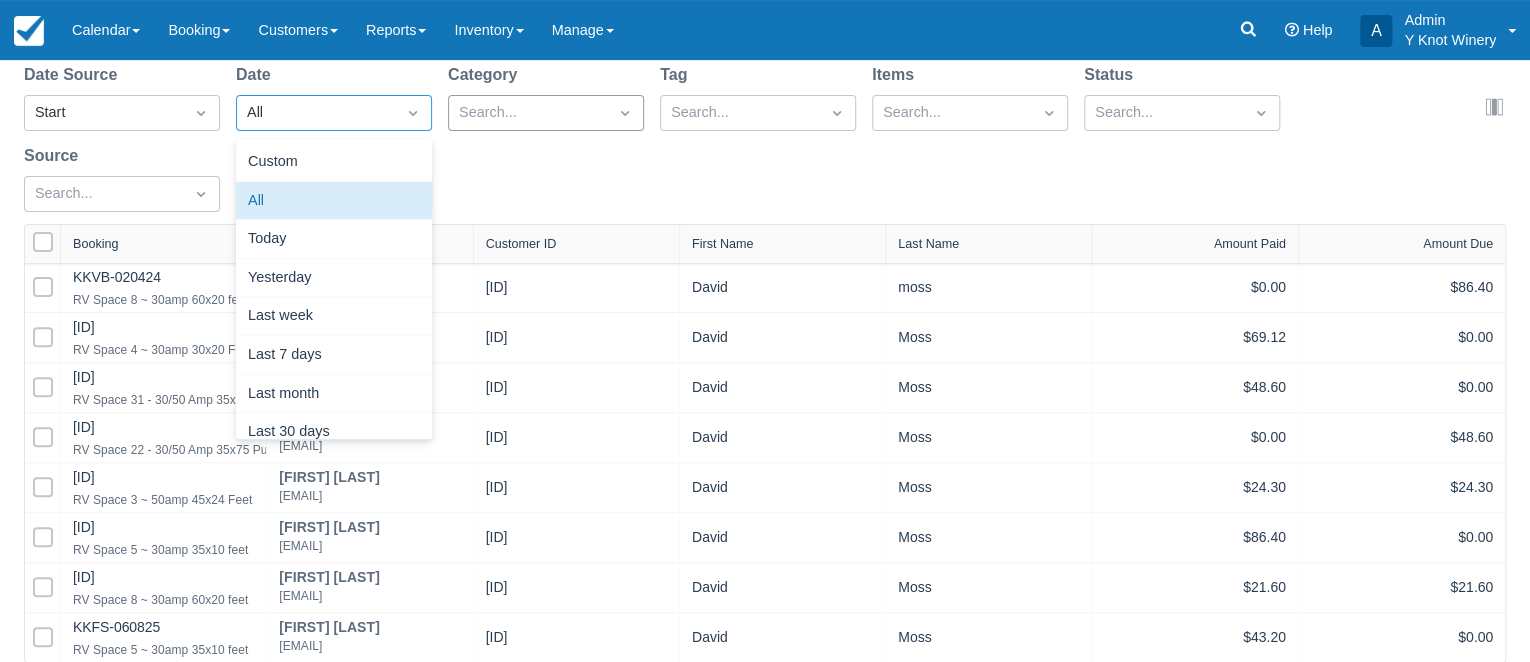 click 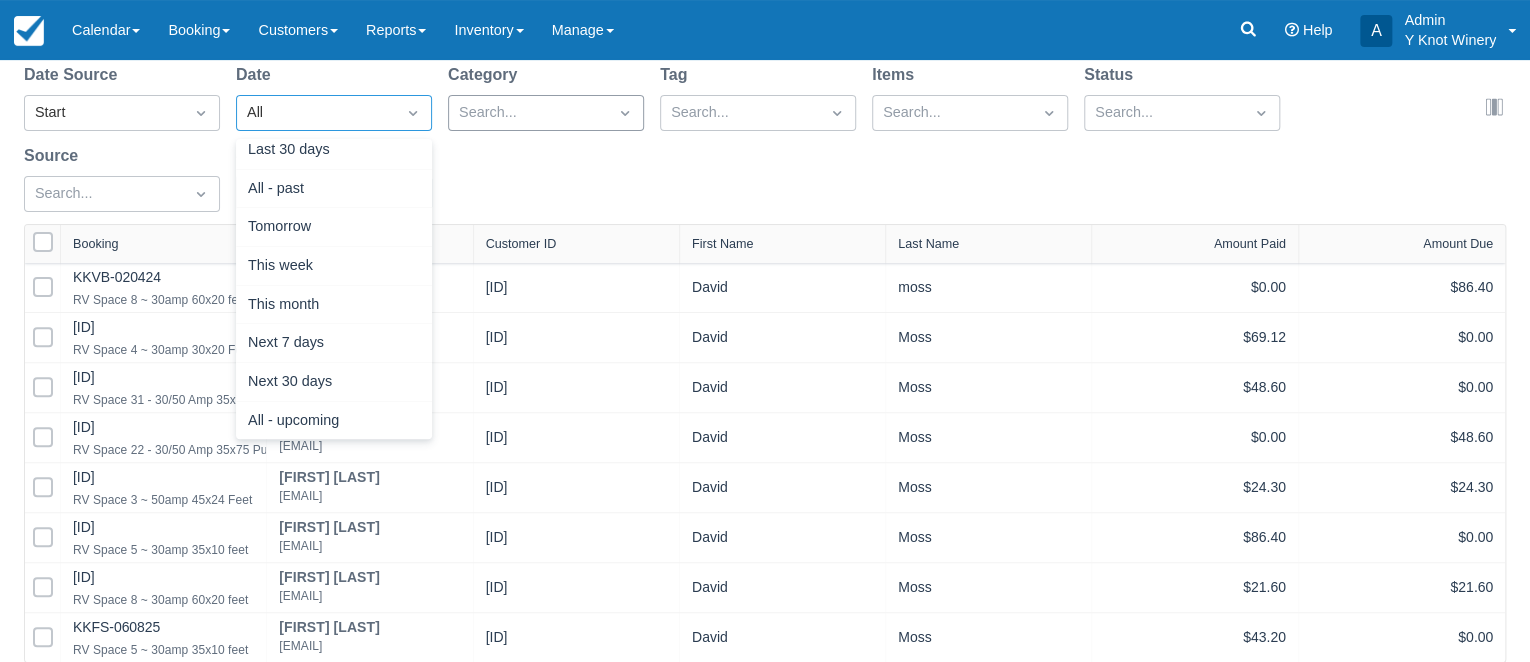 scroll, scrollTop: 284, scrollLeft: 0, axis: vertical 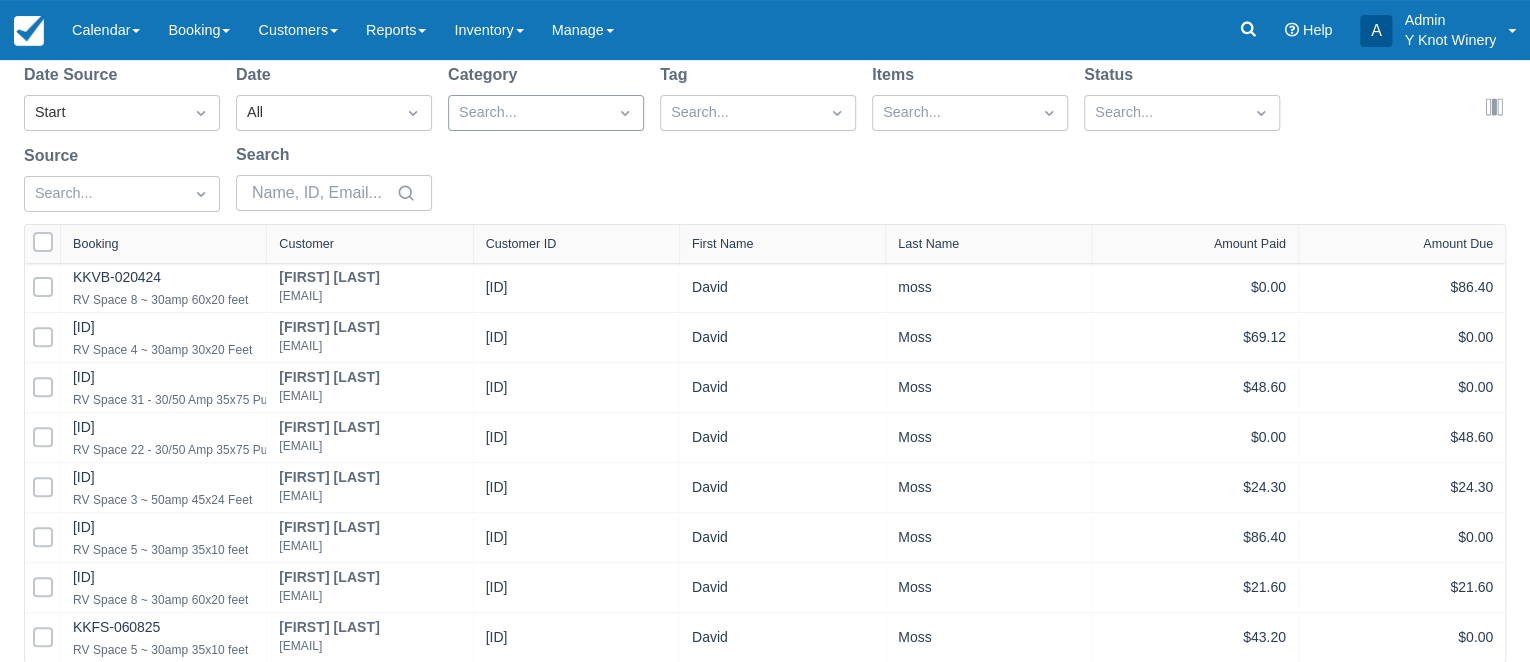 click on "Date Source Start Date All Category Search... Tag Search... Items Search... Status Search... Source Search... Search" at bounding box center [753, 143] 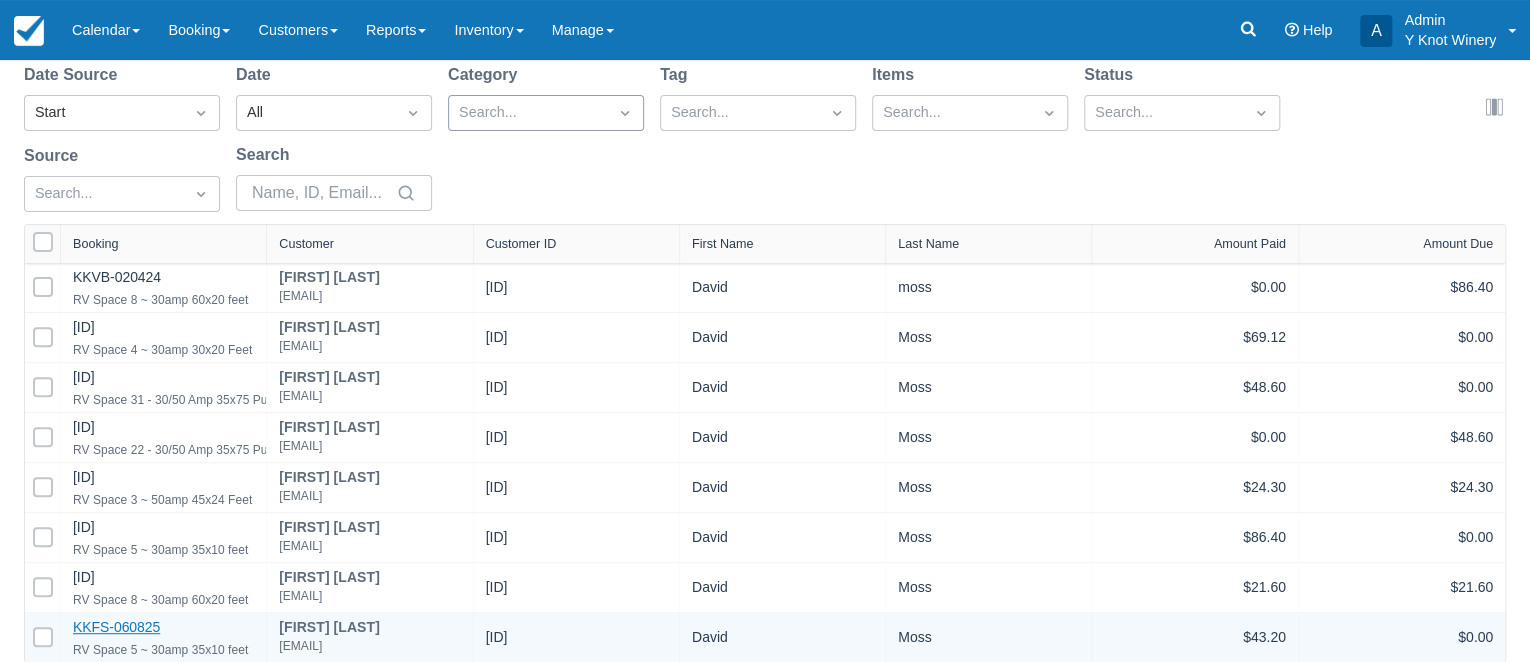 click on "KKFS-060825" at bounding box center (116, 627) 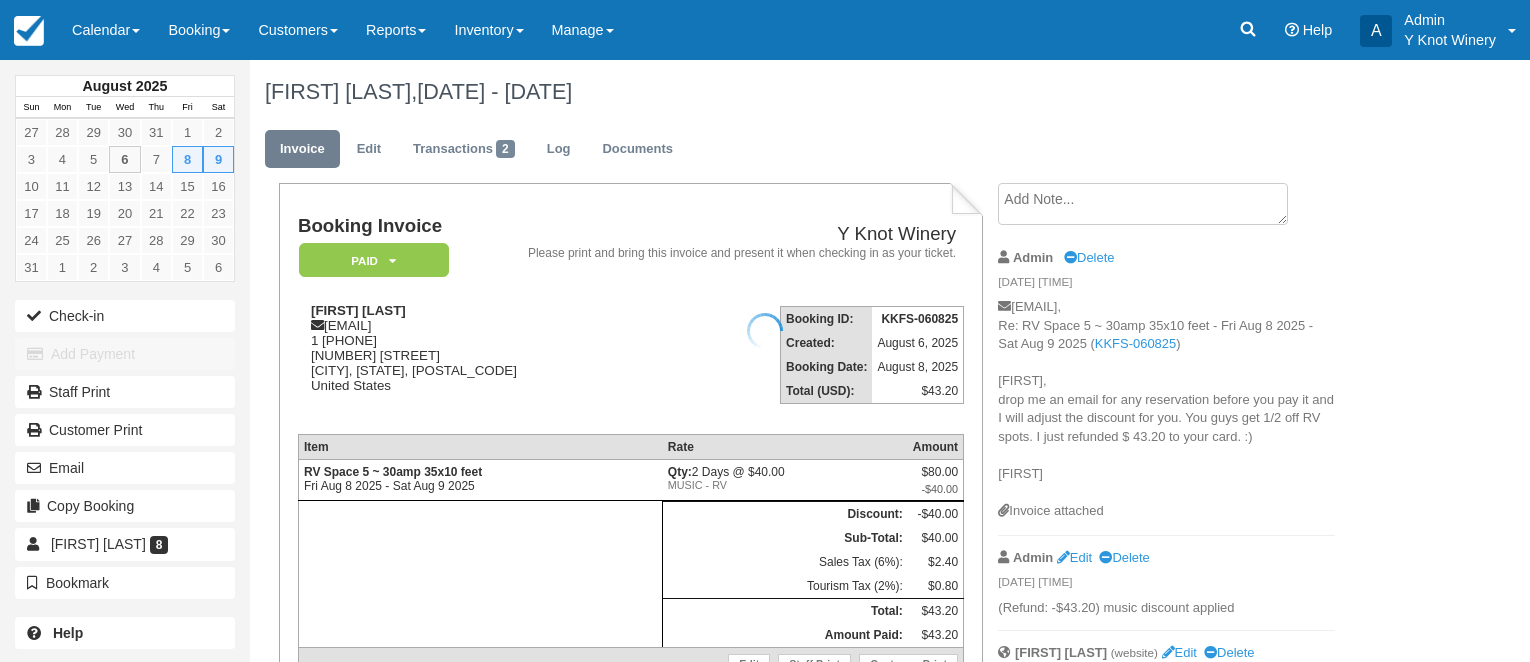 scroll, scrollTop: 0, scrollLeft: 0, axis: both 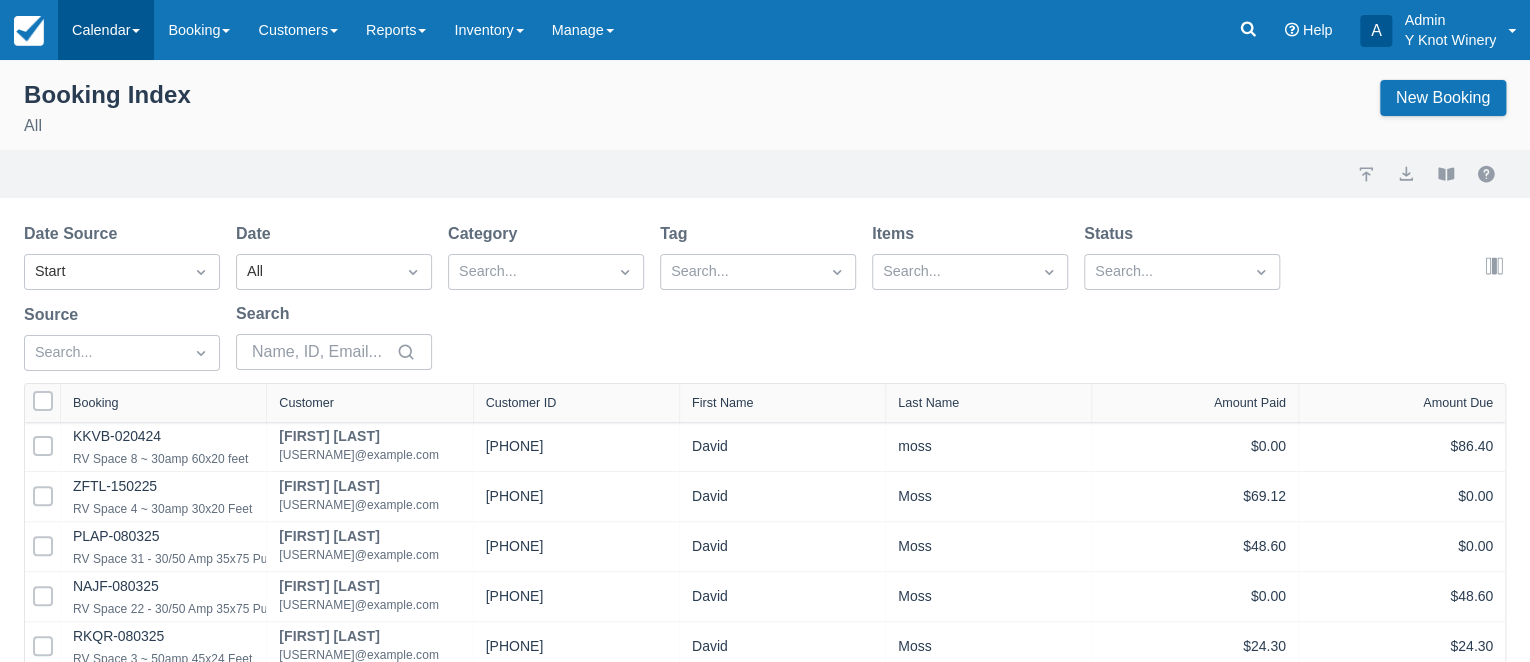 click on "Calendar" at bounding box center [106, 30] 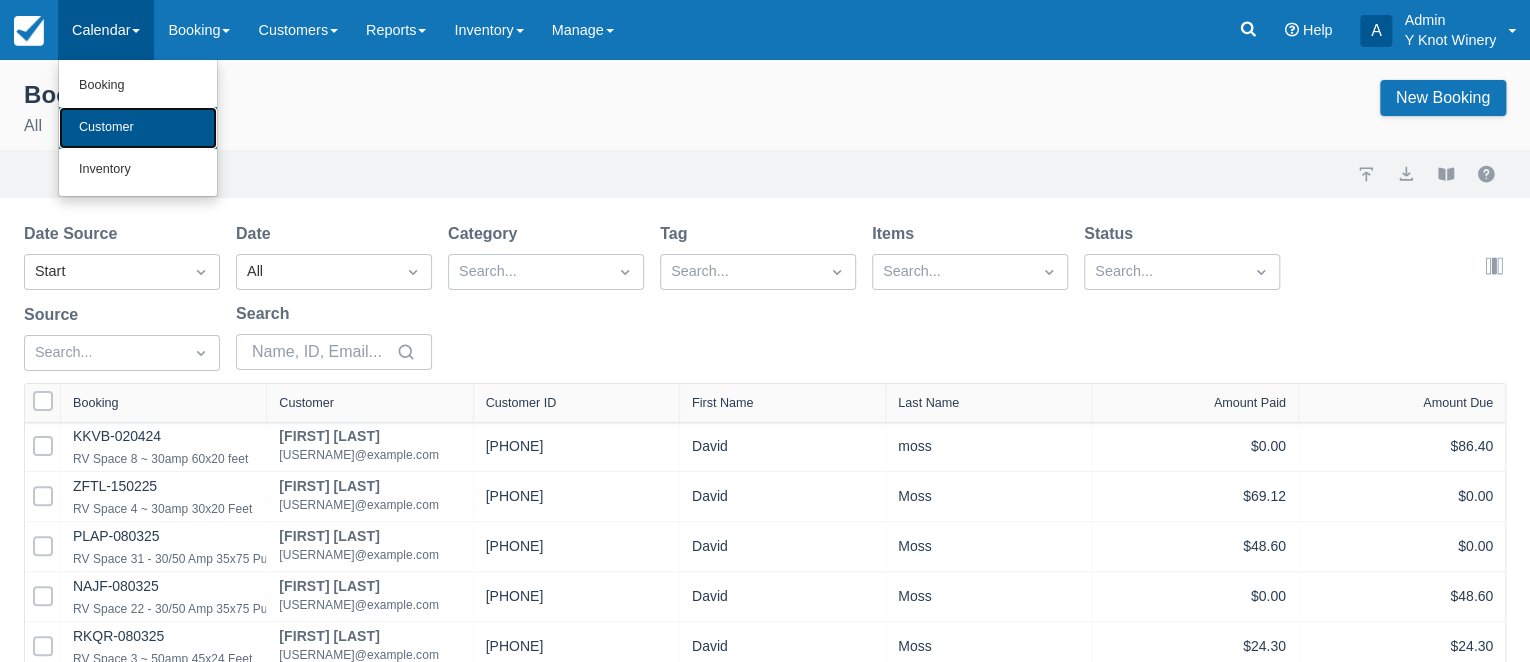 click on "Customer" at bounding box center [138, 128] 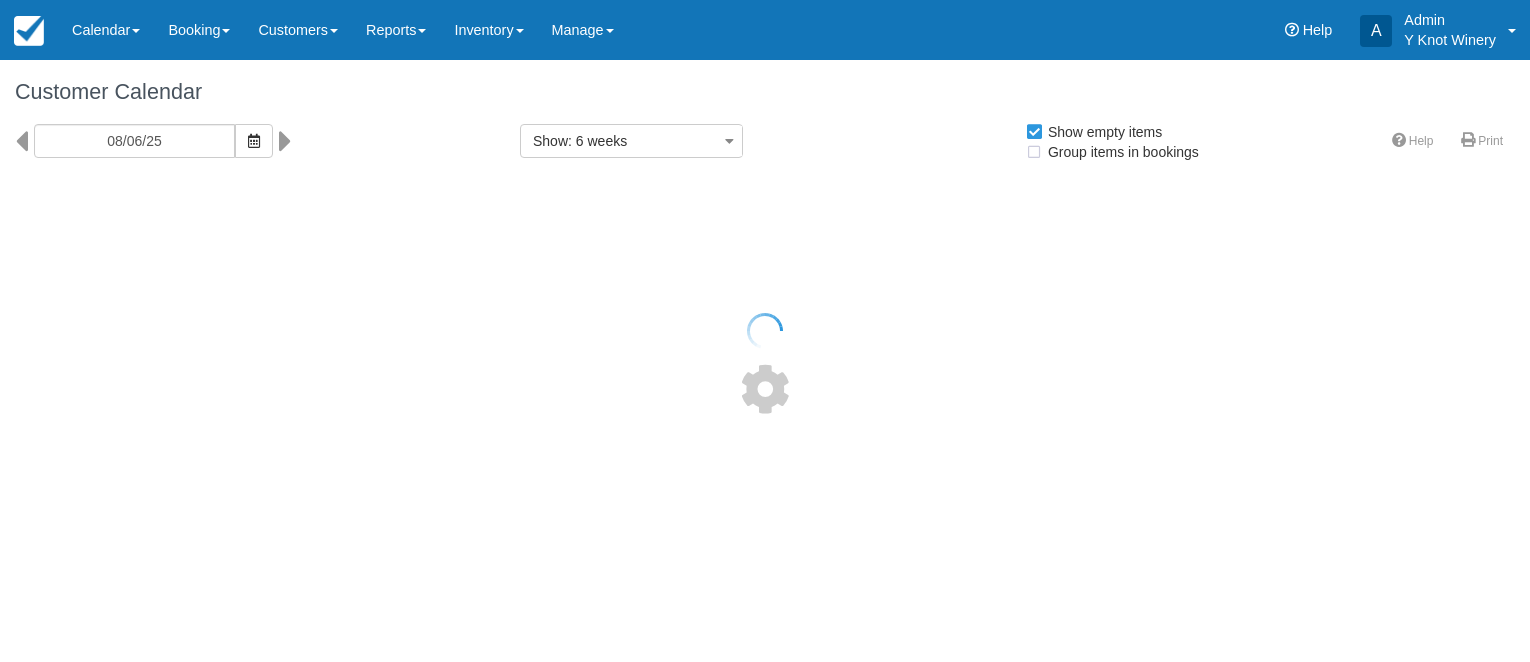 select 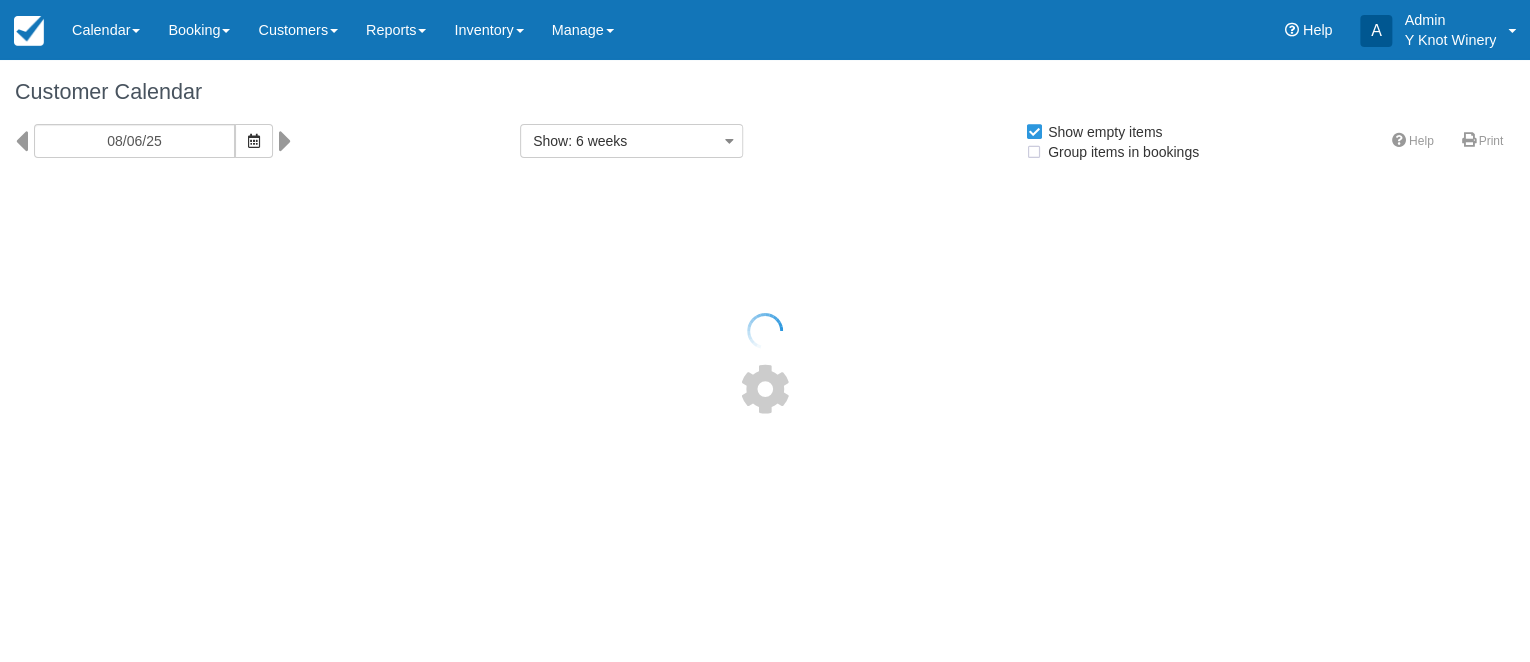 select 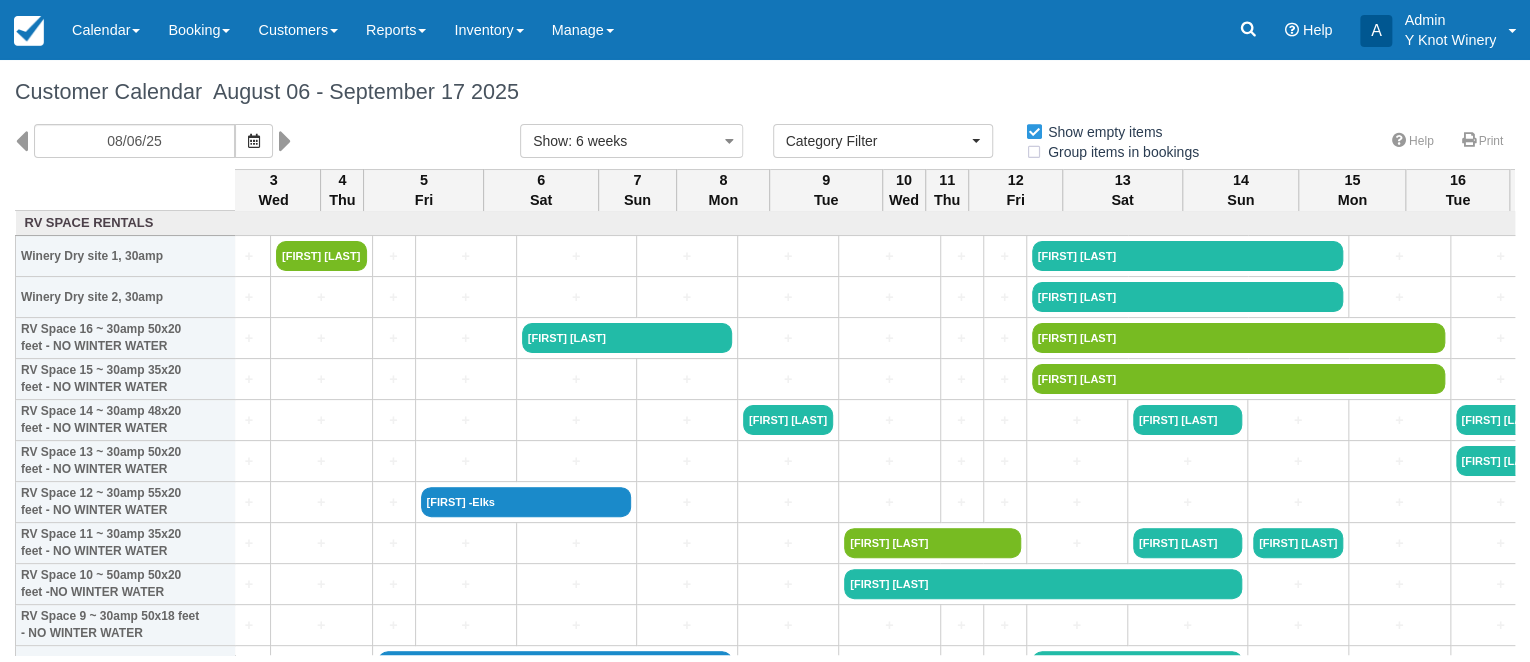 scroll, scrollTop: 0, scrollLeft: 2435, axis: horizontal 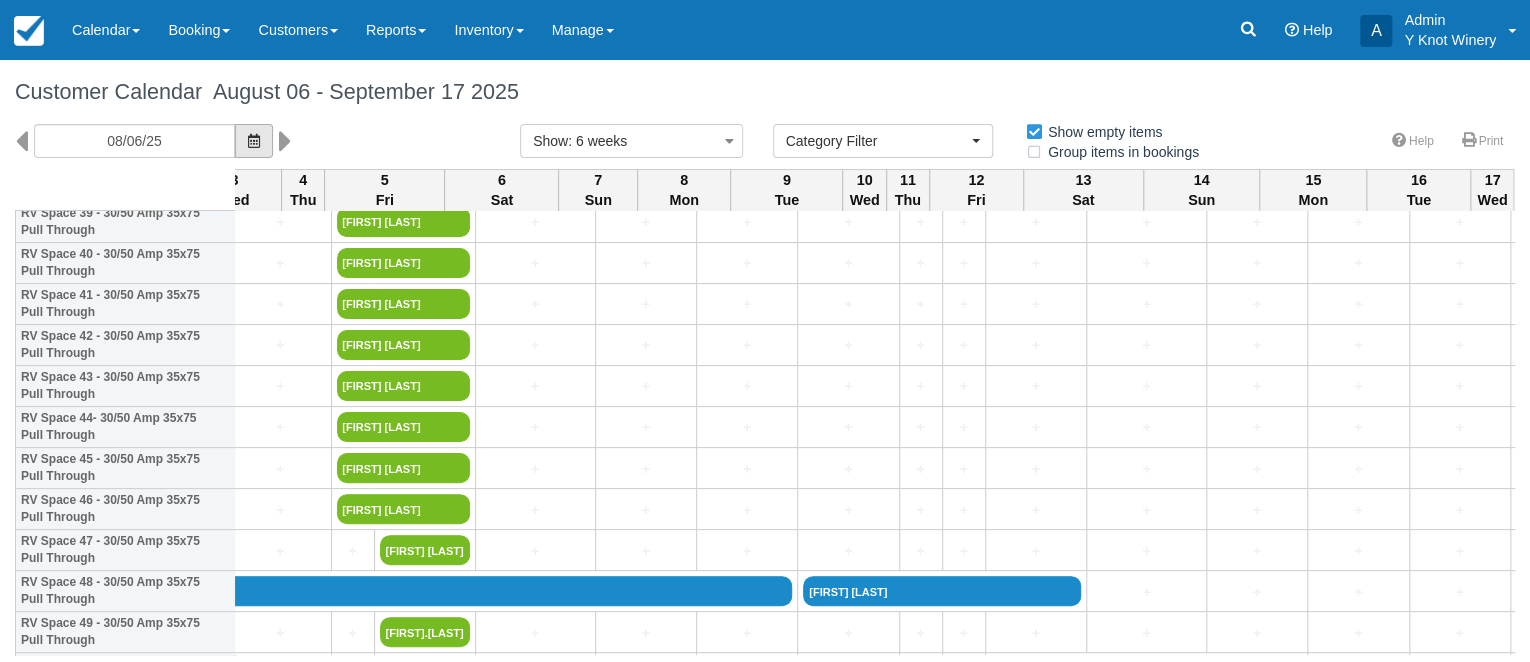 click at bounding box center (254, 141) 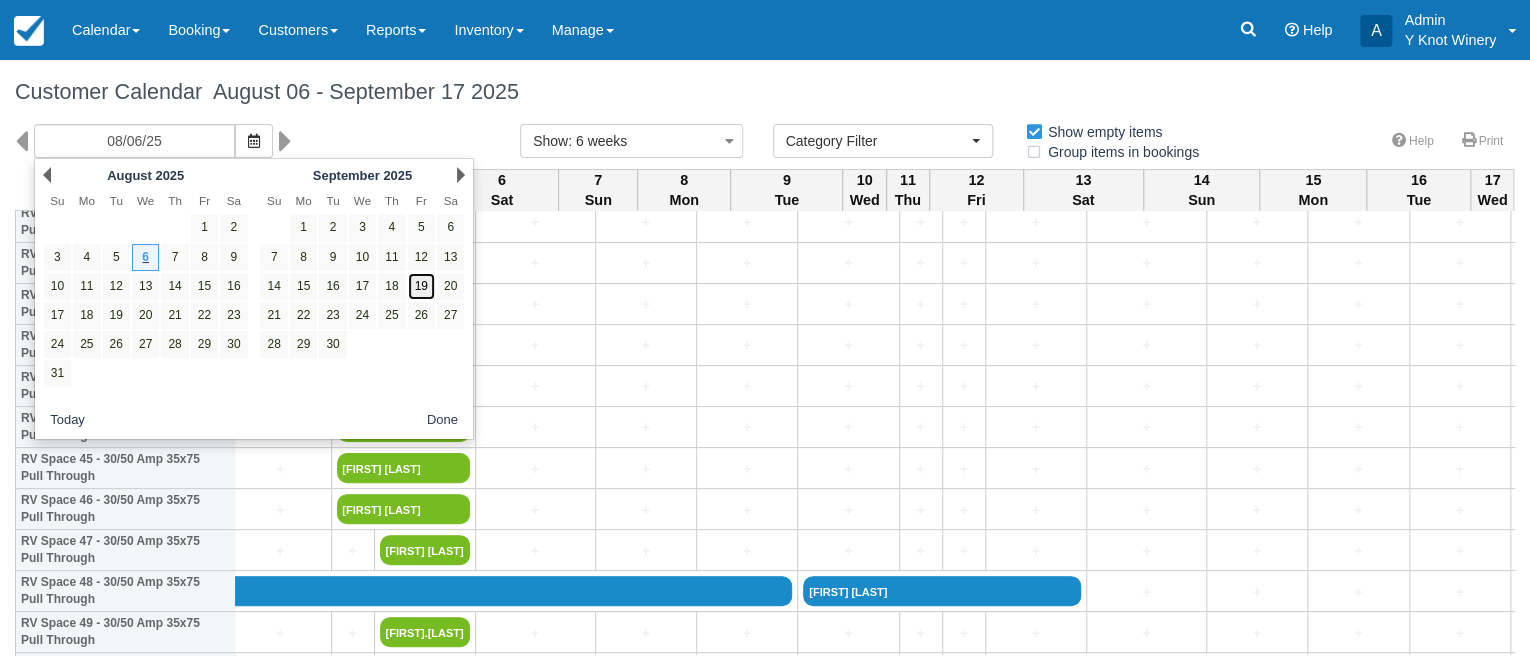 click on "19" at bounding box center [421, 286] 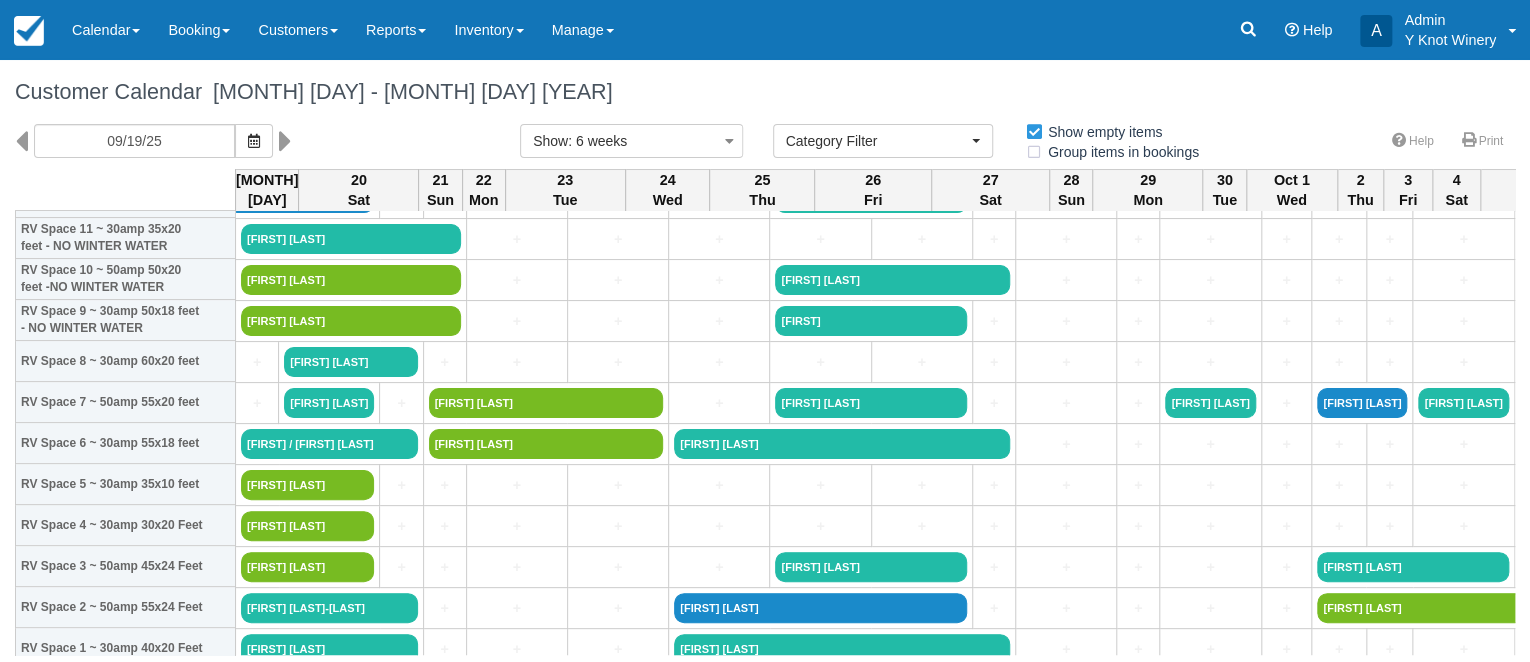 scroll, scrollTop: 317, scrollLeft: 0, axis: vertical 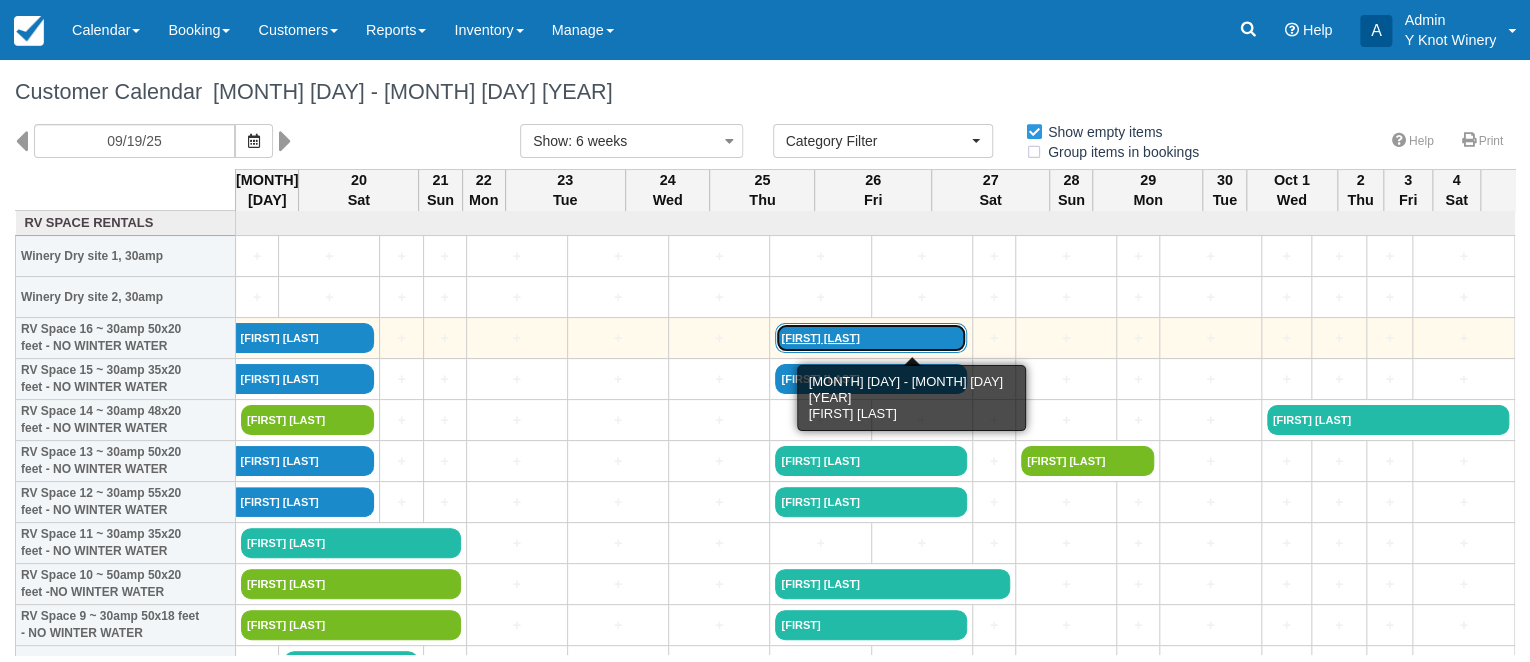 click on "Duane Rathbun" at bounding box center [870, 338] 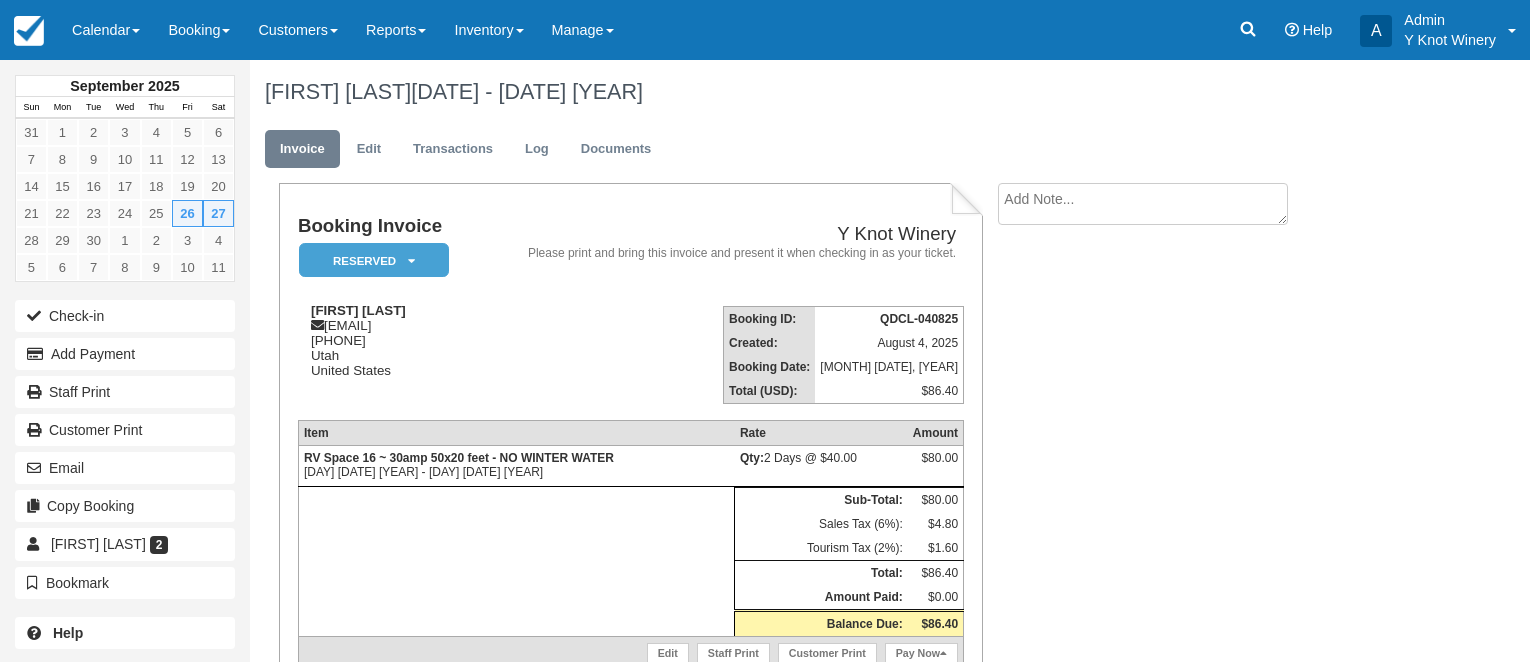 scroll, scrollTop: 0, scrollLeft: 0, axis: both 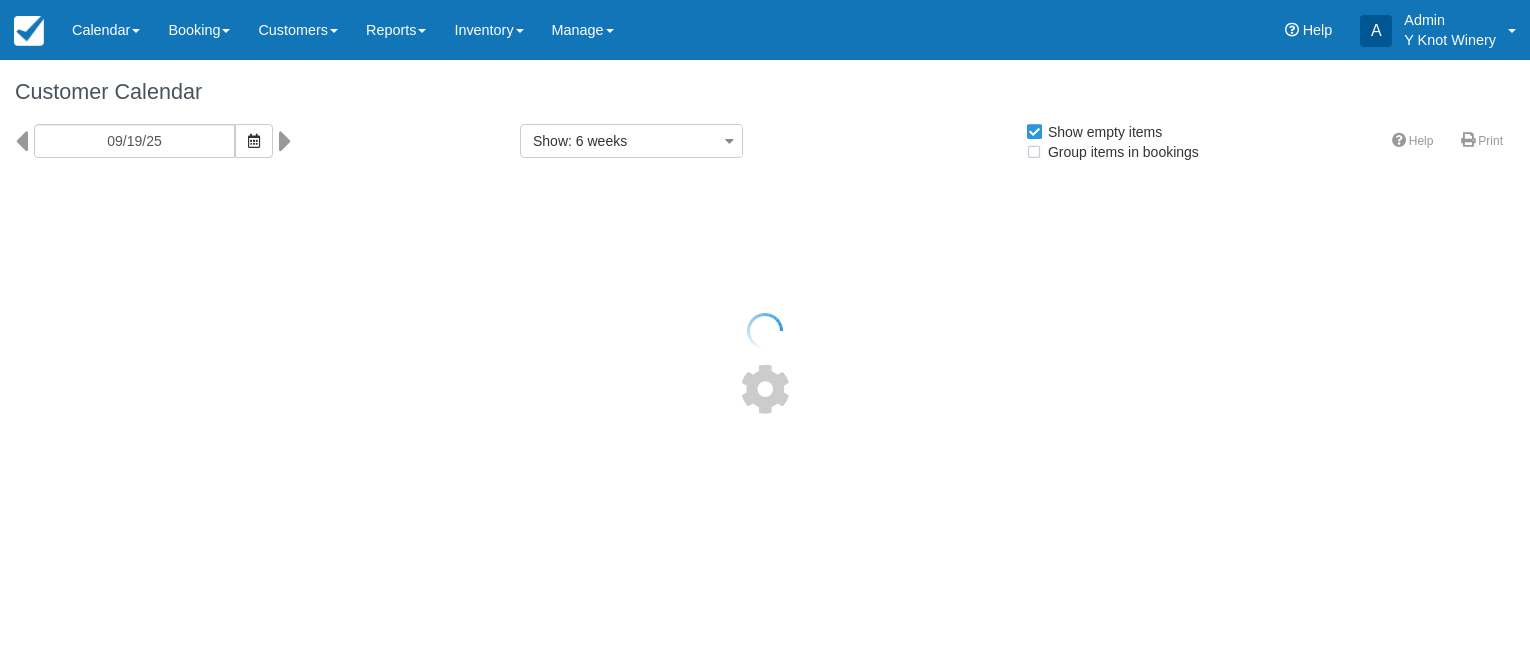 select 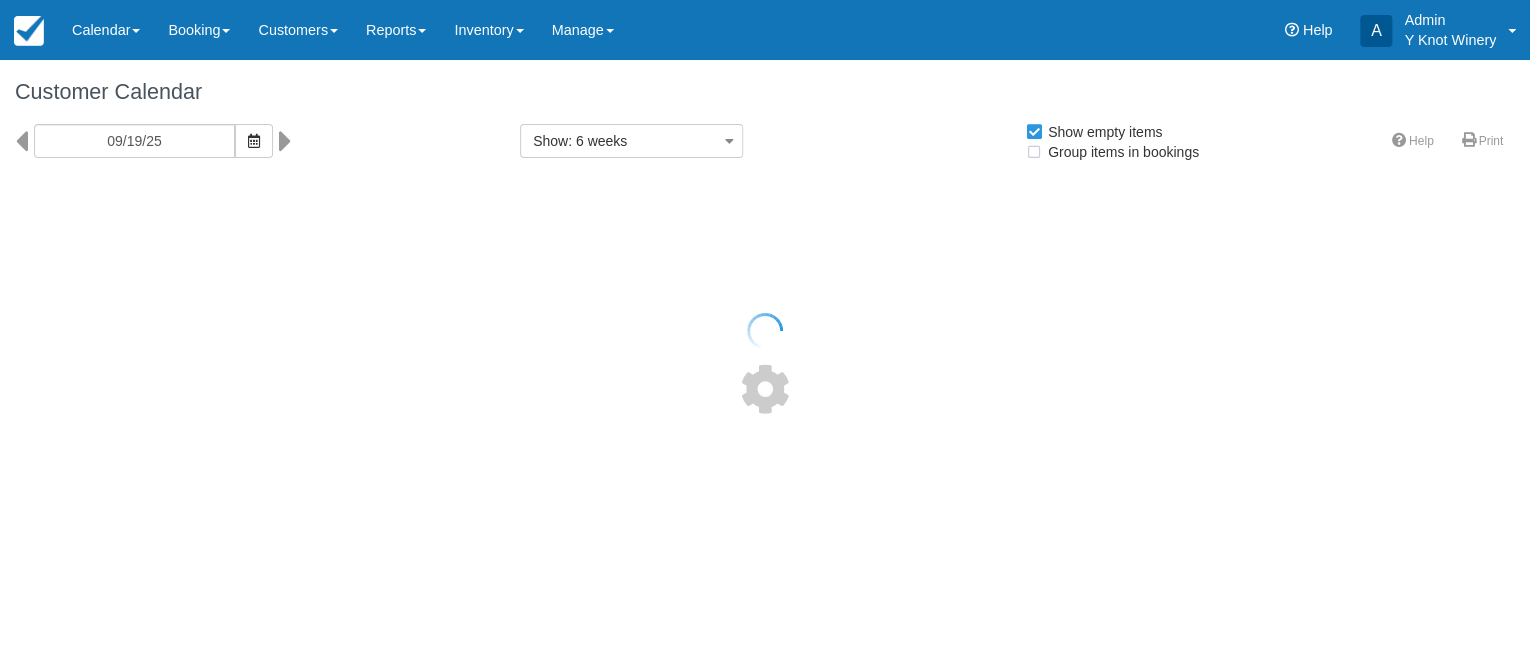 select 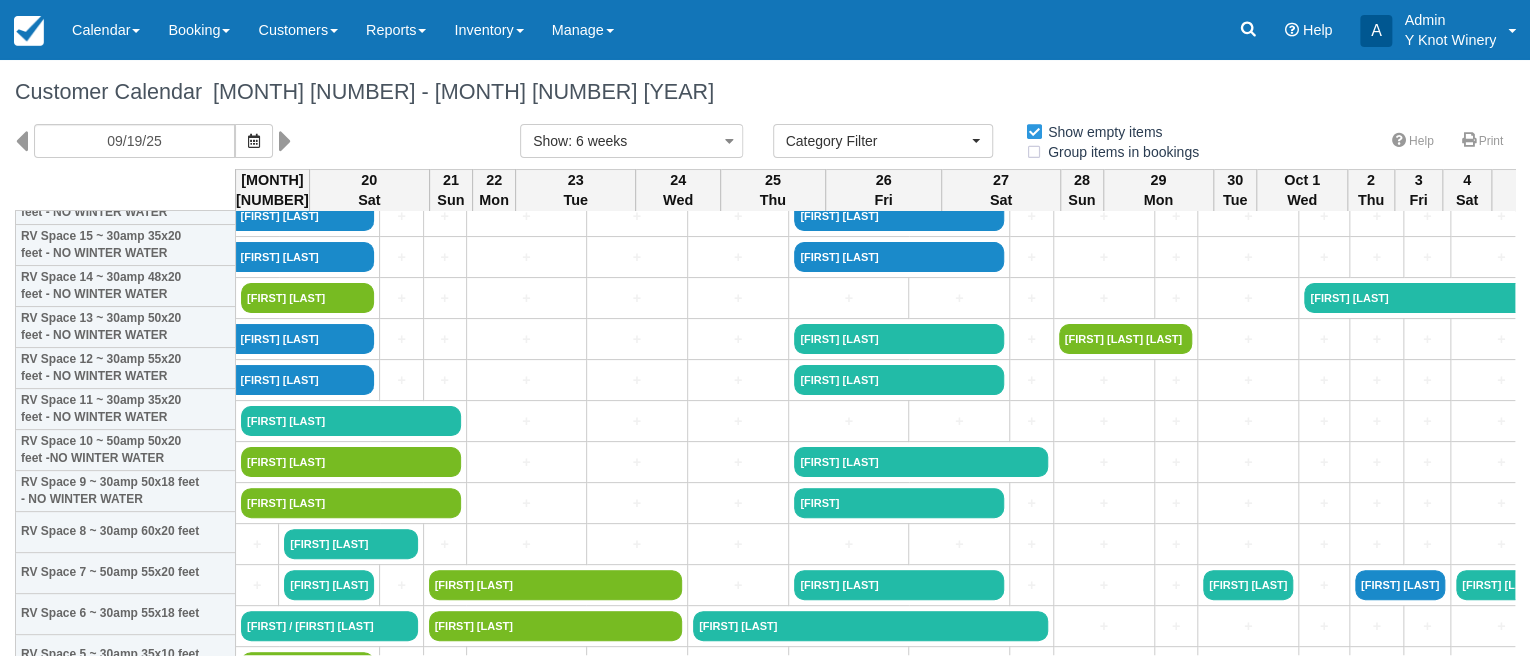 scroll, scrollTop: 176, scrollLeft: 0, axis: vertical 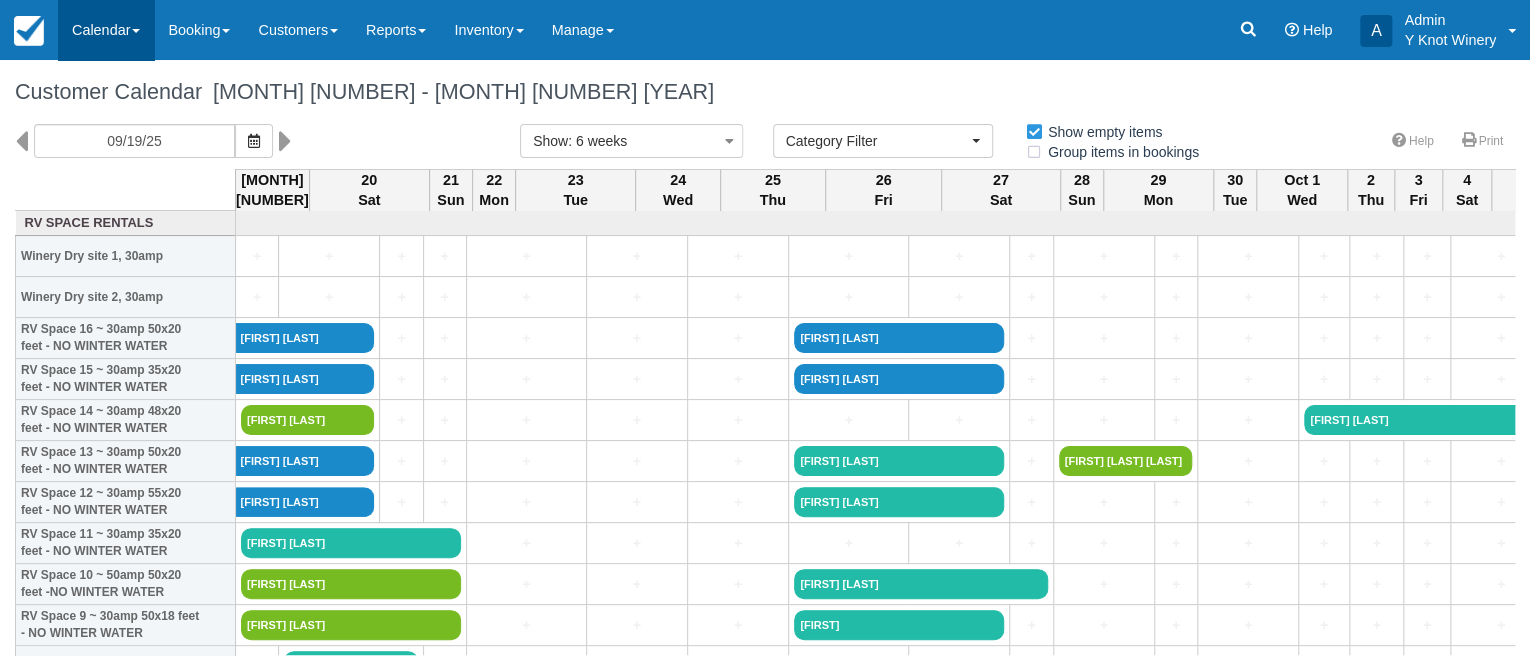 click on "Calendar" at bounding box center [106, 30] 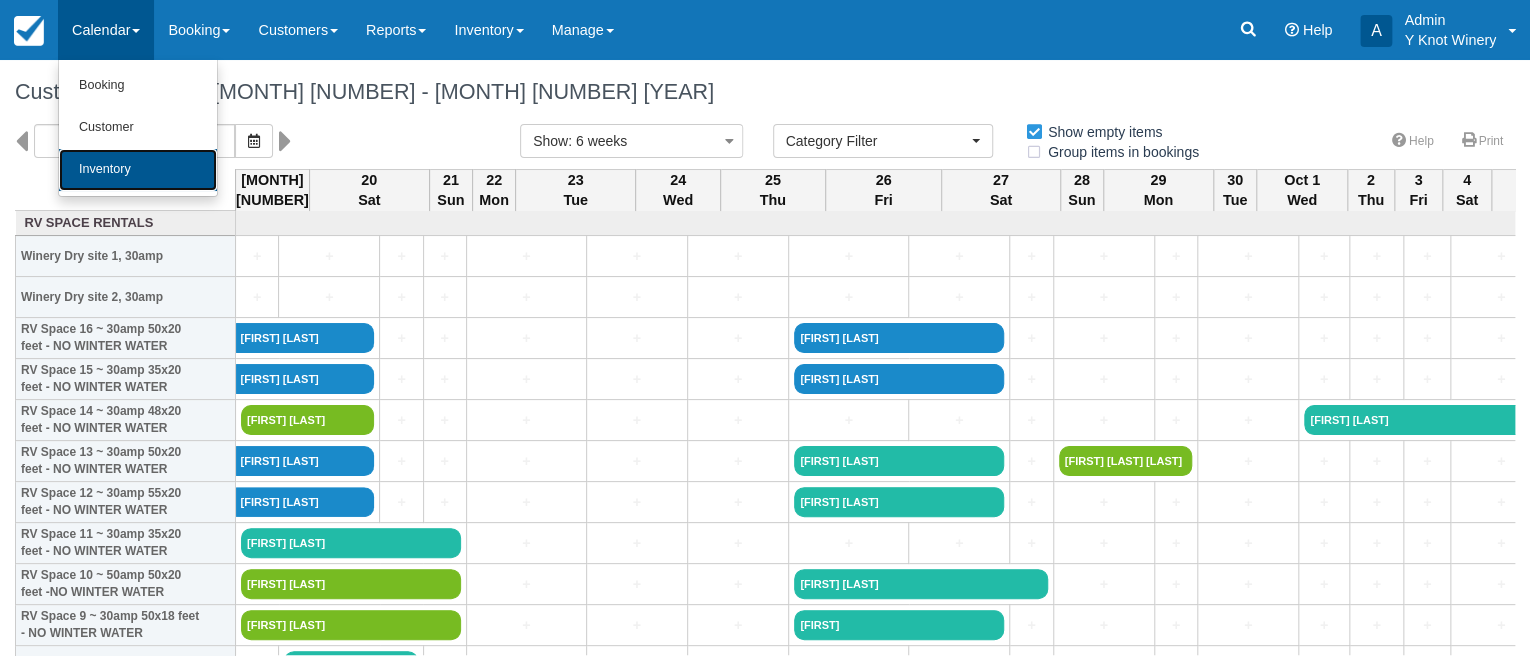 click on "Inventory" at bounding box center (138, 170) 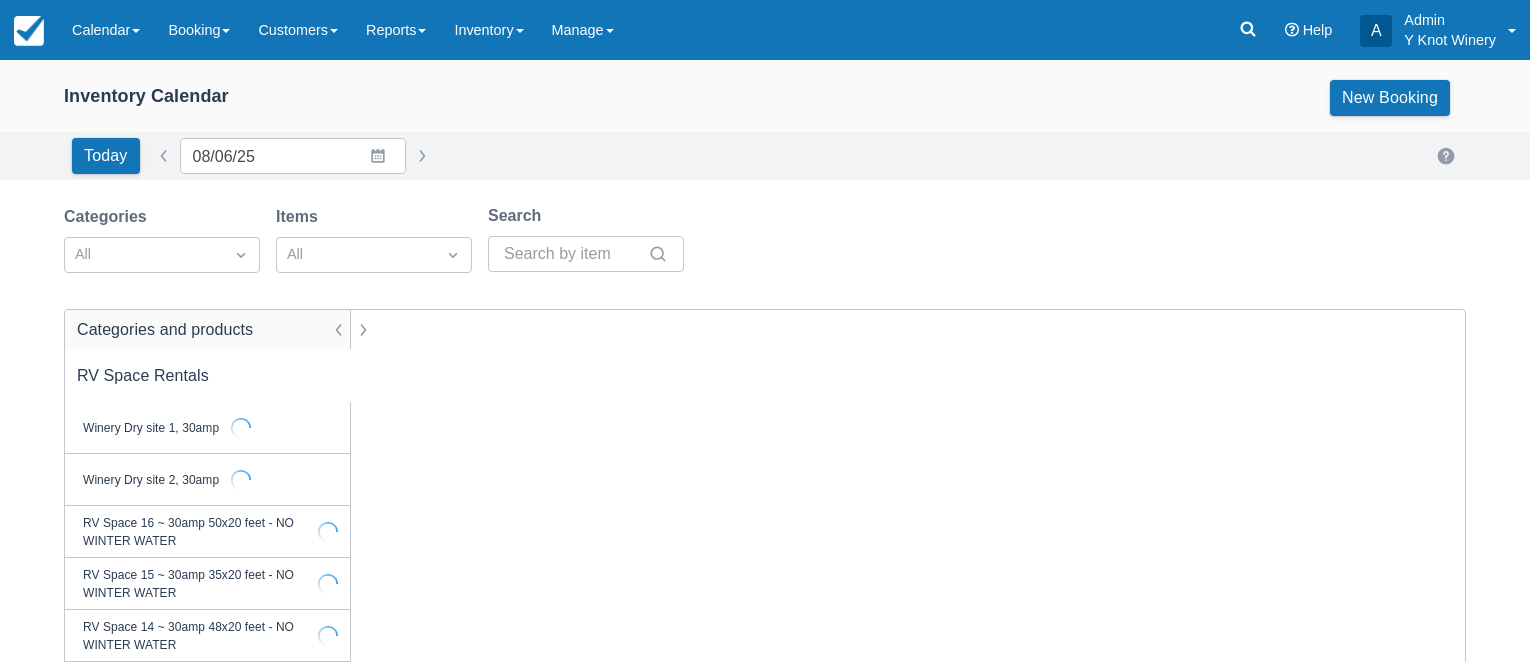 scroll, scrollTop: 0, scrollLeft: 0, axis: both 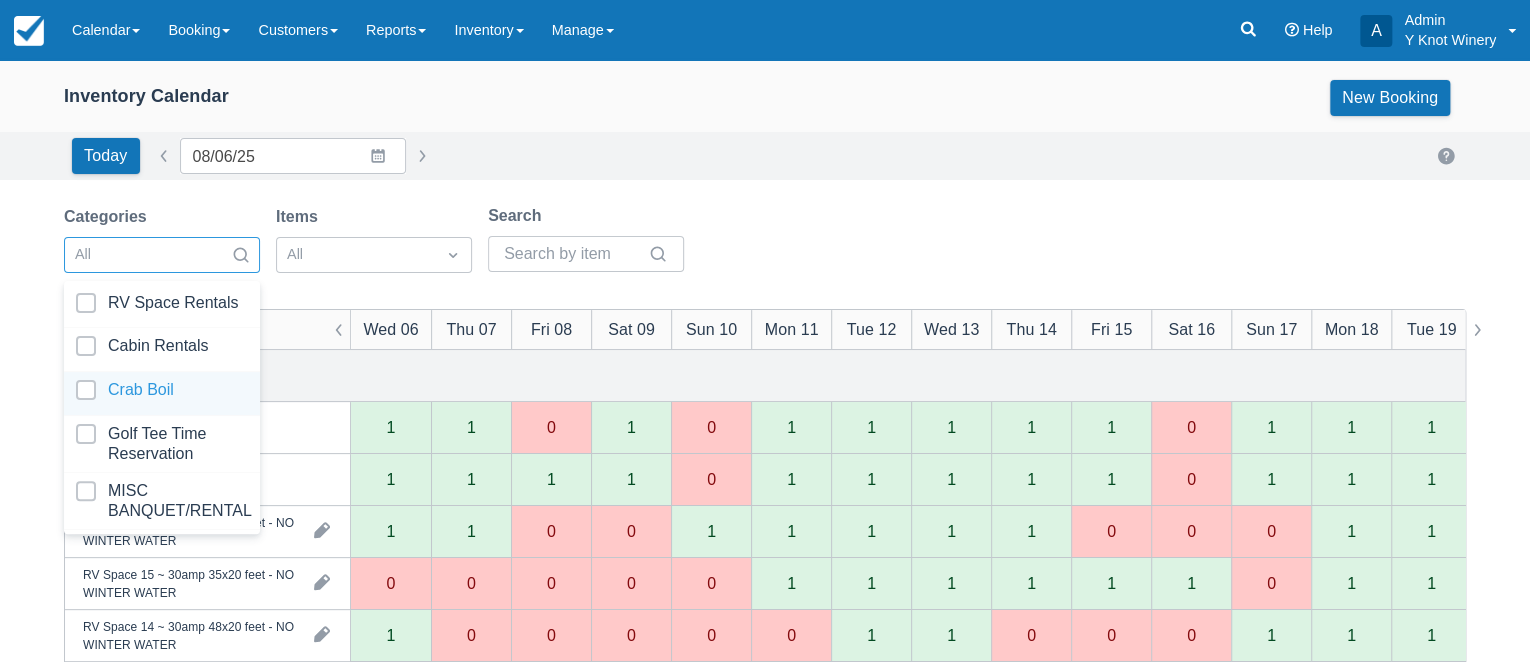 click at bounding box center (162, 393) 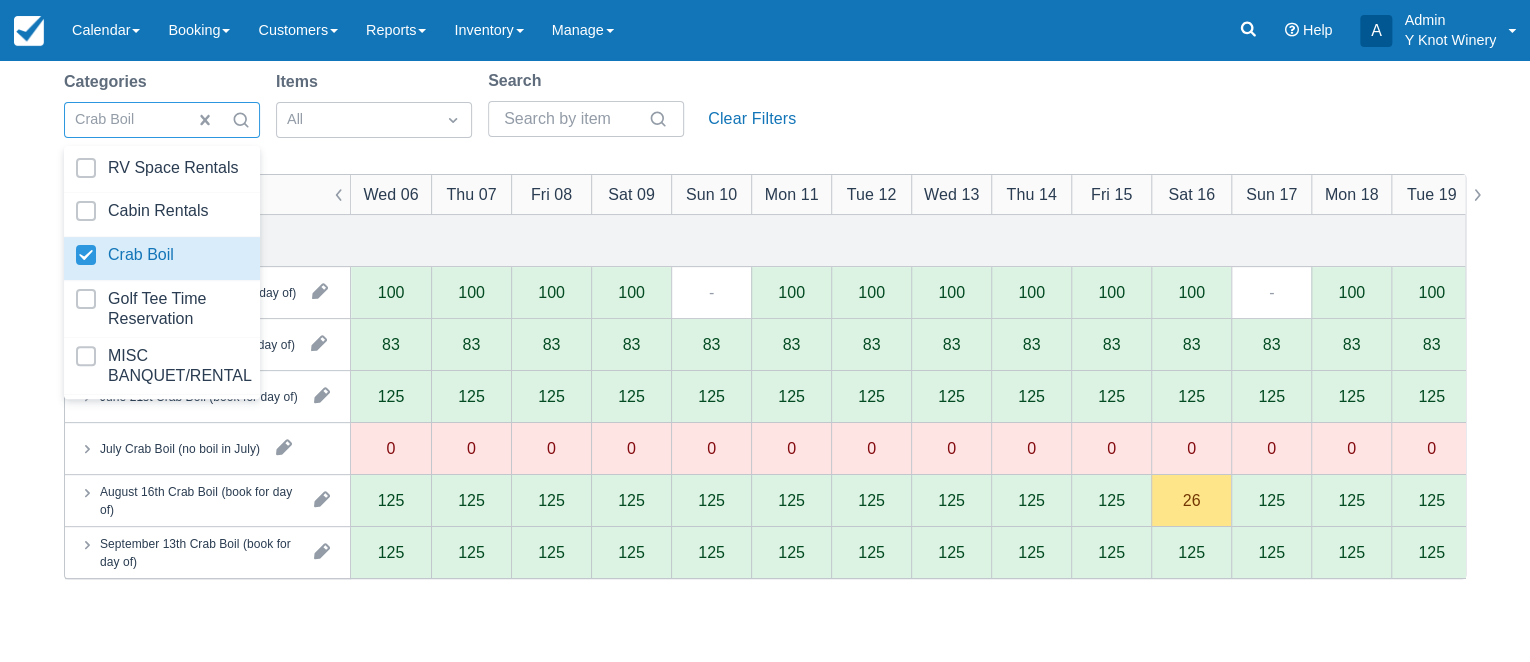 scroll, scrollTop: 148, scrollLeft: 0, axis: vertical 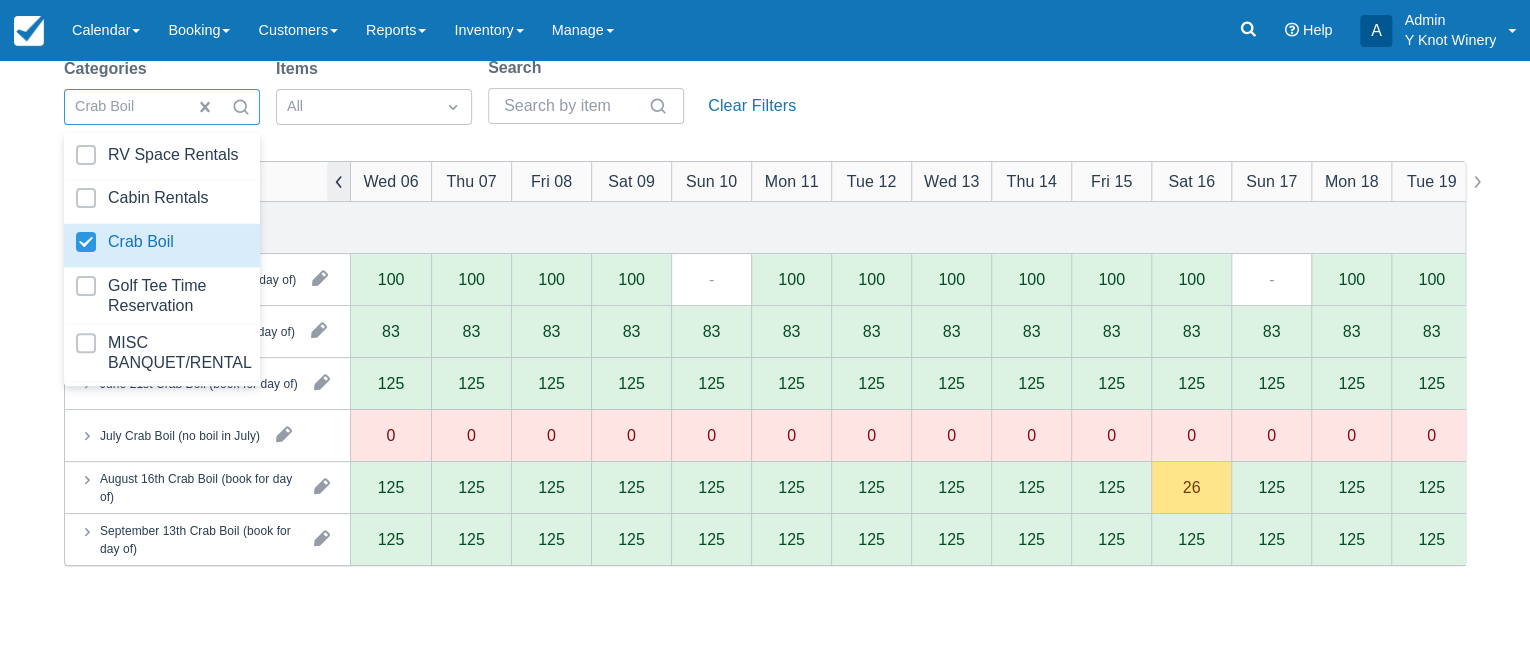 click at bounding box center (339, 181) 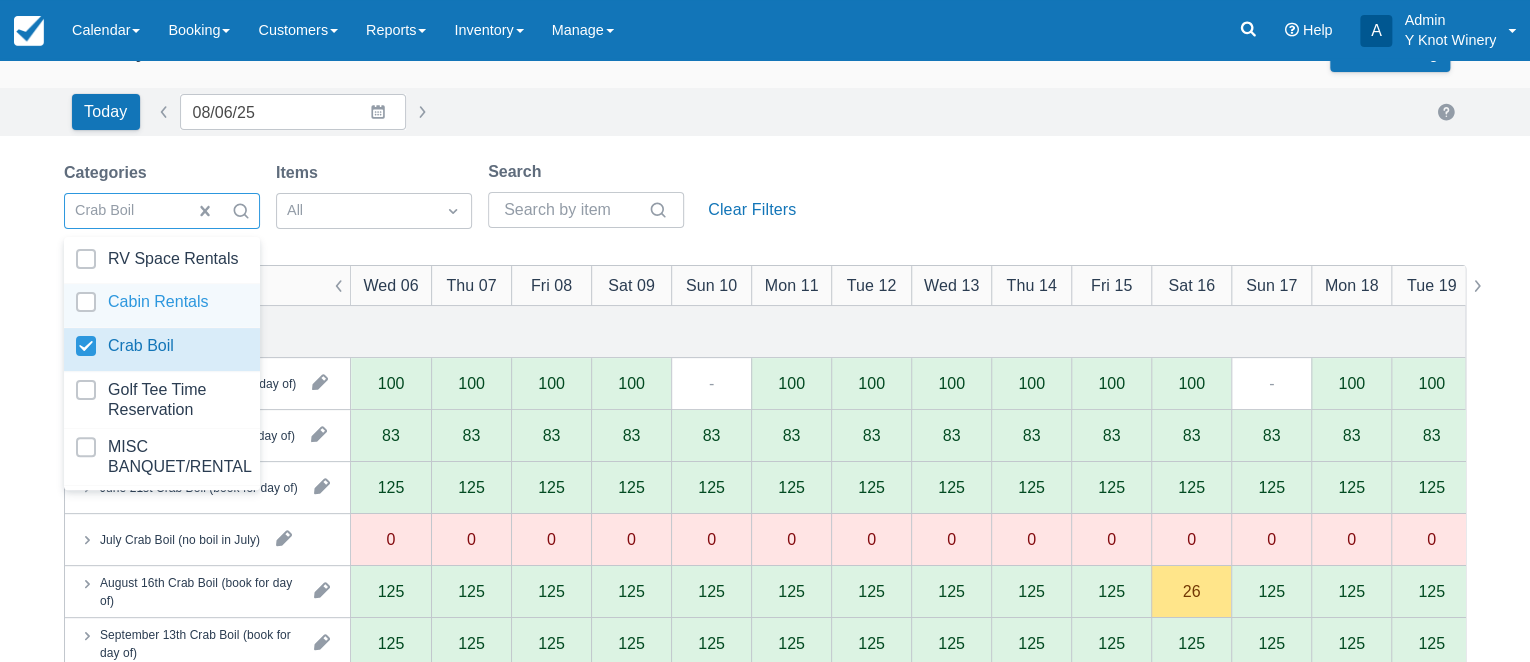 scroll, scrollTop: 0, scrollLeft: 0, axis: both 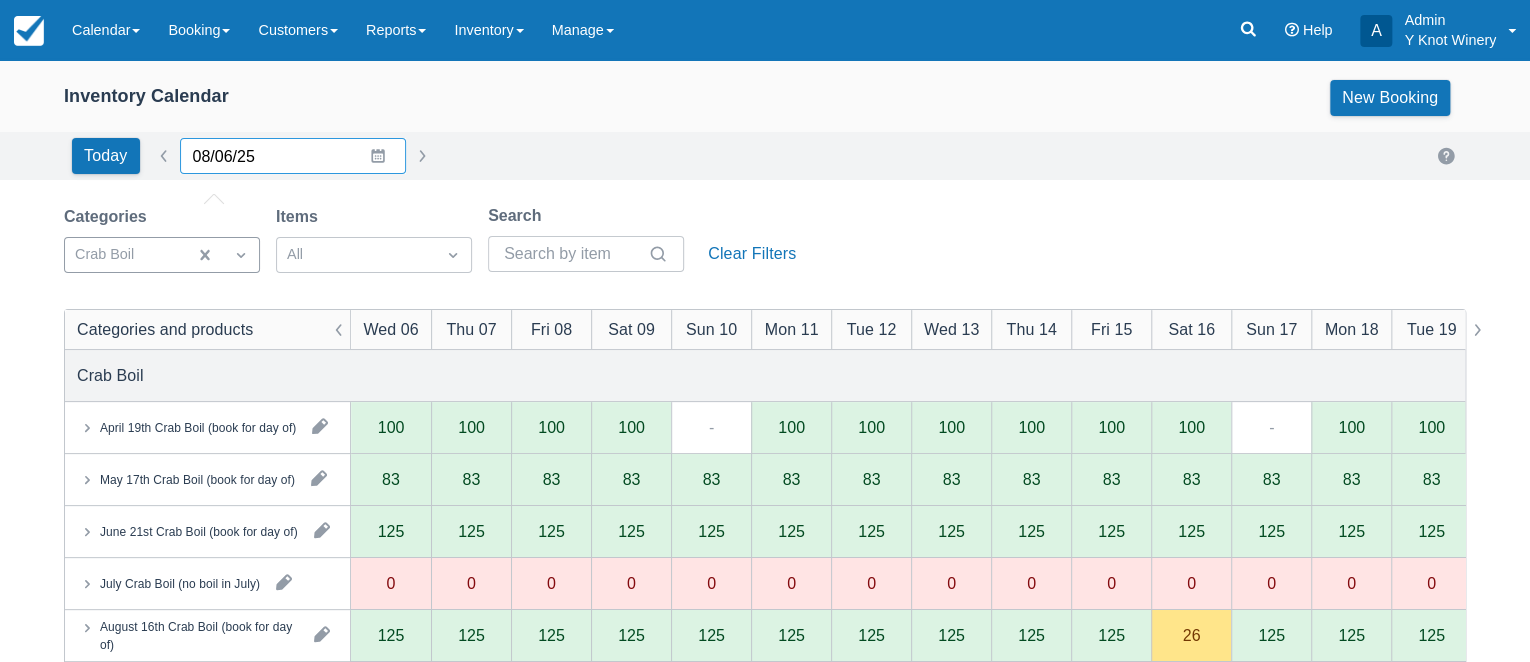 click on "08/06/25" at bounding box center [293, 156] 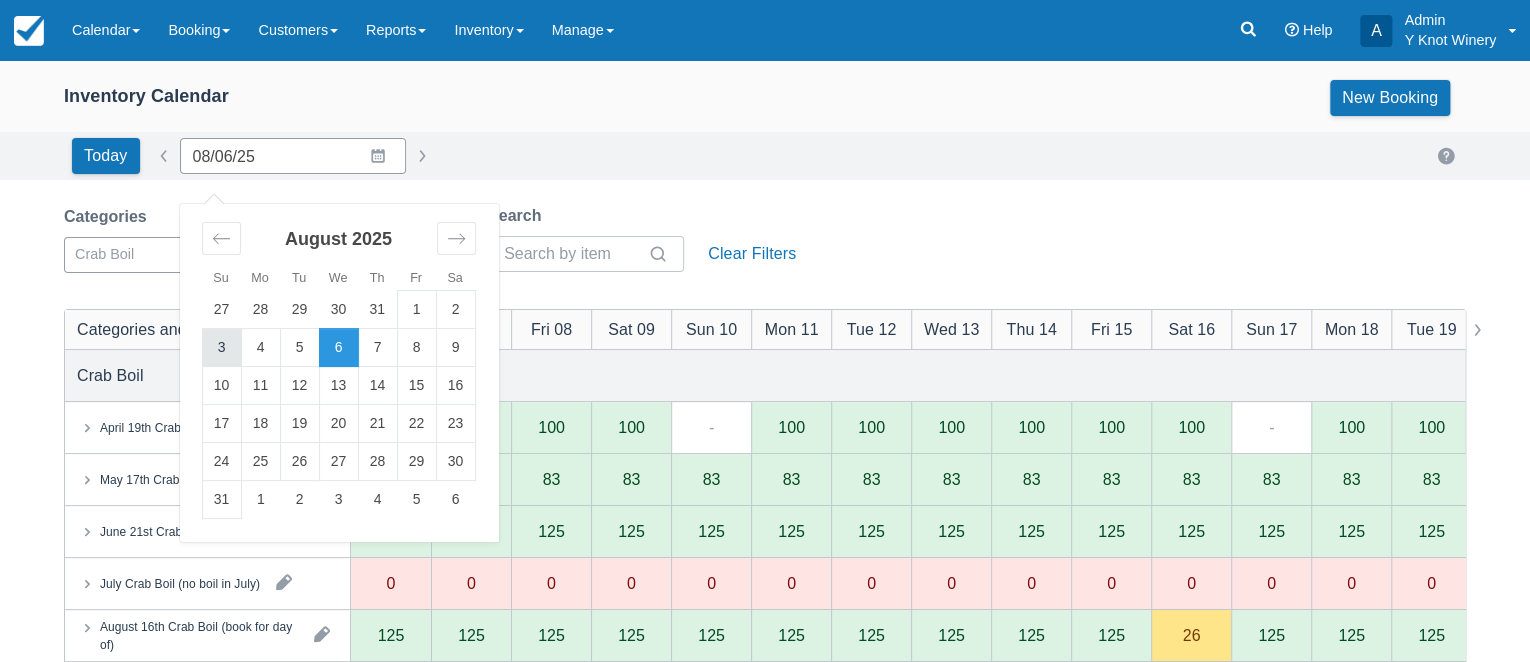 click on "3" at bounding box center [221, 348] 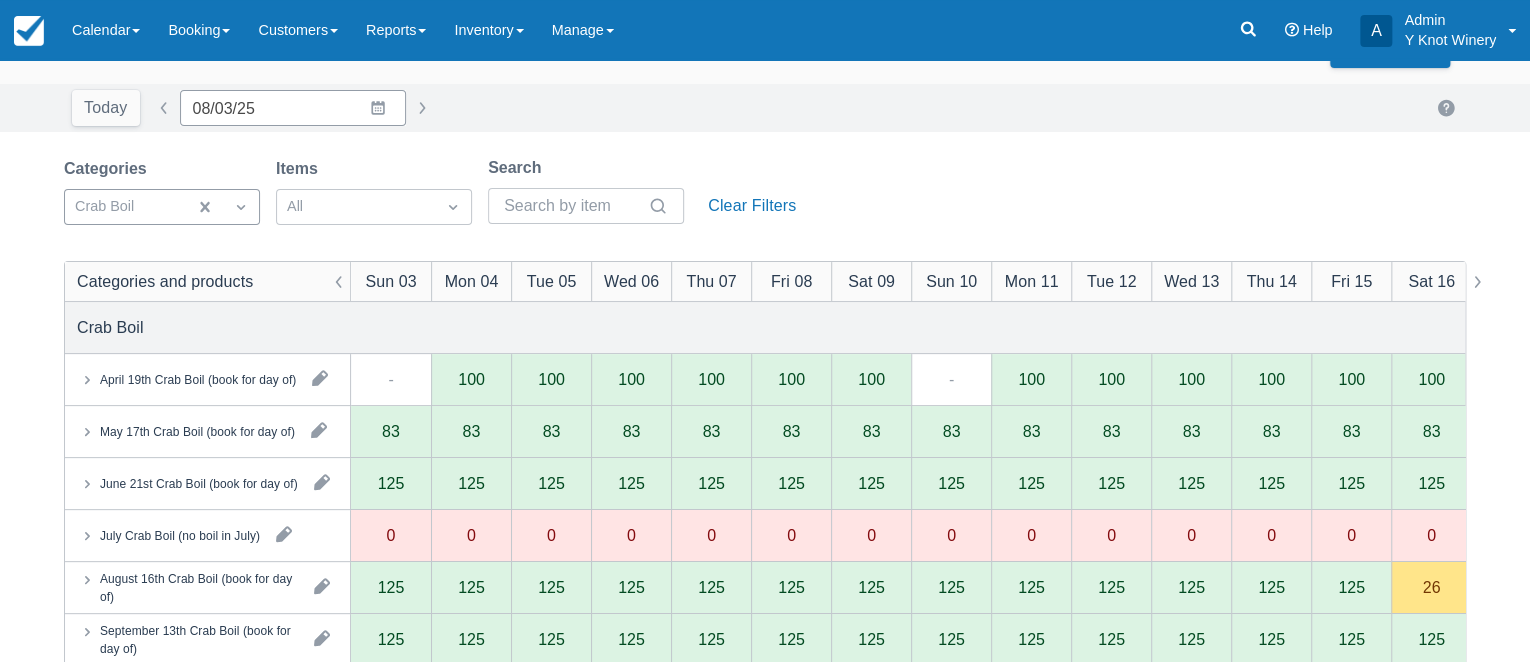 scroll, scrollTop: 0, scrollLeft: 0, axis: both 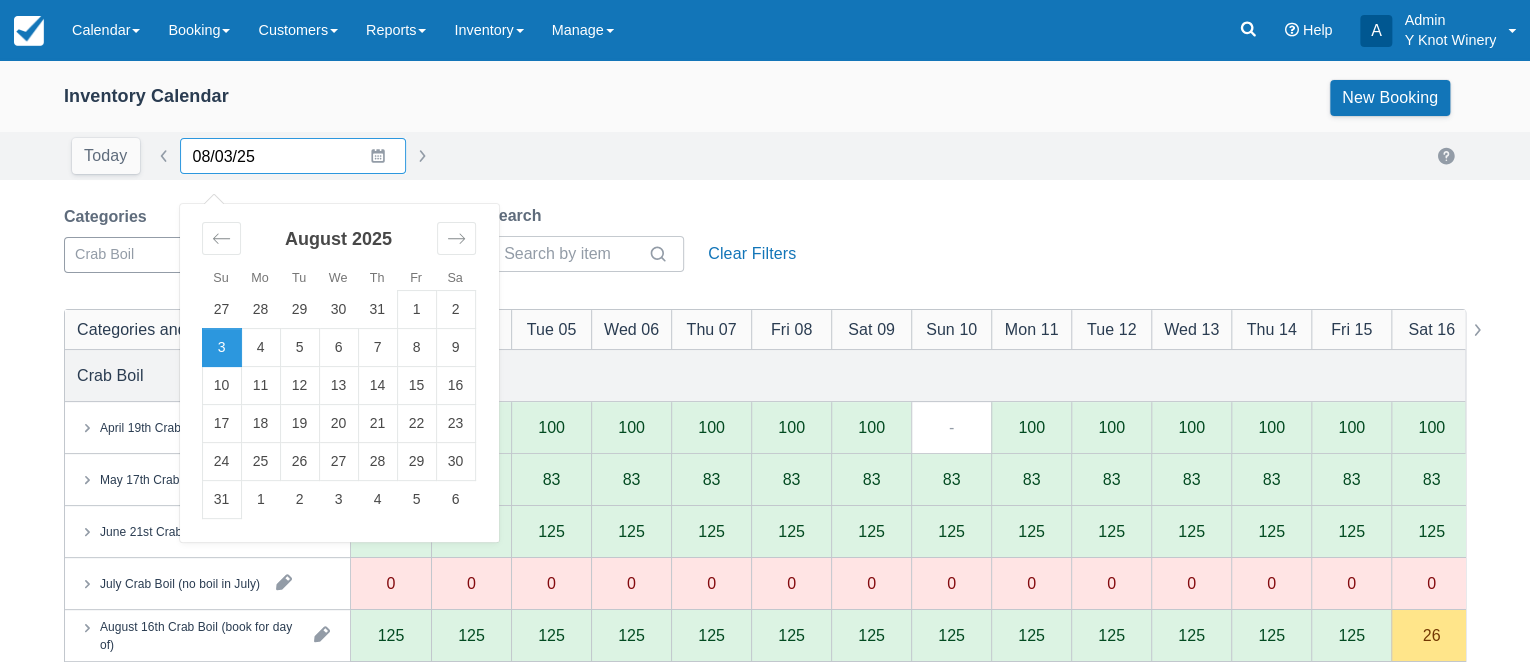 click on "08/03/25" at bounding box center (293, 156) 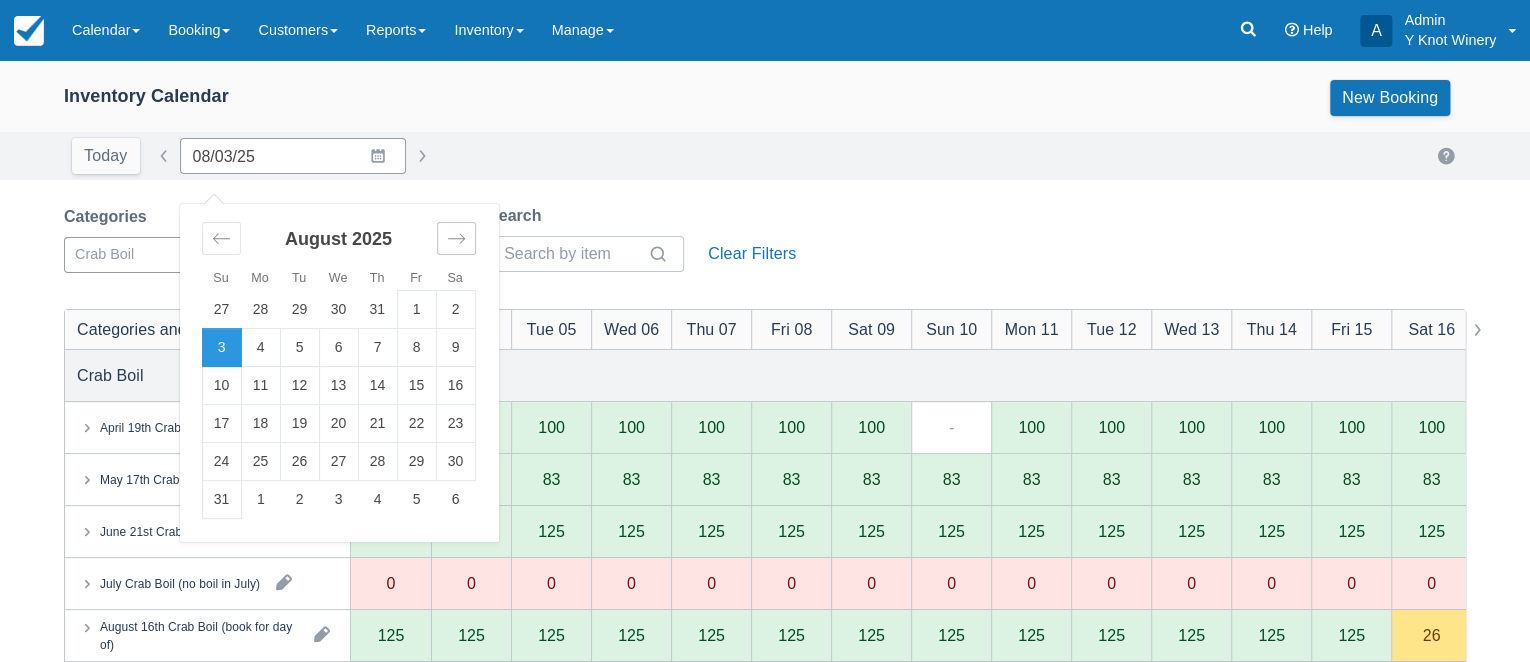click 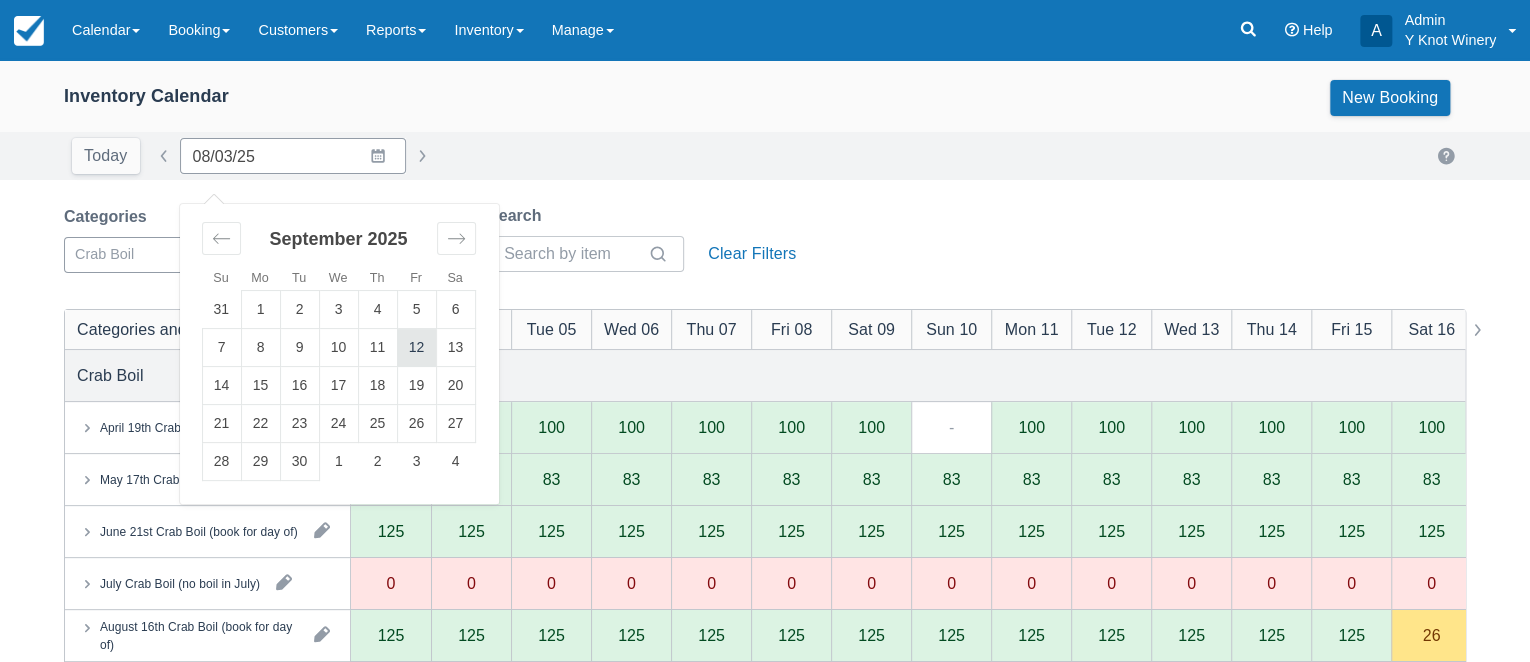 click on "12" at bounding box center [416, 348] 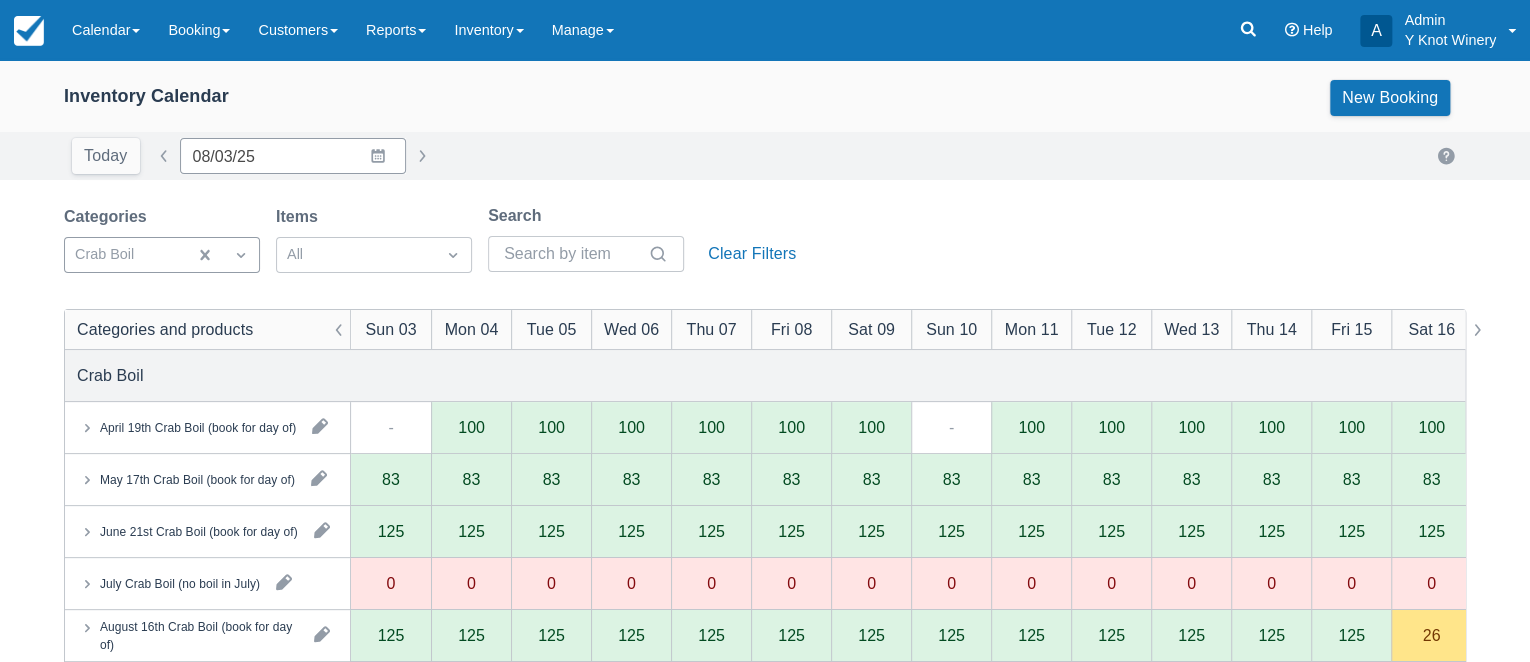 type on "09/12/25" 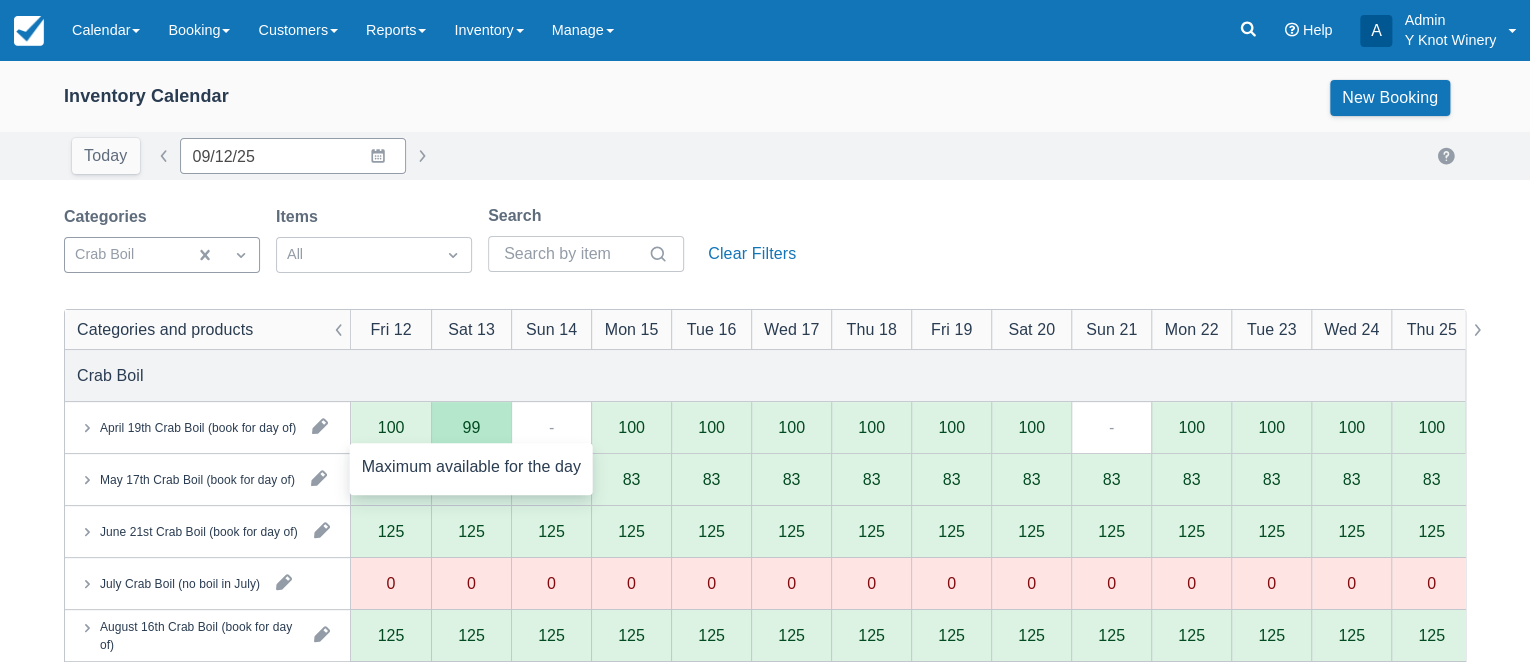 click on "99" at bounding box center (472, 427) 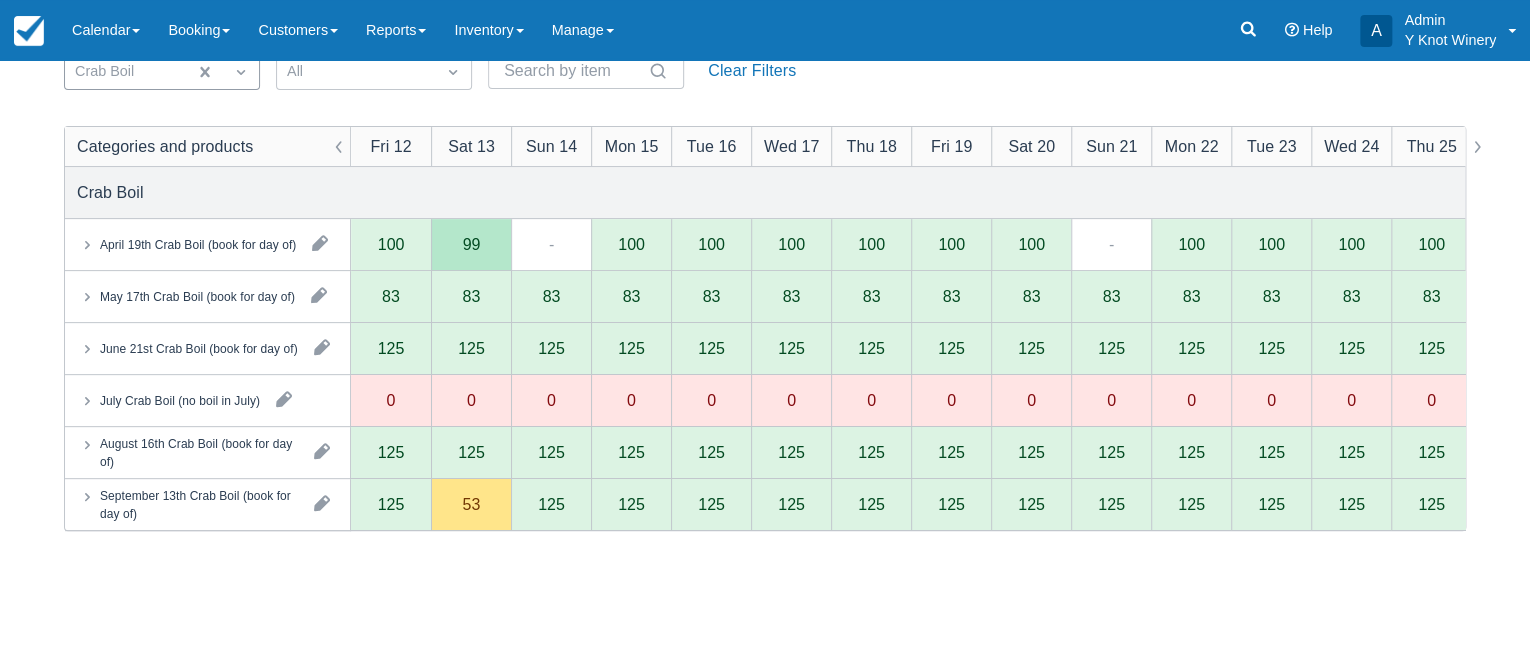 scroll, scrollTop: 193, scrollLeft: 0, axis: vertical 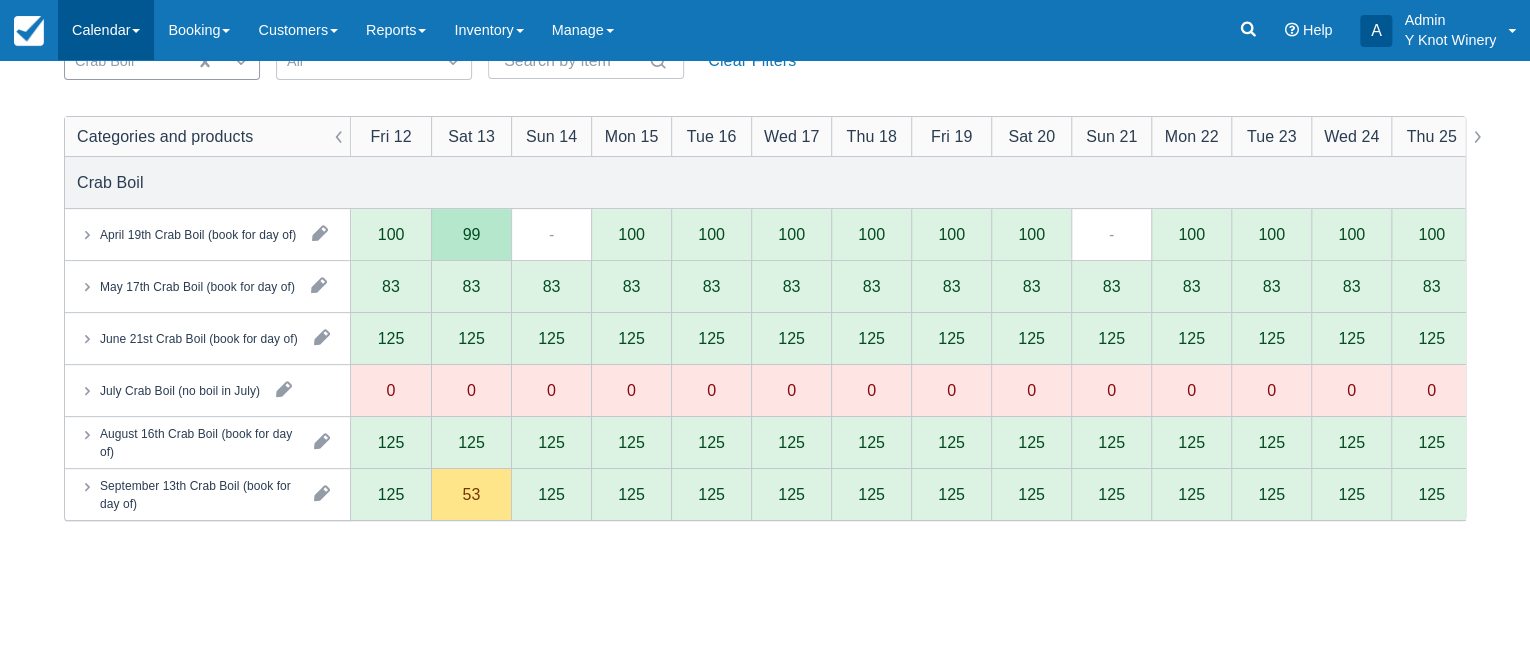 click on "Calendar" at bounding box center (106, 30) 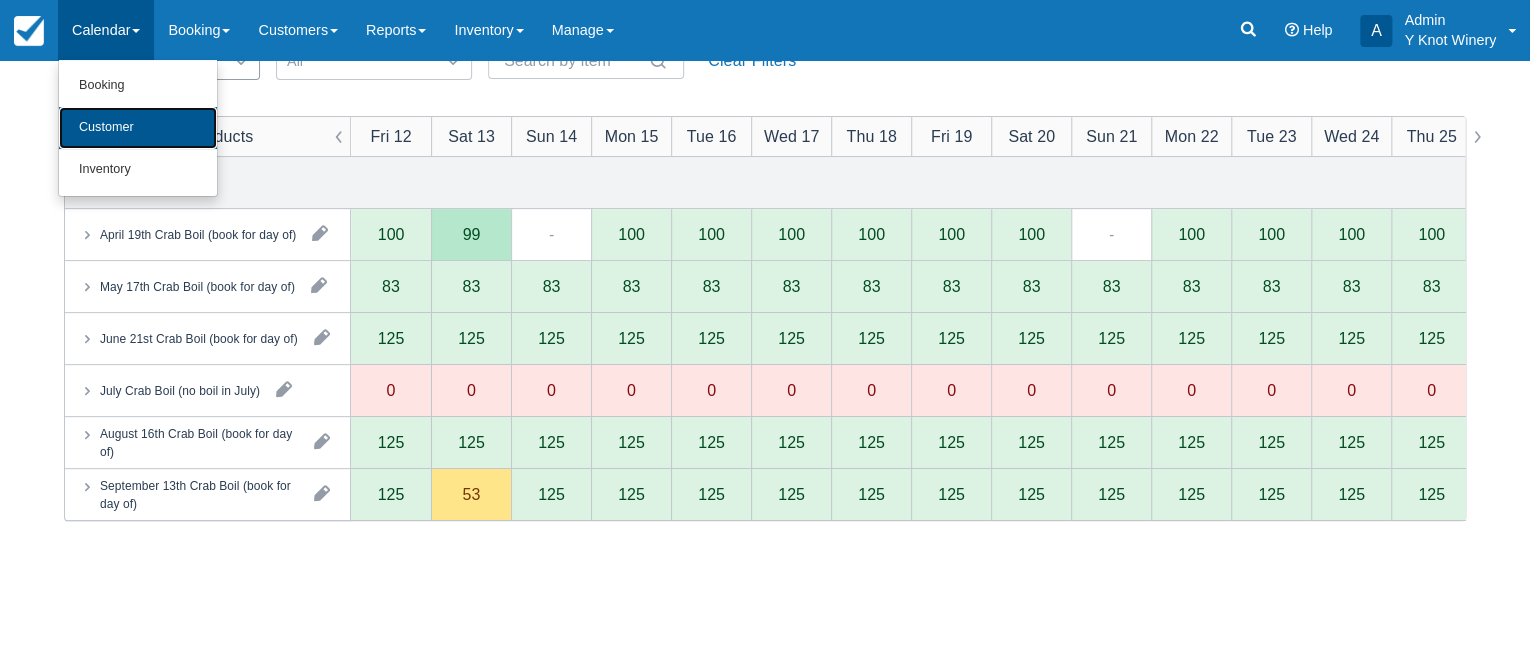 click on "Customer" at bounding box center (138, 128) 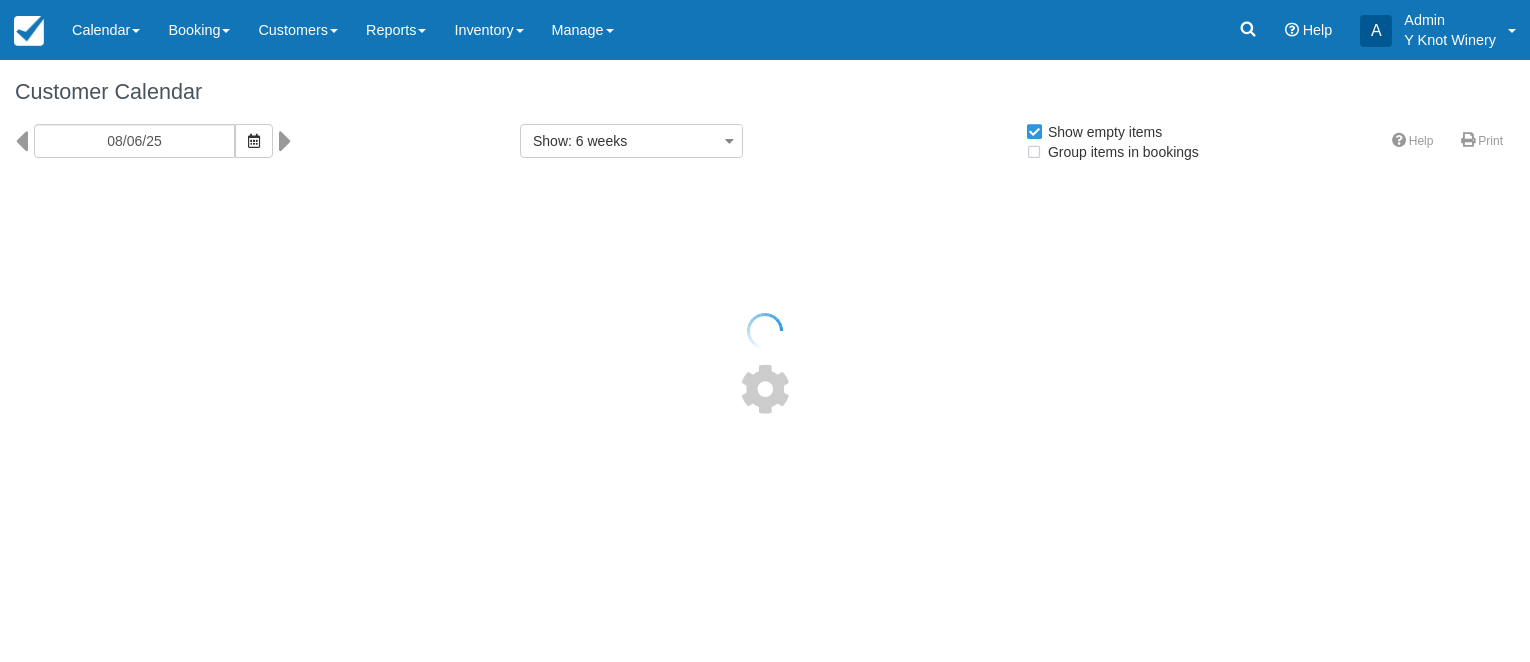 select 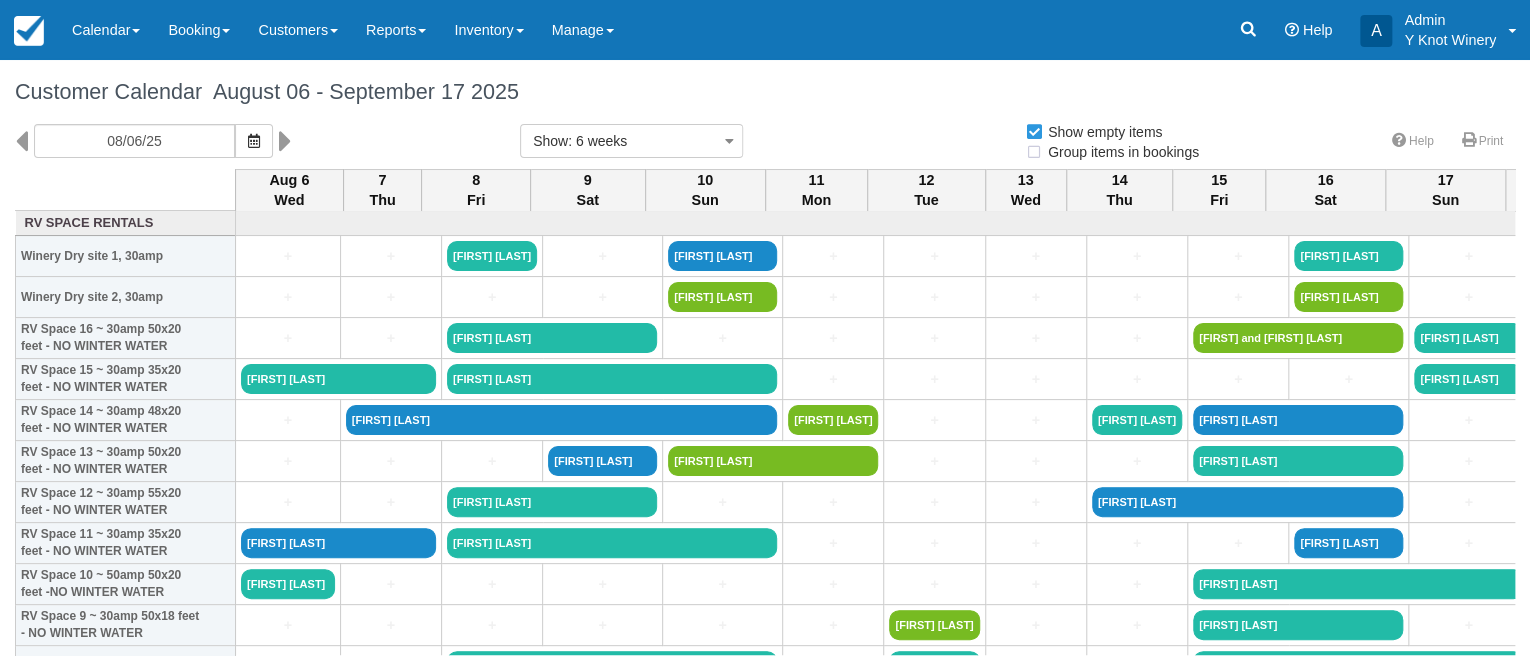 select 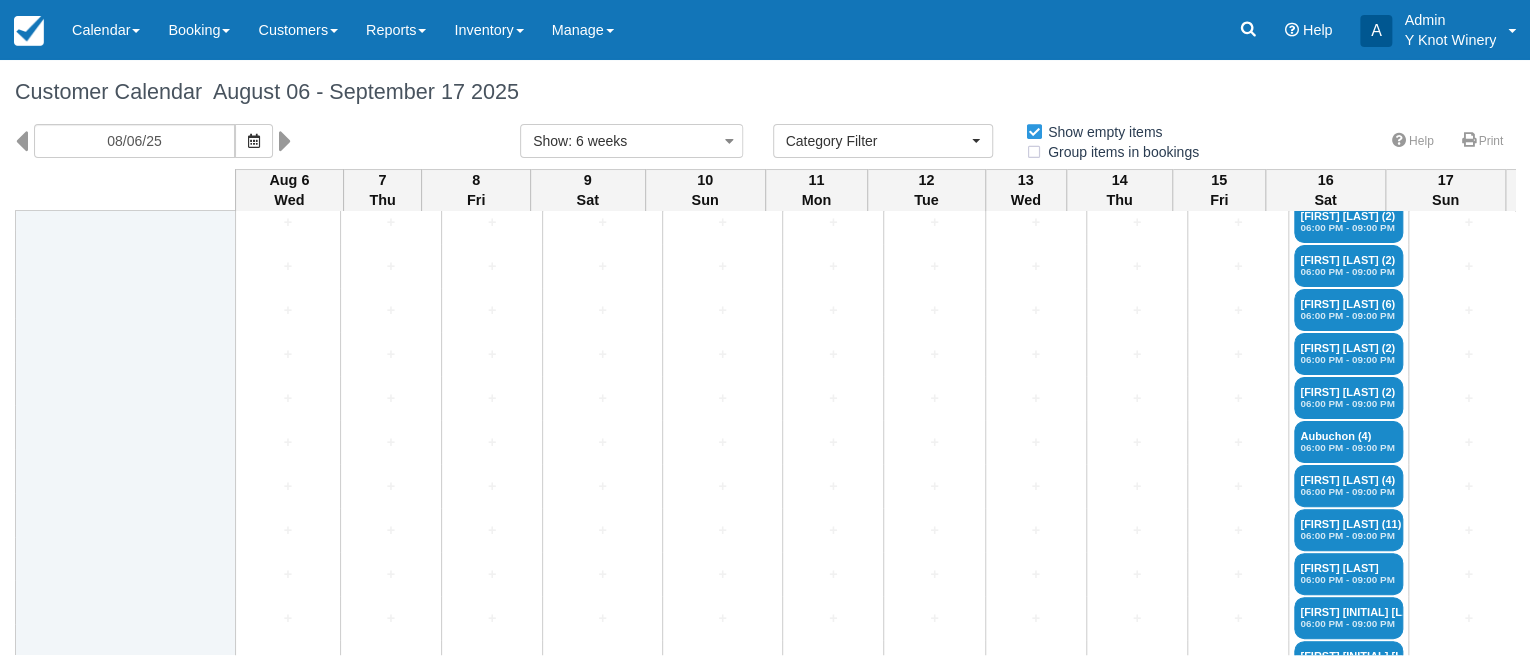 scroll, scrollTop: 2967, scrollLeft: 0, axis: vertical 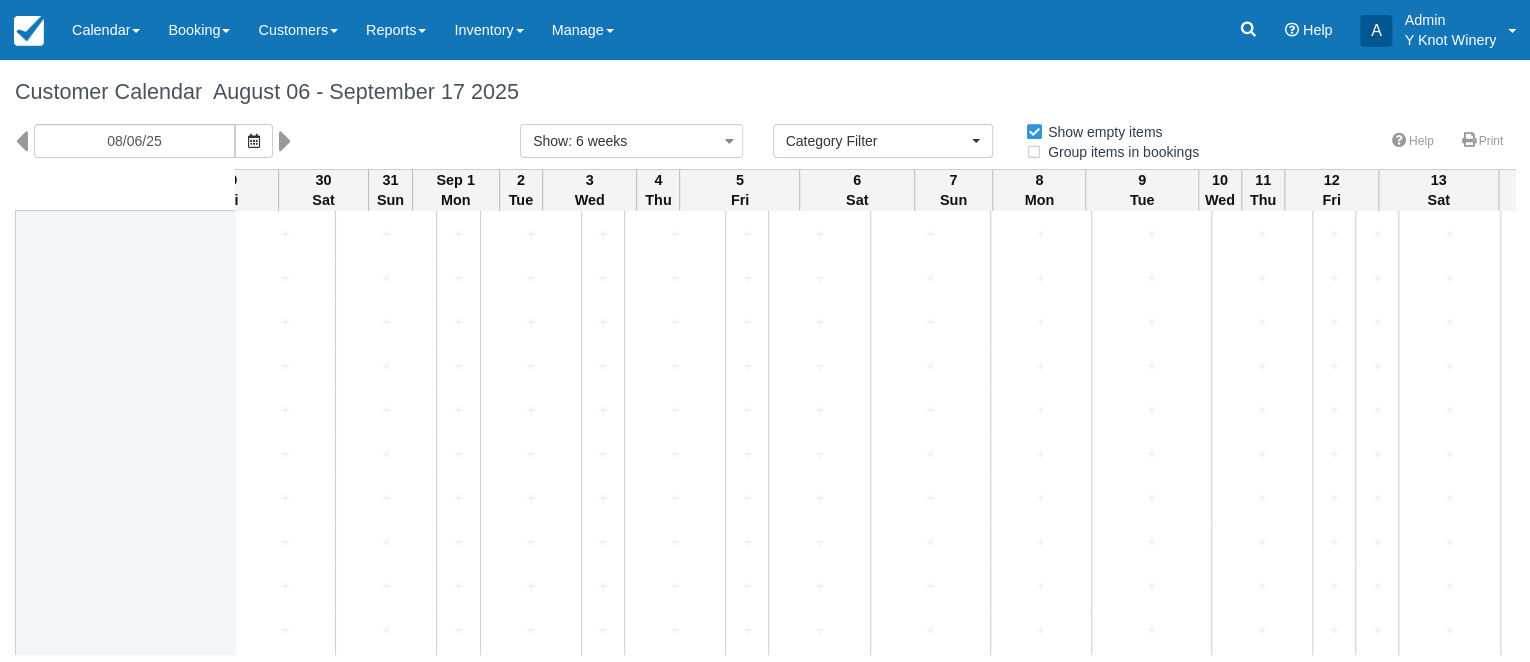 drag, startPoint x: 1516, startPoint y: 470, endPoint x: 1526, endPoint y: 416, distance: 54.91812 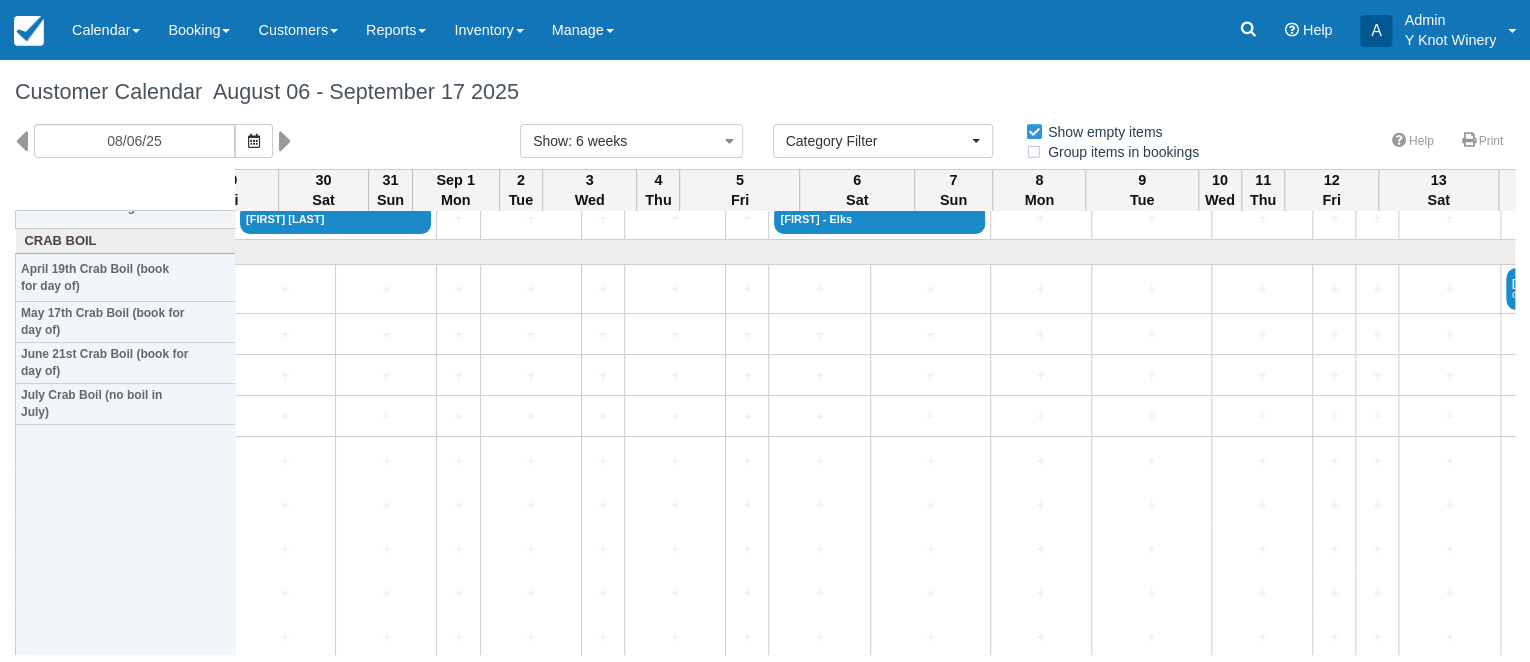 scroll, scrollTop: 2331, scrollLeft: 2124, axis: both 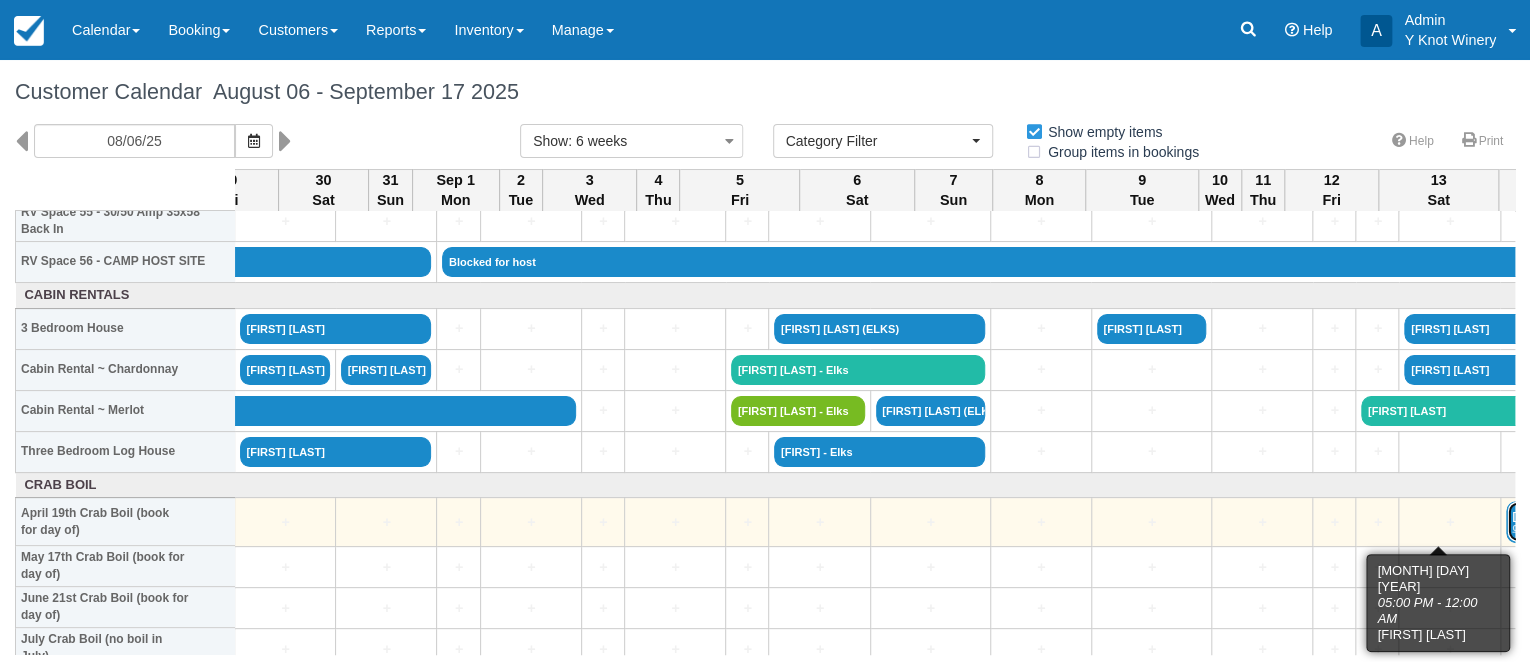 click on "Susan Huddleston  05:00 PM - 12:00 AM" at bounding box center [1560, 522] 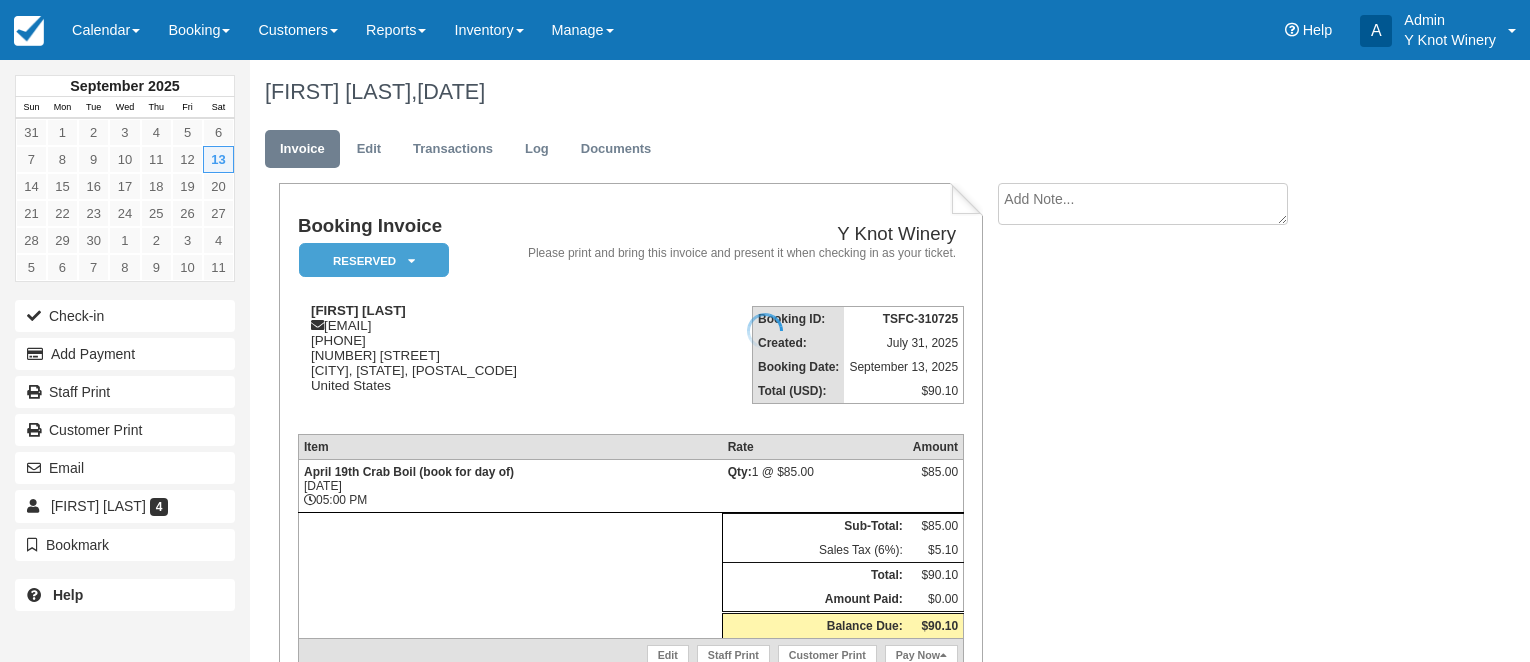 scroll, scrollTop: 0, scrollLeft: 0, axis: both 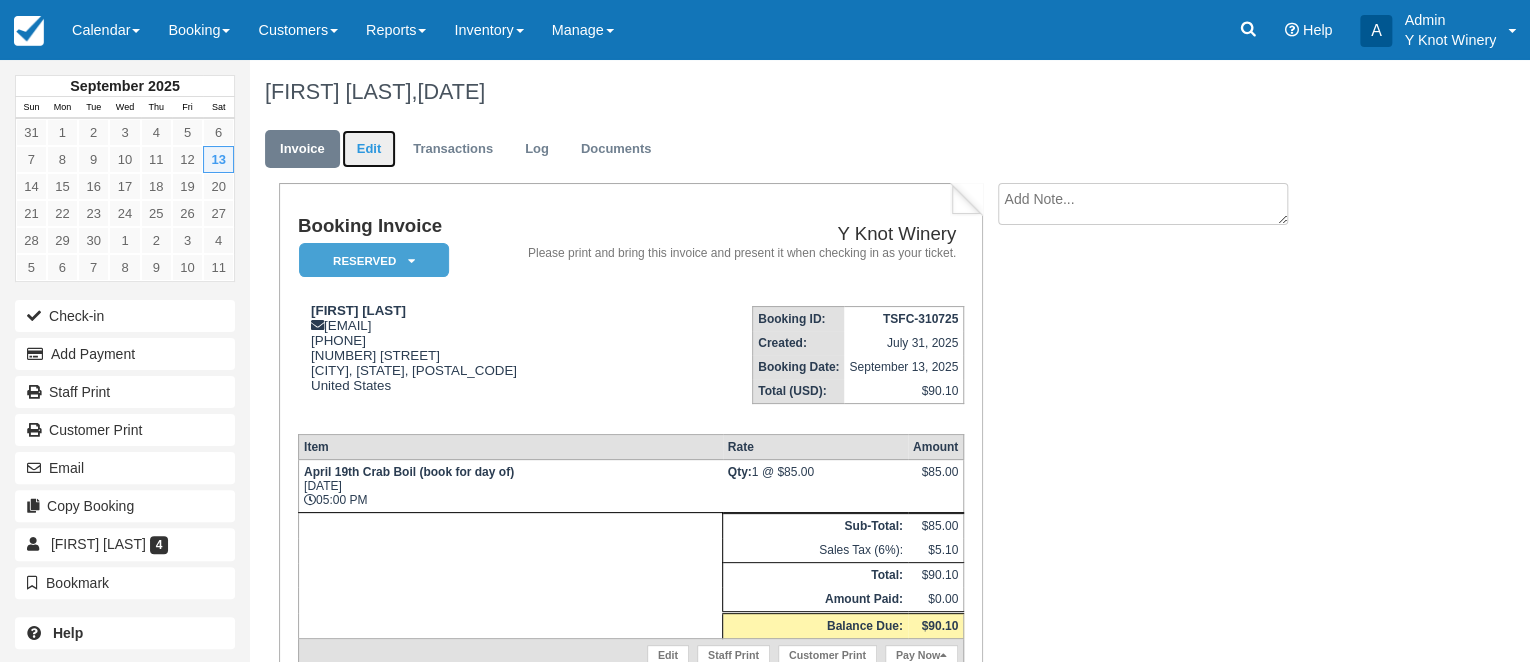 click on "Edit" at bounding box center (369, 149) 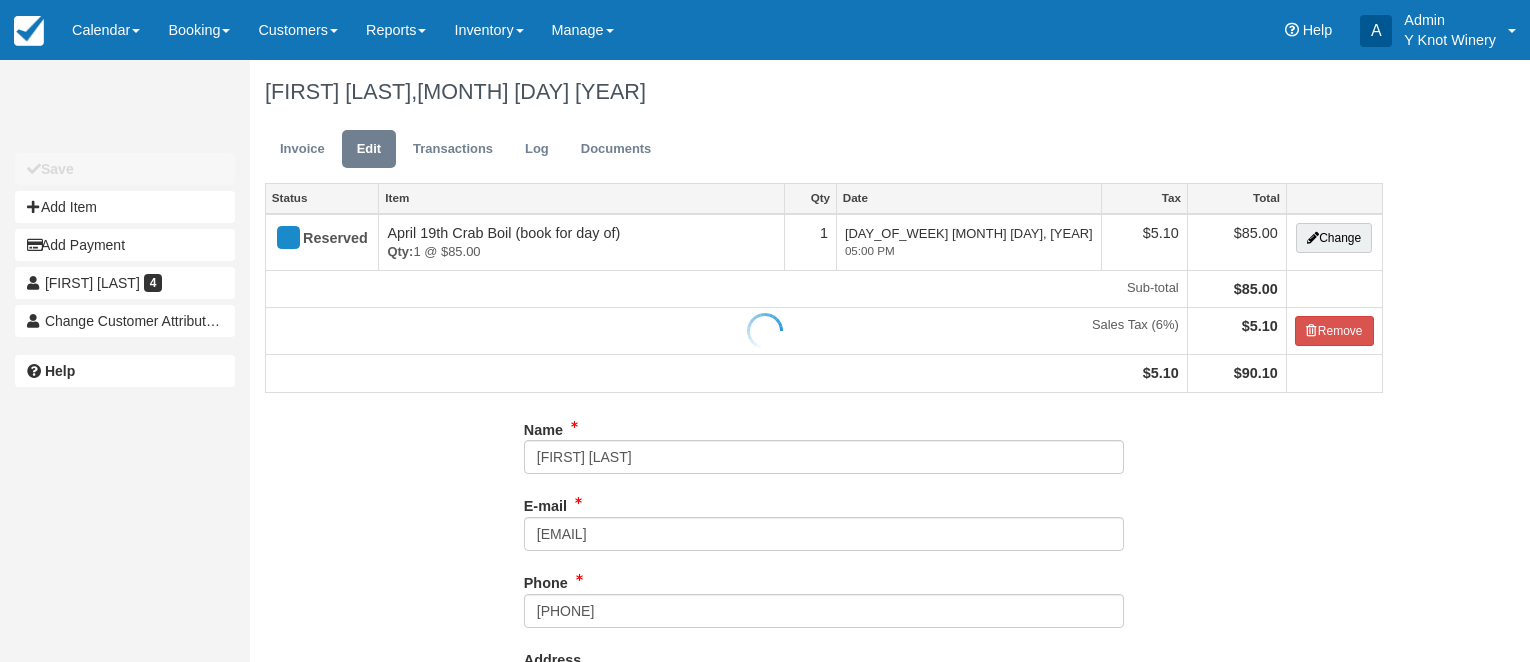 scroll, scrollTop: 0, scrollLeft: 0, axis: both 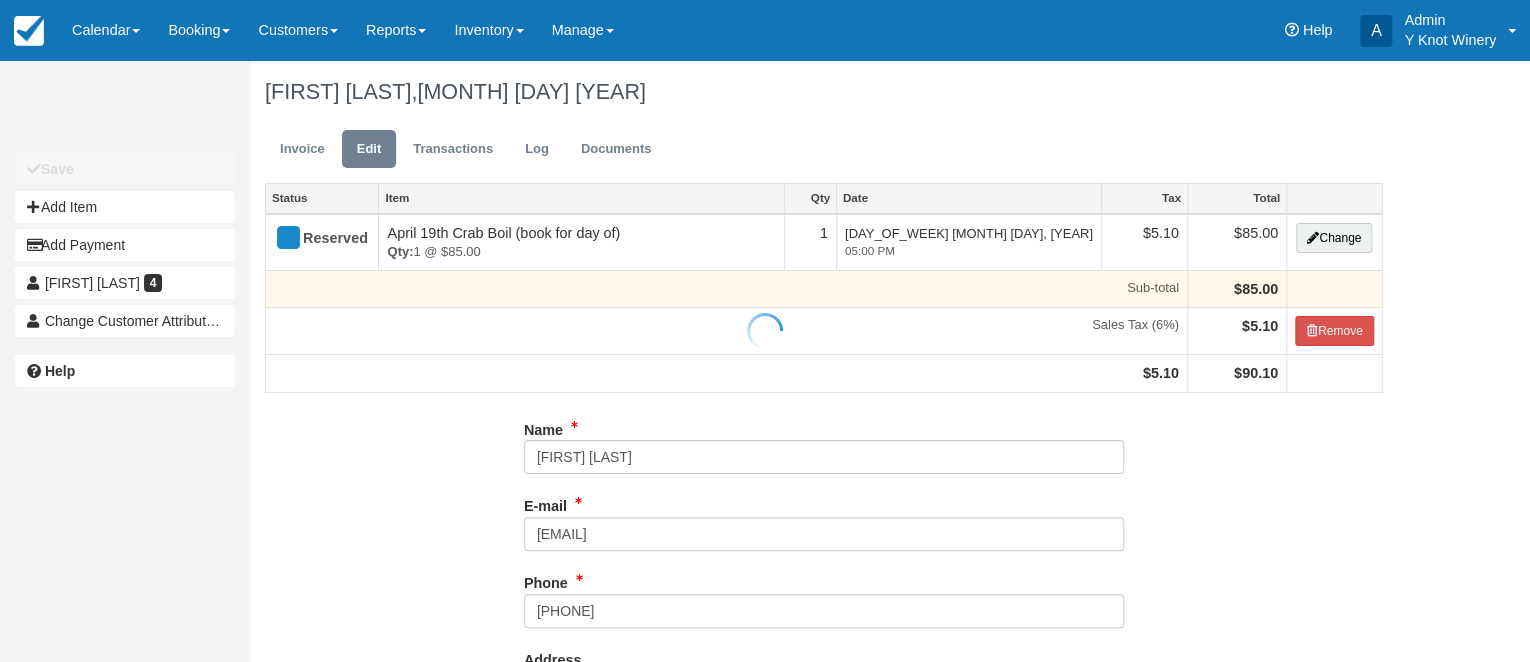 type on "[PHONE]" 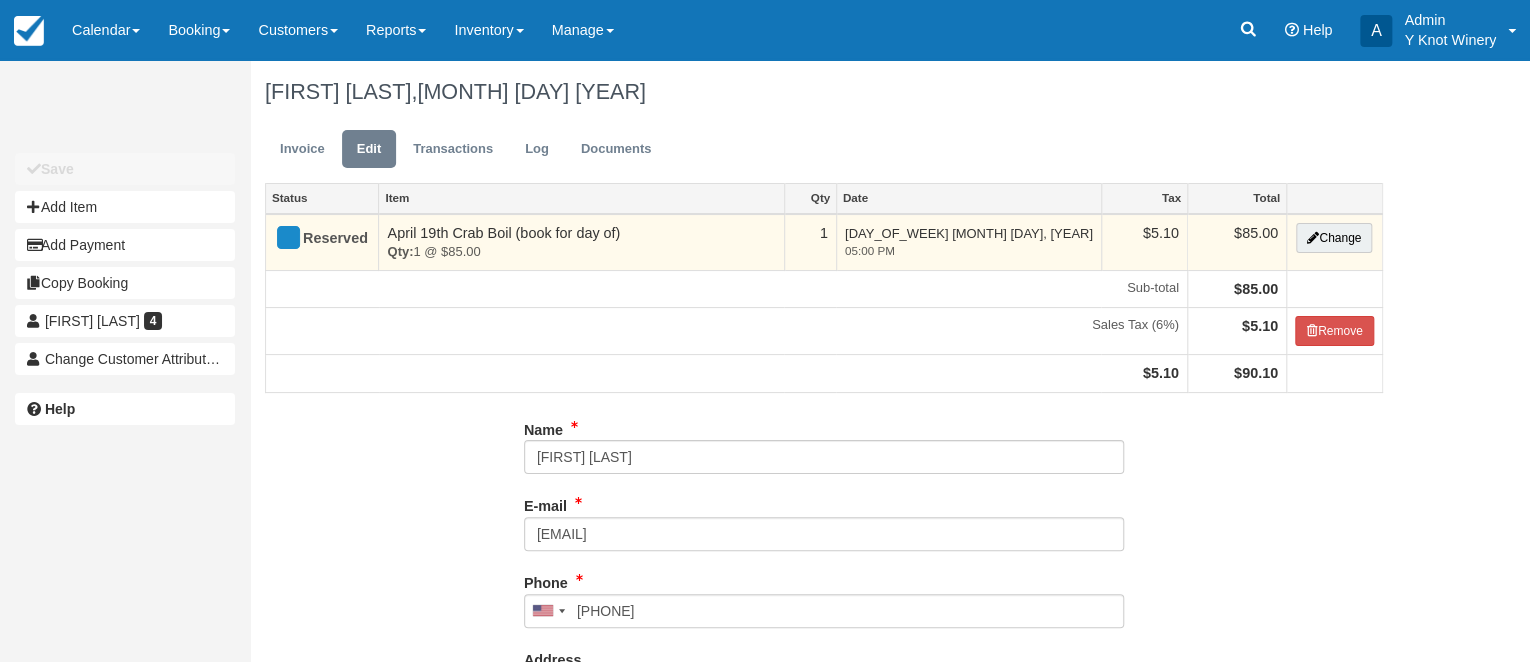 type on "[PHONE]" 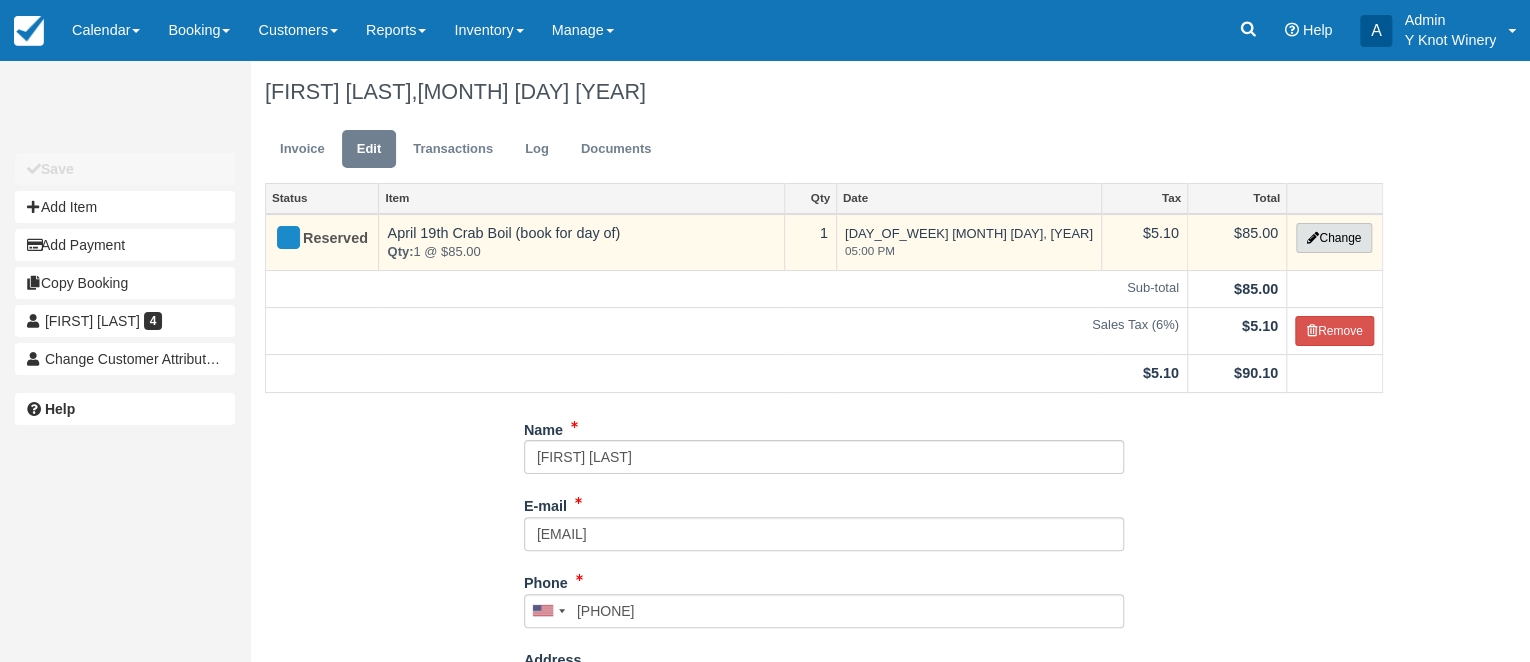 click on "Change" at bounding box center [1334, 238] 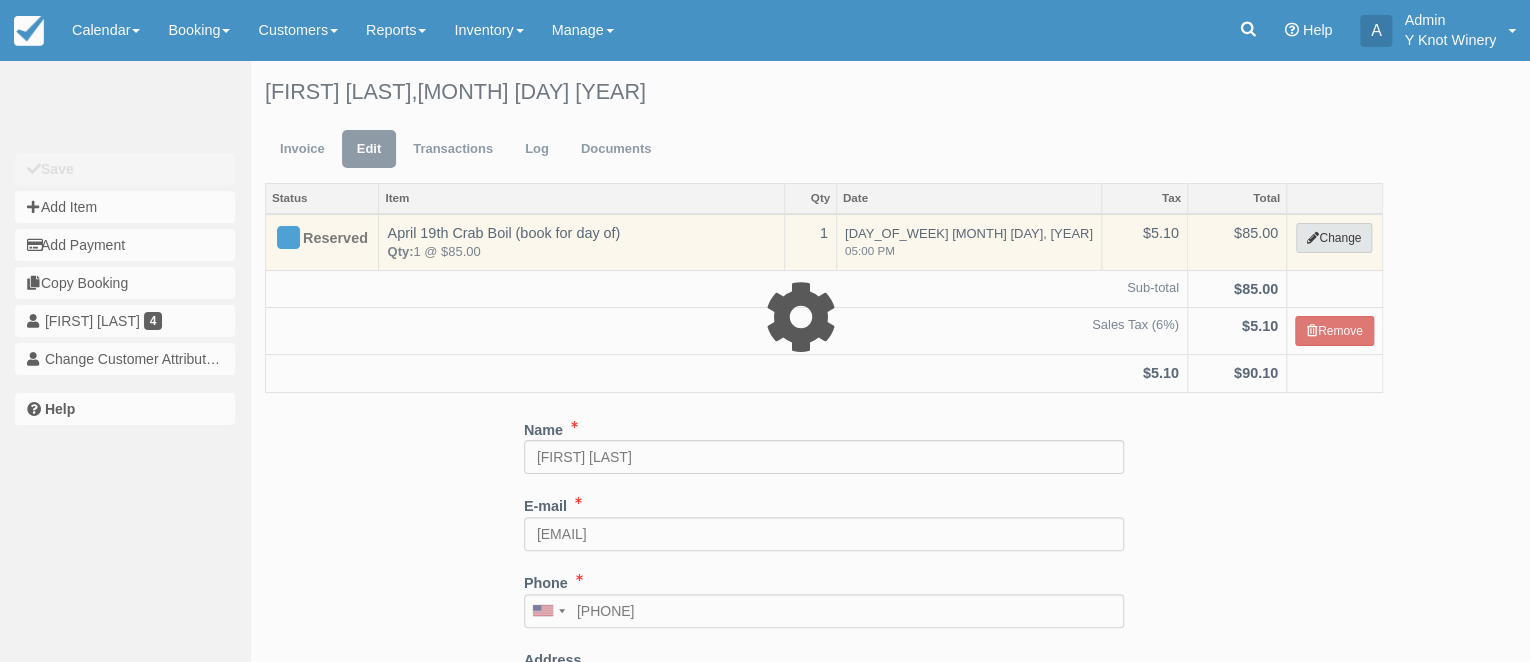type on "85.00" 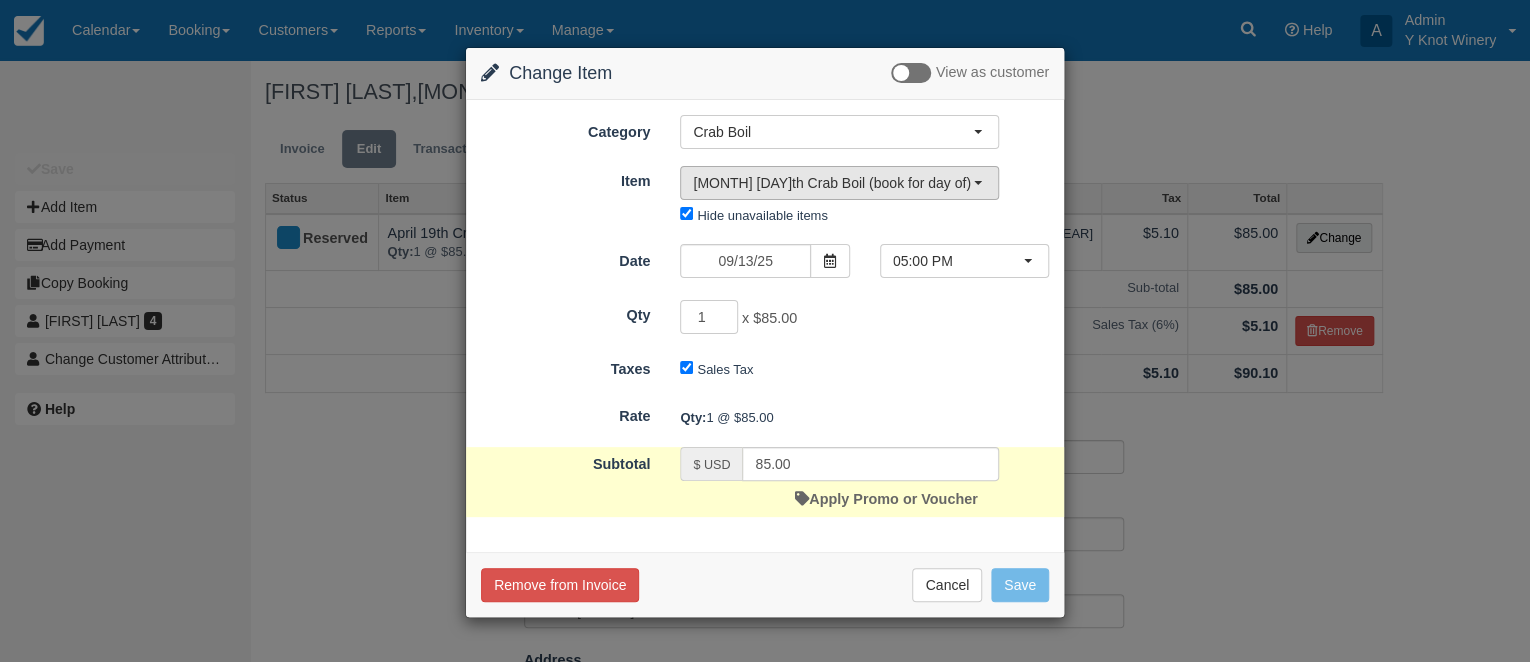 click on "[MONTH] [DAY]th Crab Boil (book for day of) ([NUMBER])" at bounding box center [839, 183] 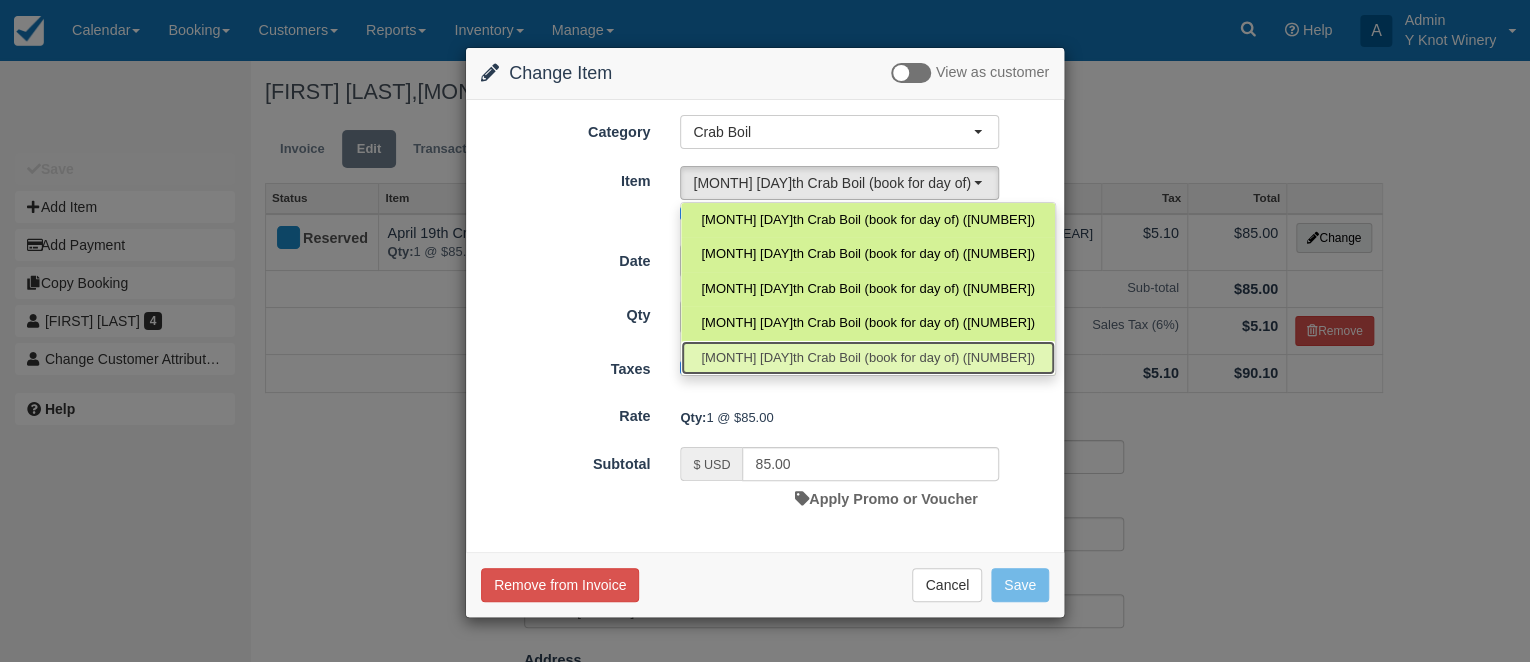 click on "September 13th Crab Boil (book for day of) (53)" at bounding box center [868, 358] 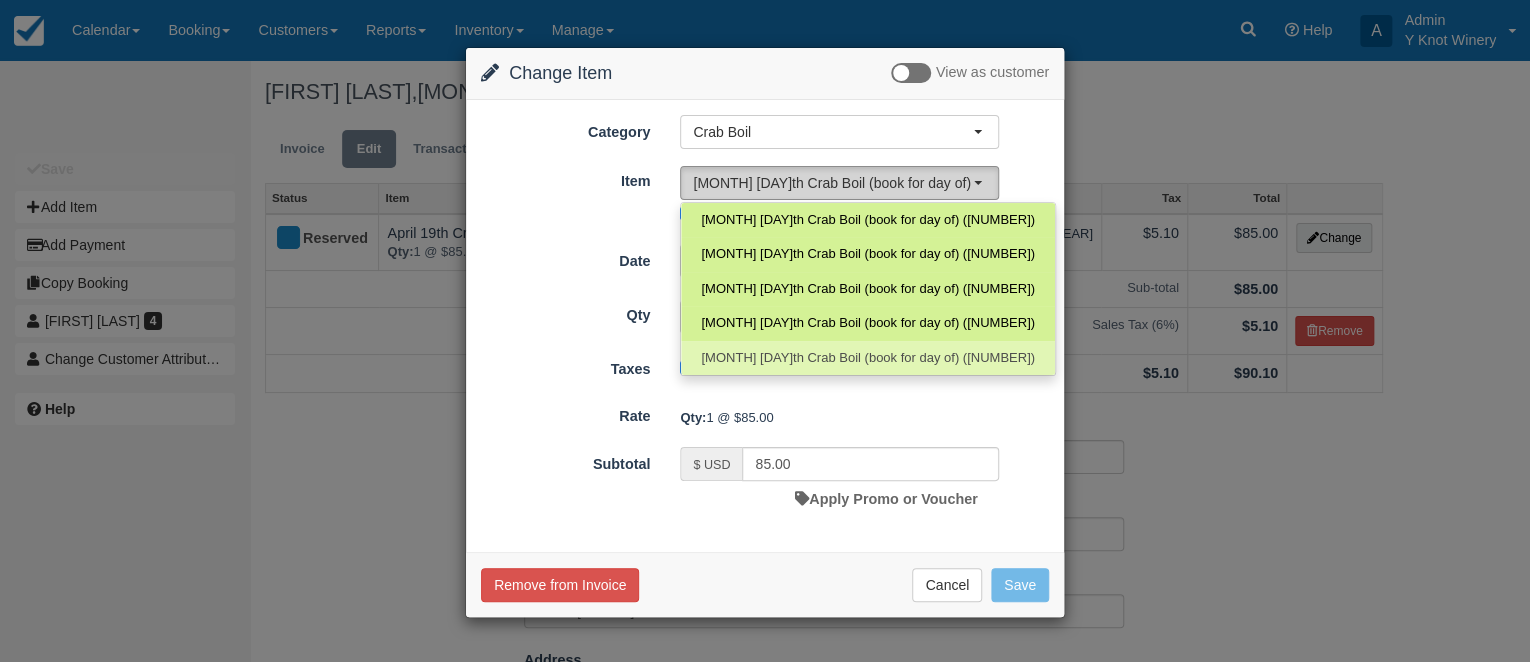select on "63" 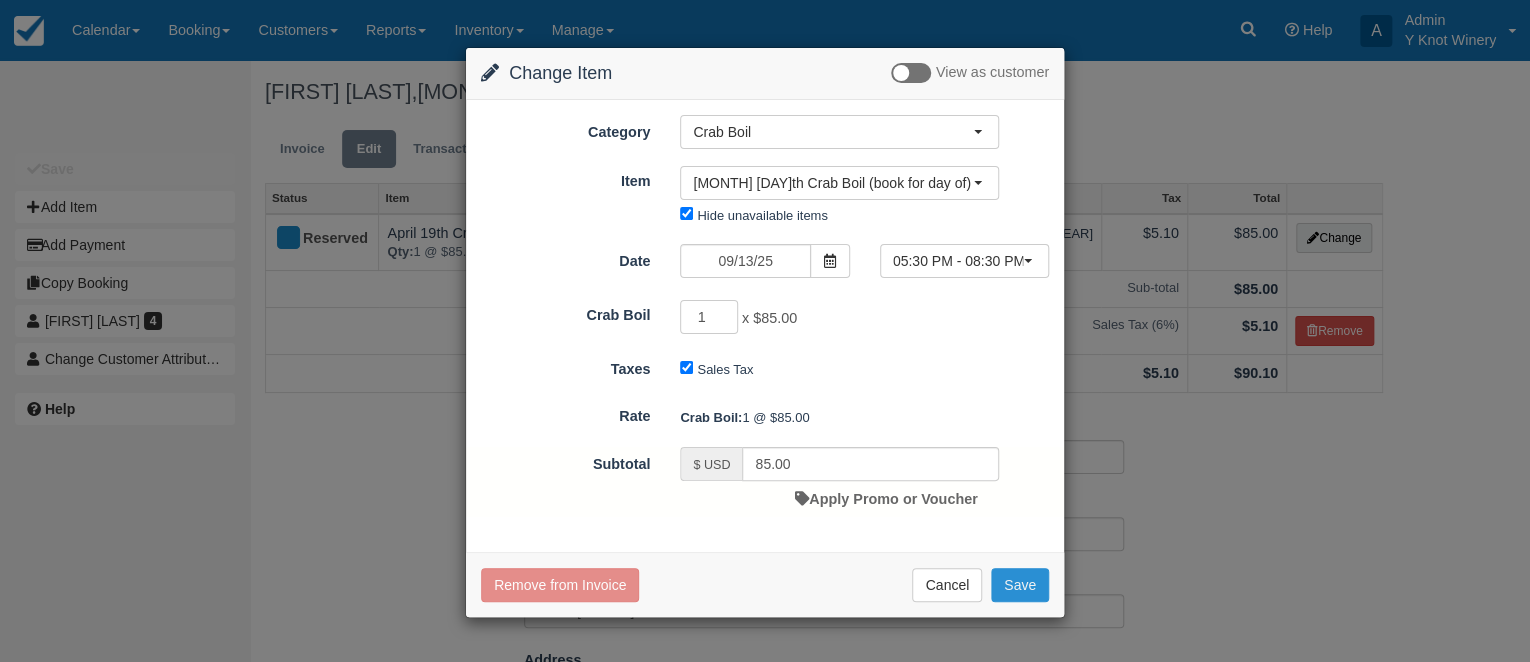 click on "Save" at bounding box center [1020, 585] 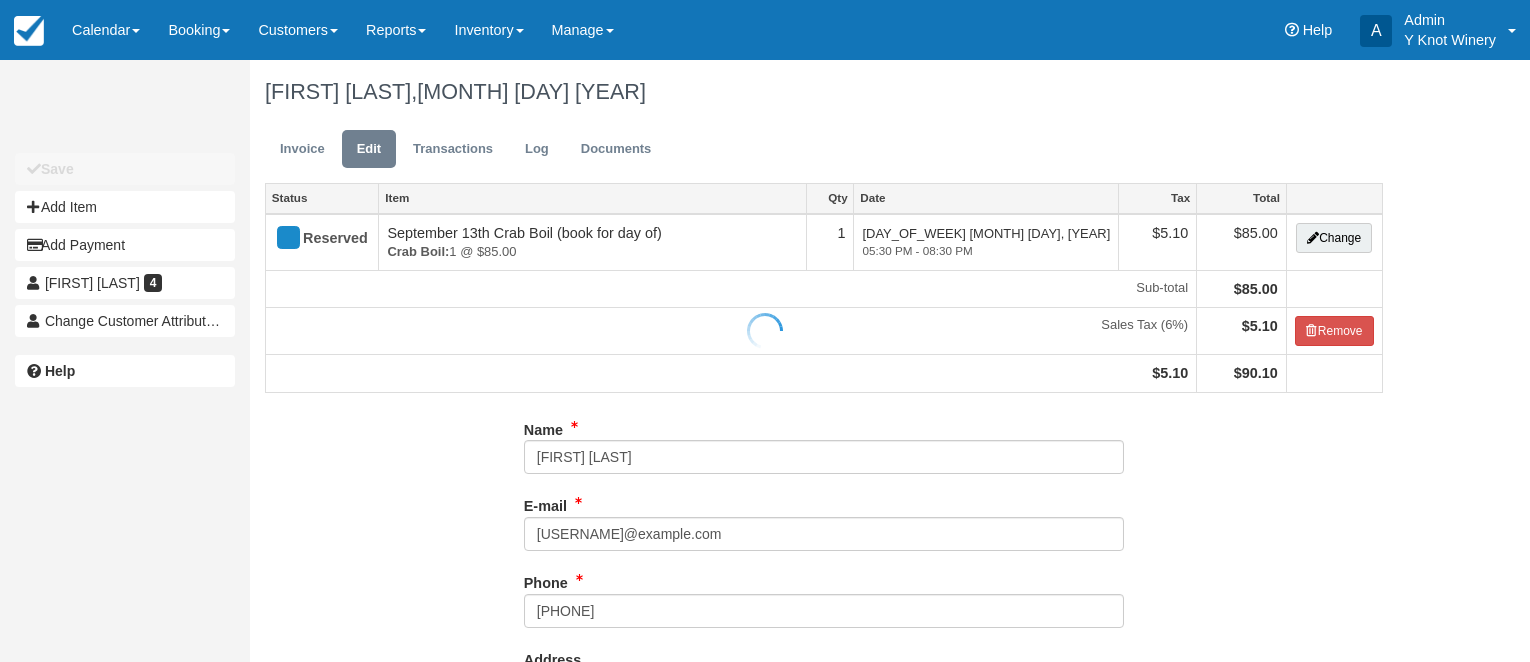 scroll, scrollTop: 0, scrollLeft: 0, axis: both 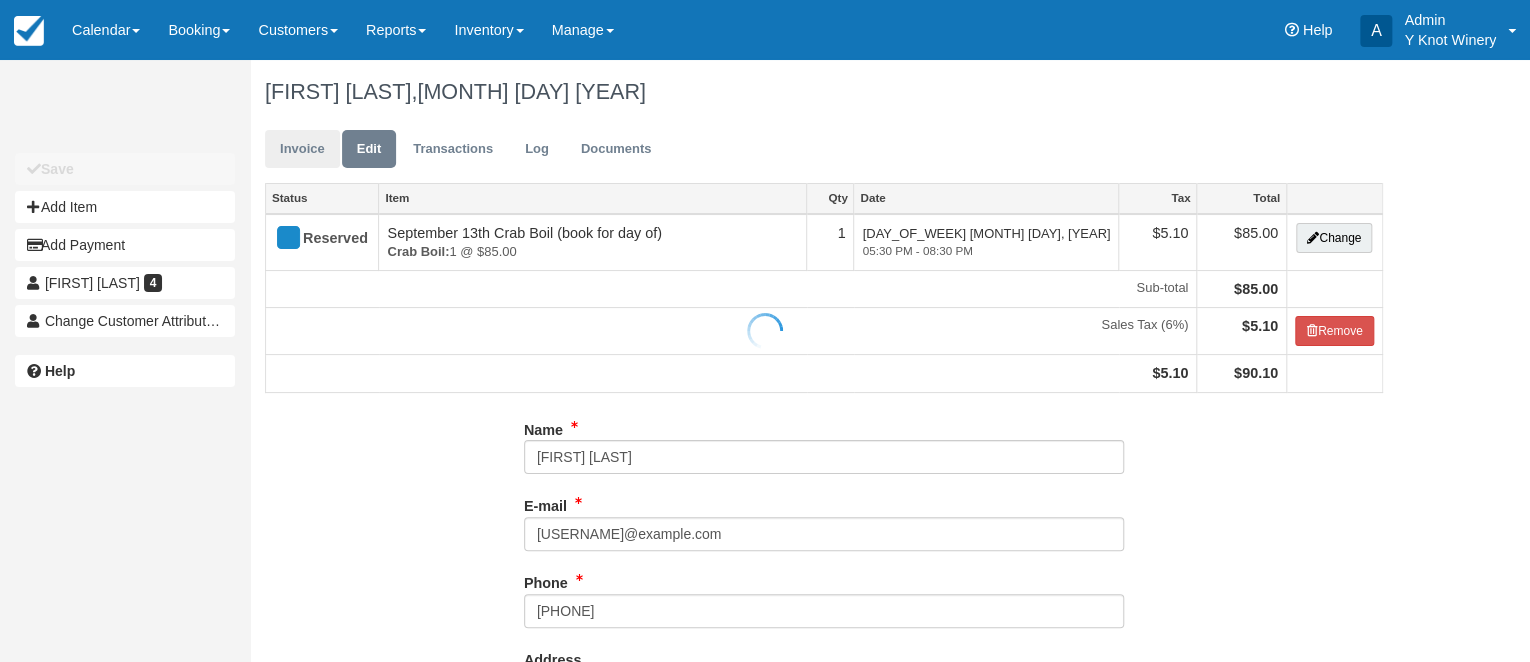 type on "([AREA]) [PHONE]" 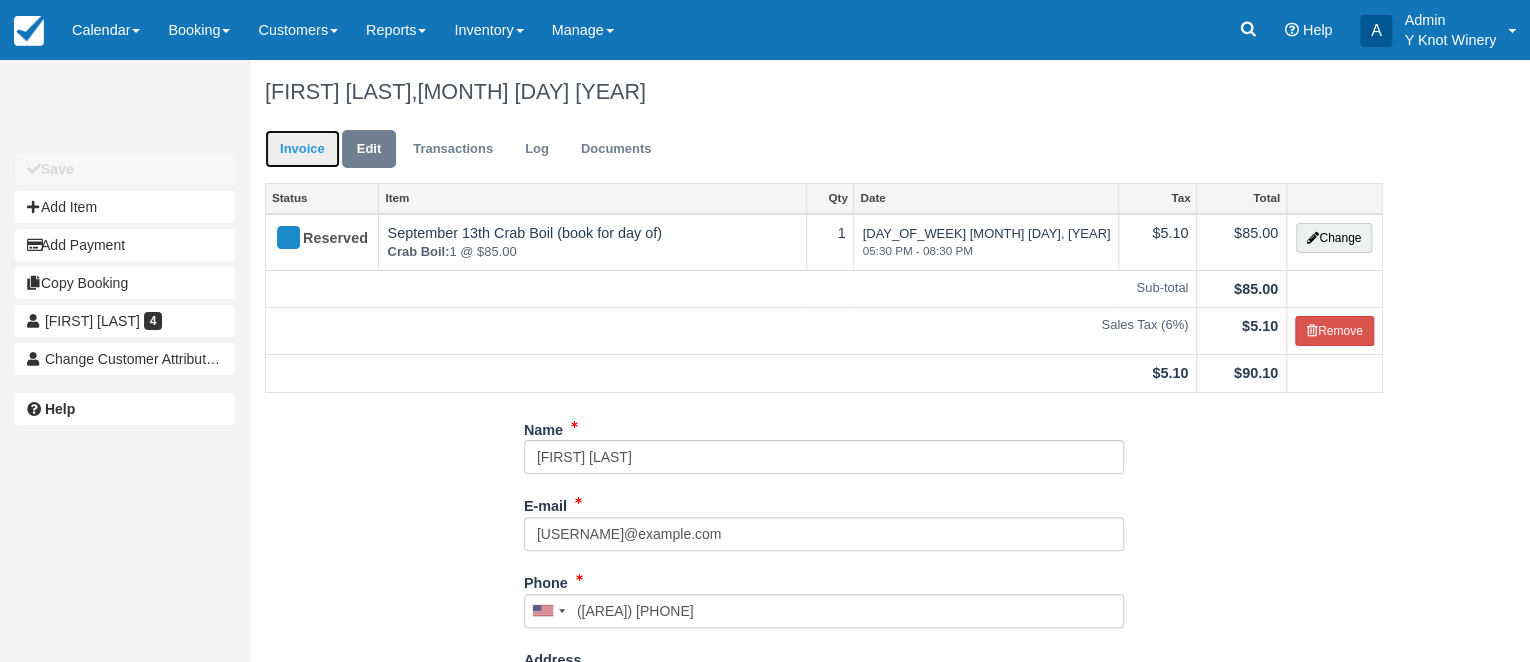 click on "Invoice" at bounding box center (302, 149) 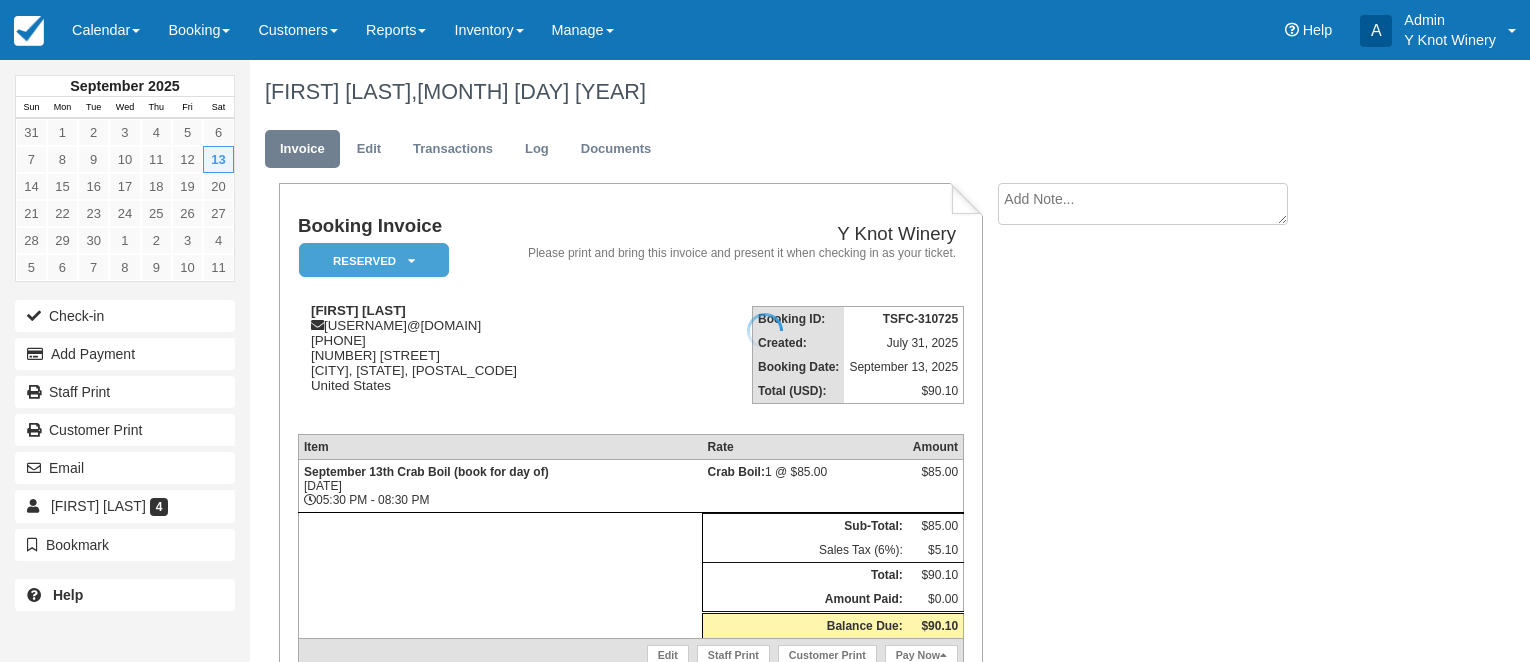 scroll, scrollTop: 0, scrollLeft: 0, axis: both 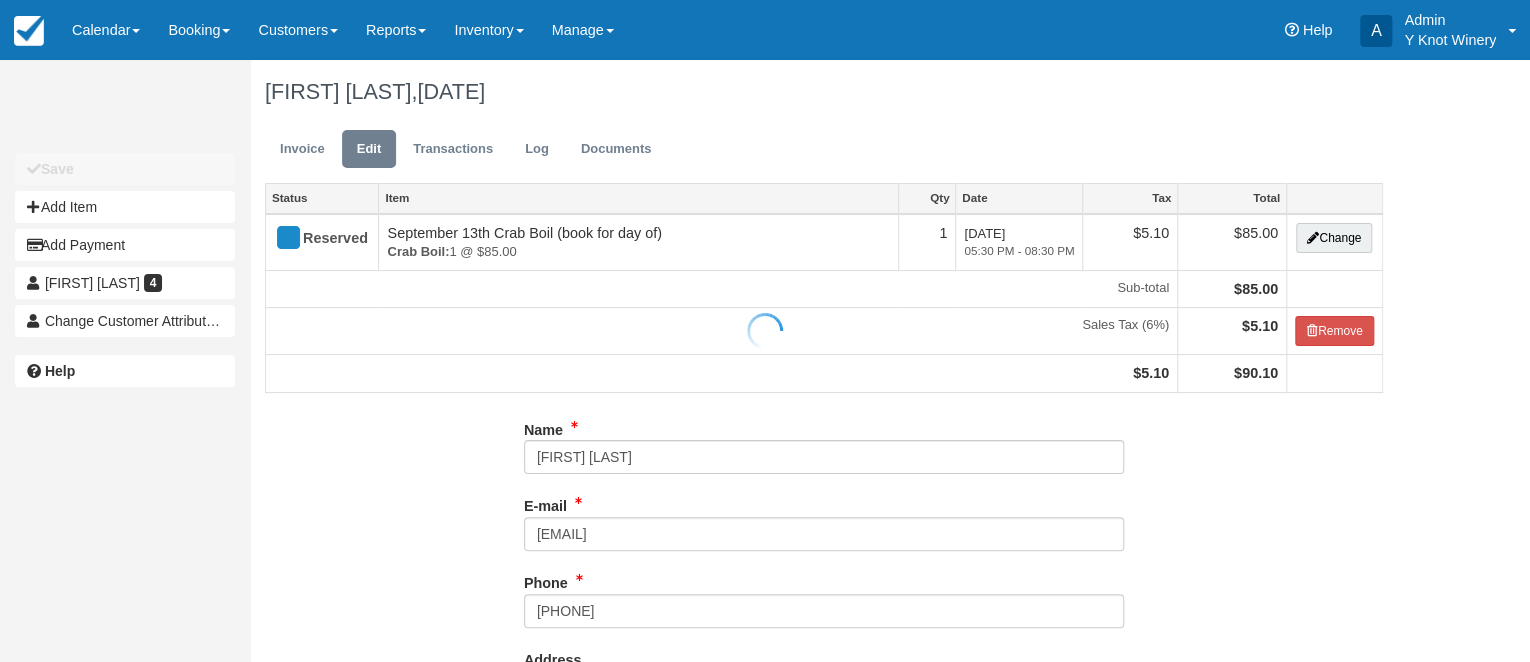 type on "[PHONE]" 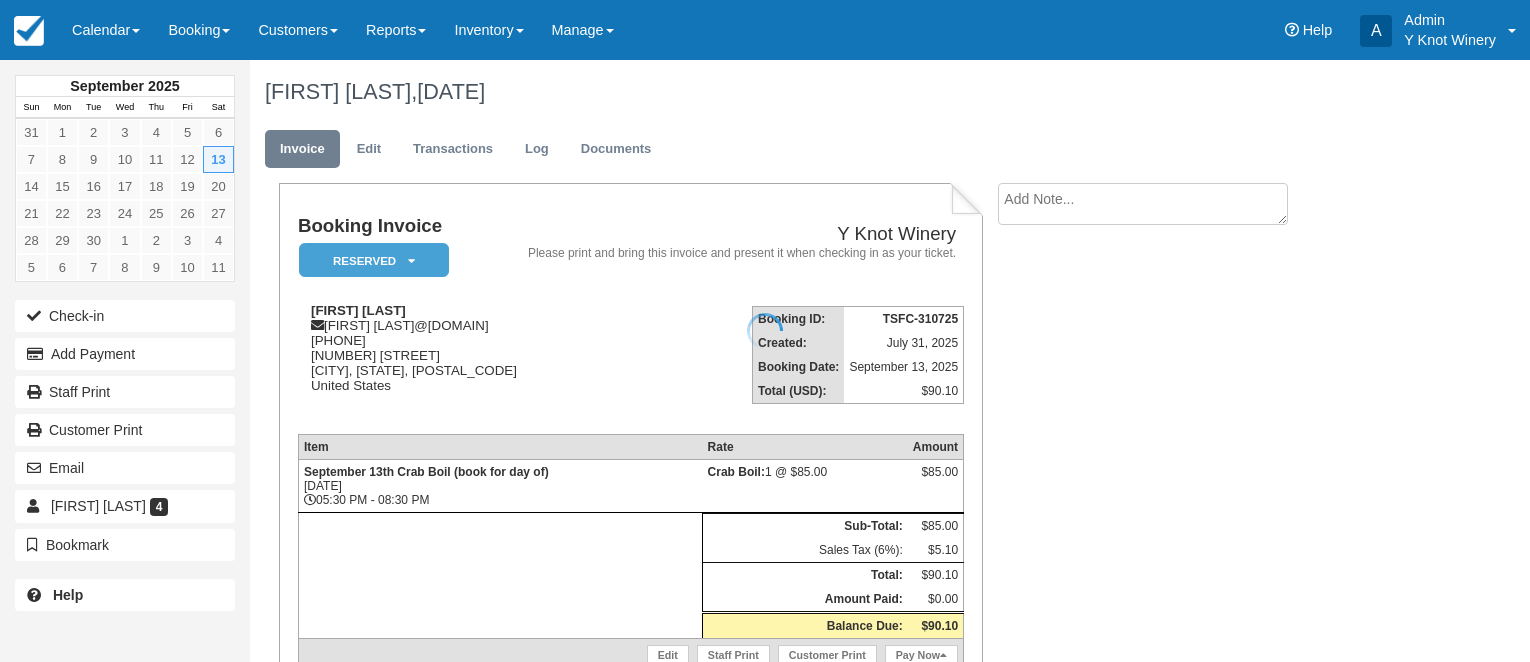 scroll, scrollTop: 0, scrollLeft: 0, axis: both 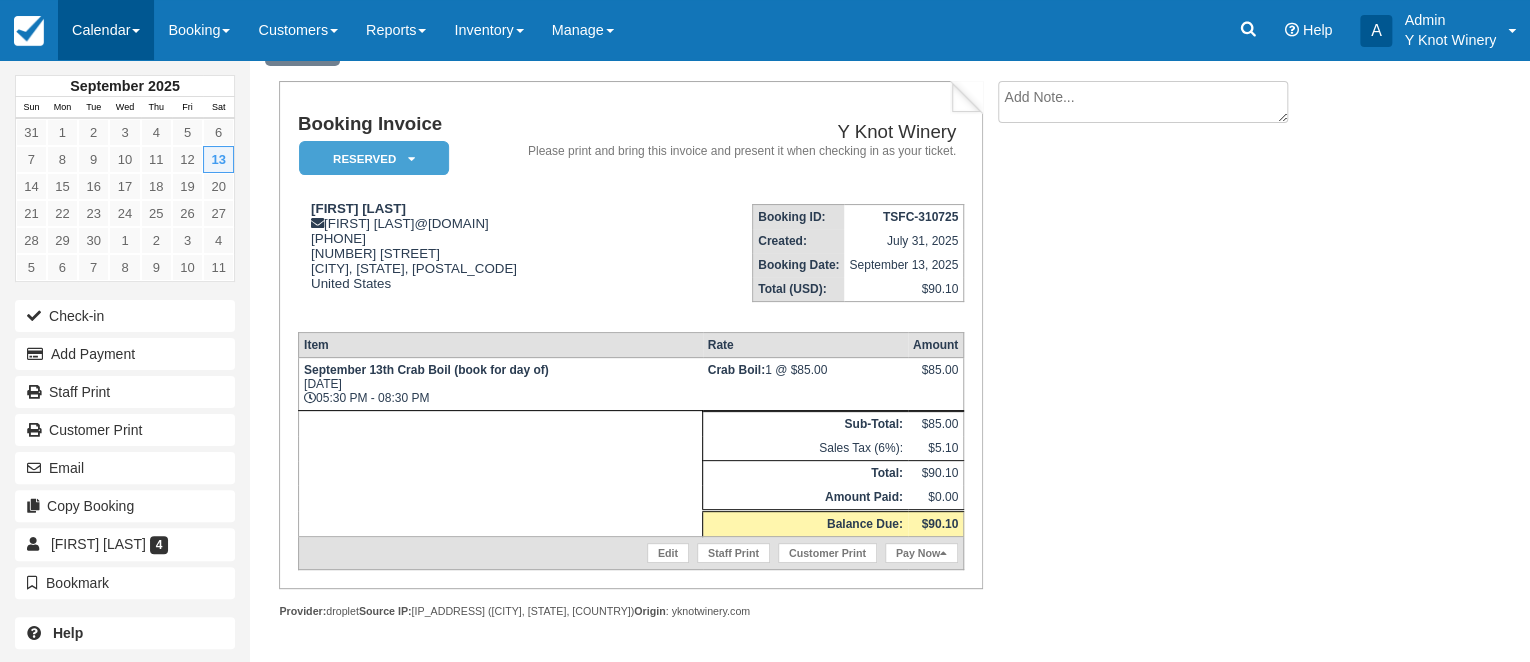 click on "Calendar" at bounding box center (106, 30) 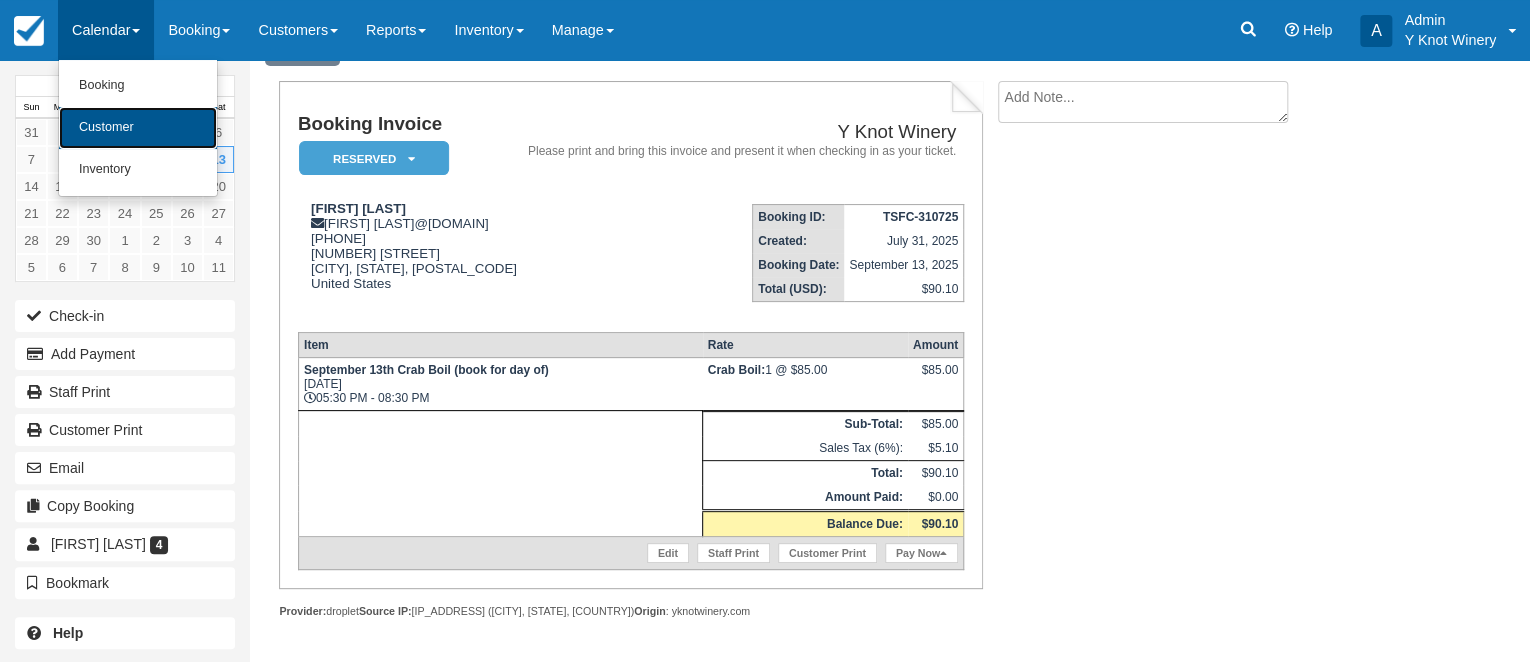 click on "Customer" at bounding box center (138, 128) 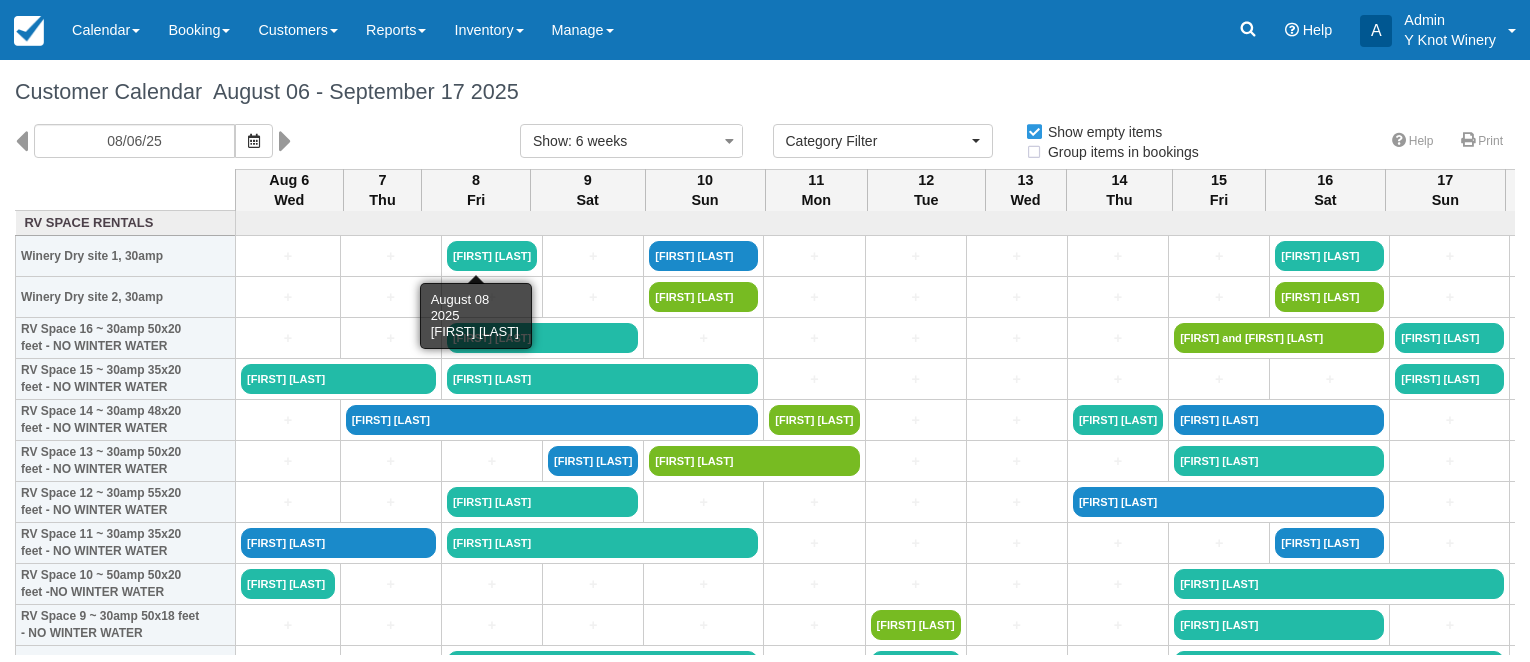 select 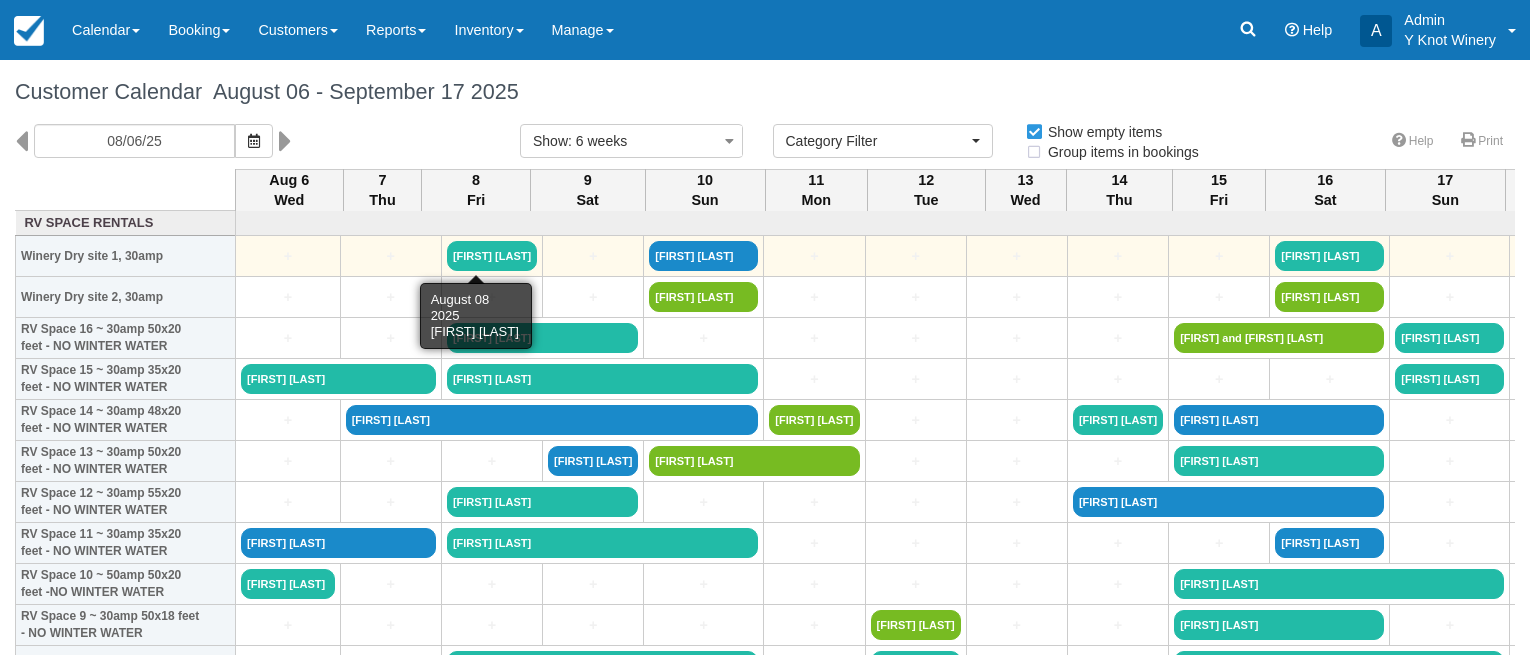 scroll, scrollTop: 0, scrollLeft: 0, axis: both 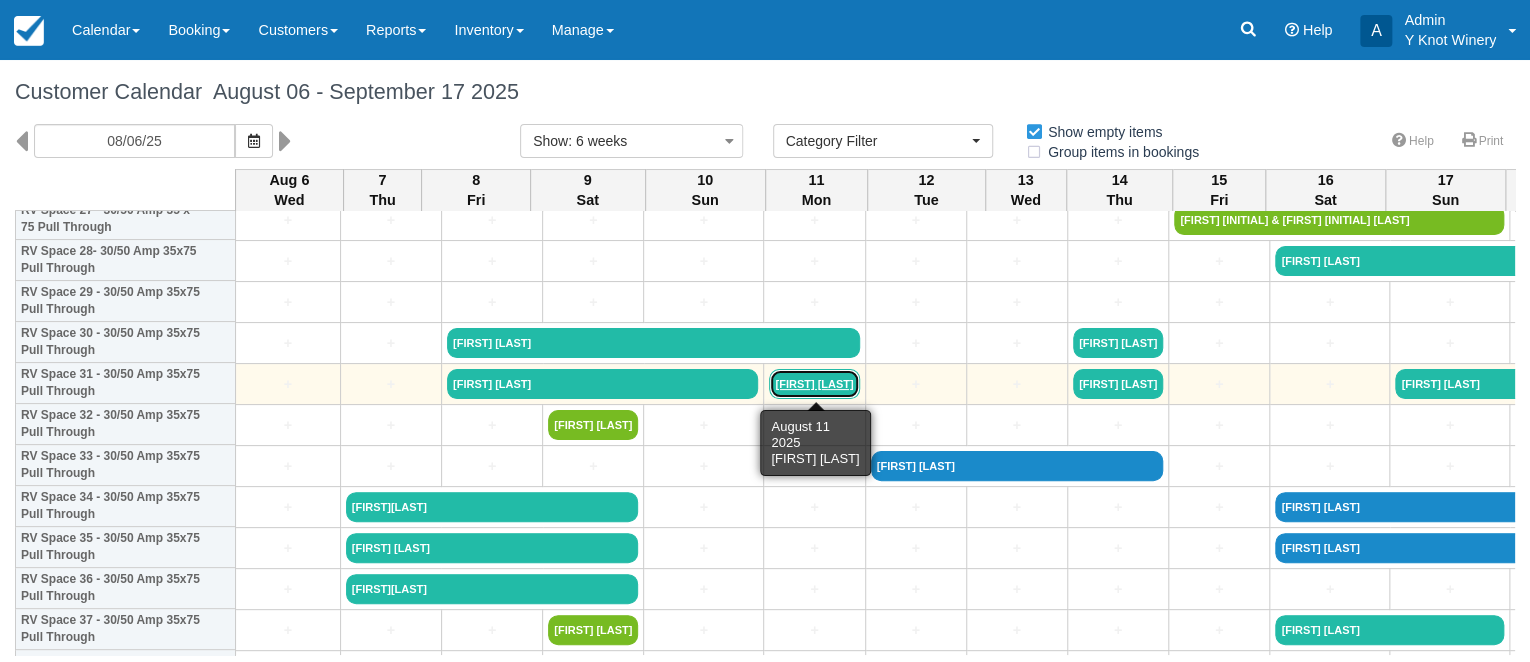 click on "[FIRST] [LAST]" at bounding box center (814, 384) 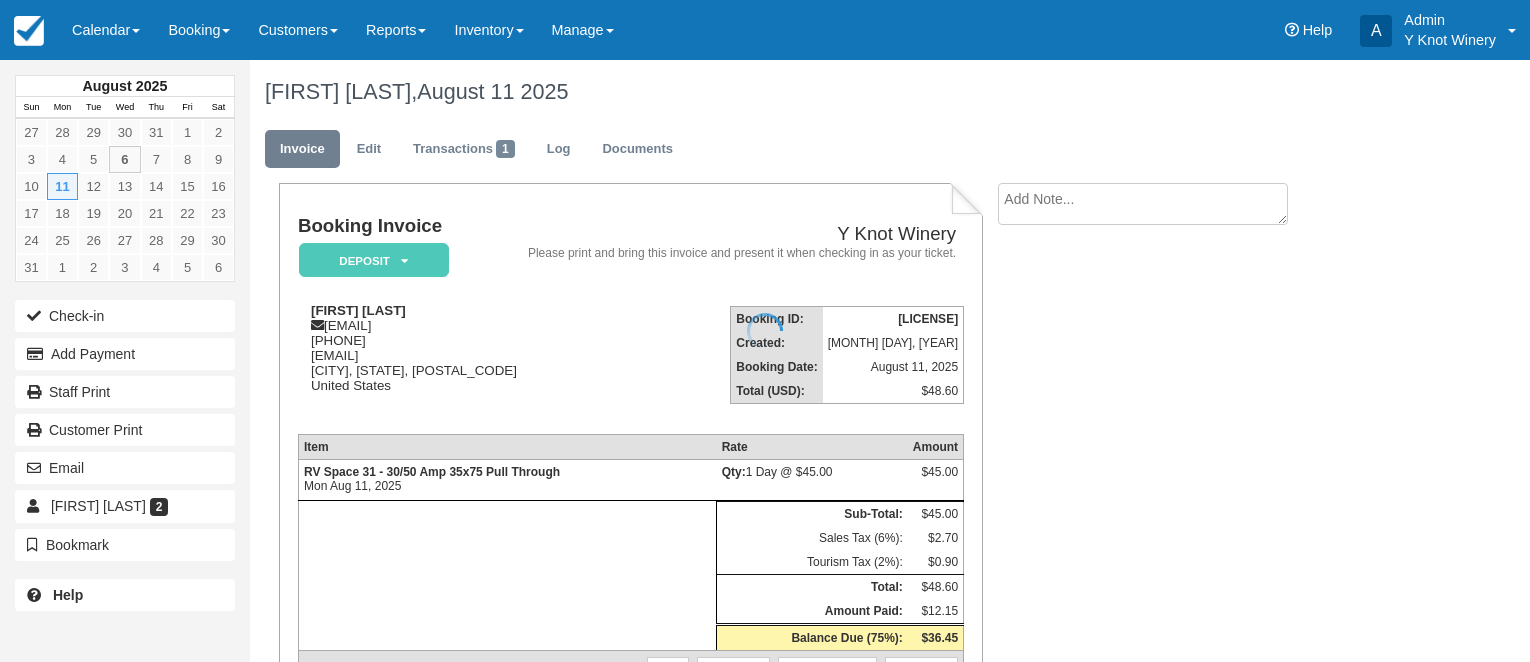 scroll, scrollTop: 0, scrollLeft: 0, axis: both 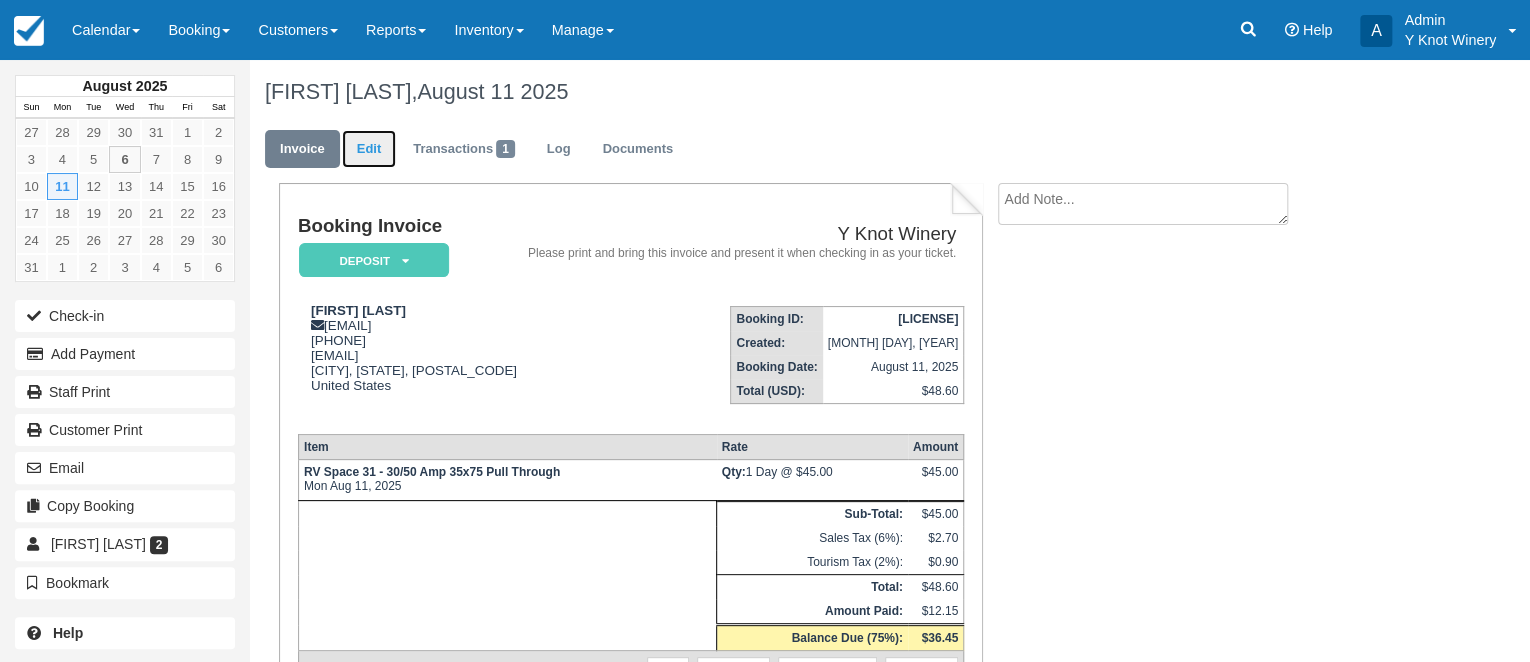 click on "Edit" at bounding box center [369, 149] 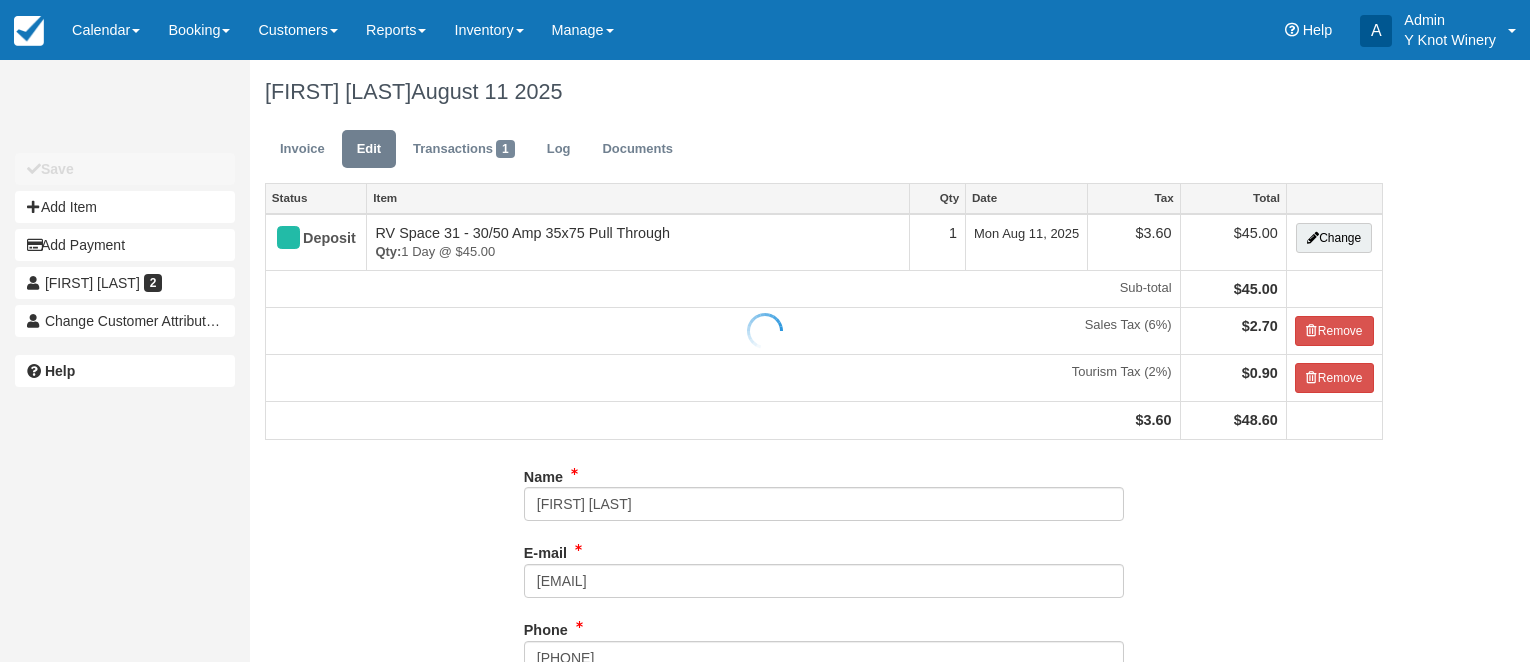 scroll, scrollTop: 0, scrollLeft: 0, axis: both 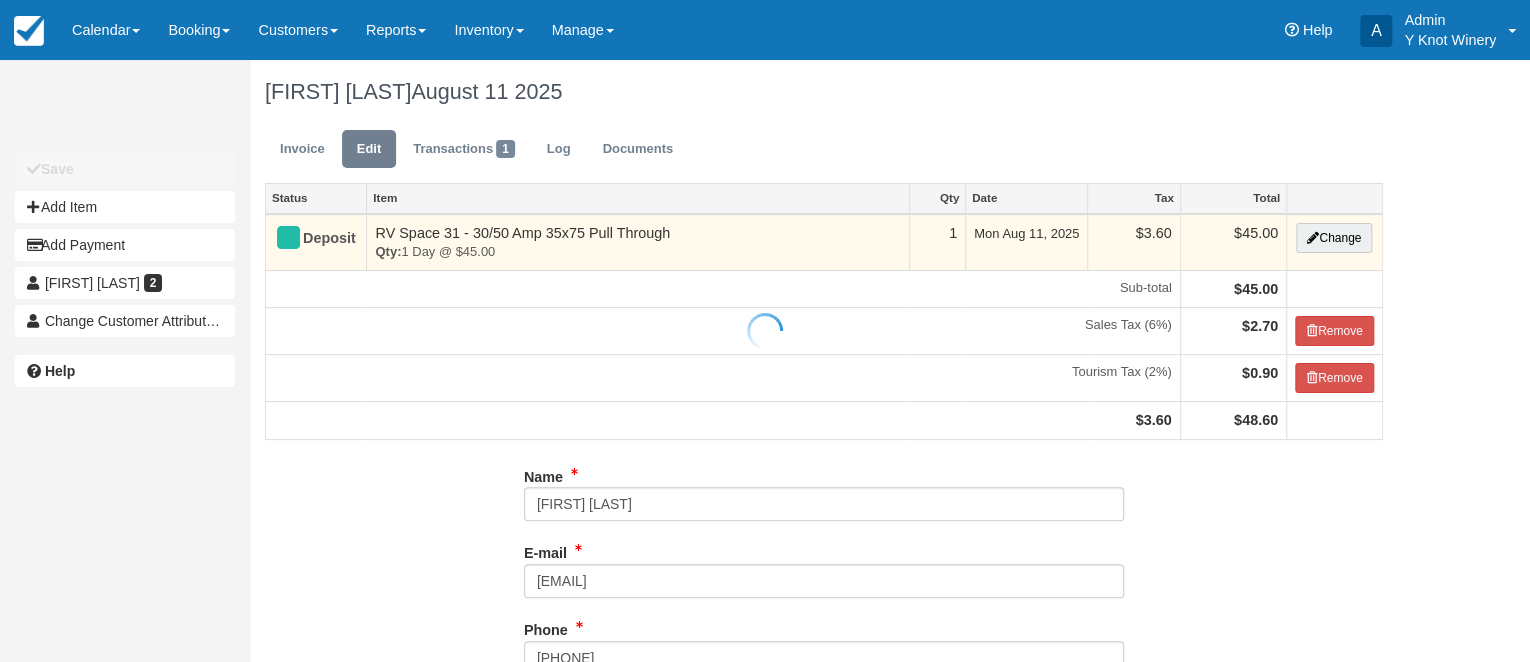 type on "[PHONE]" 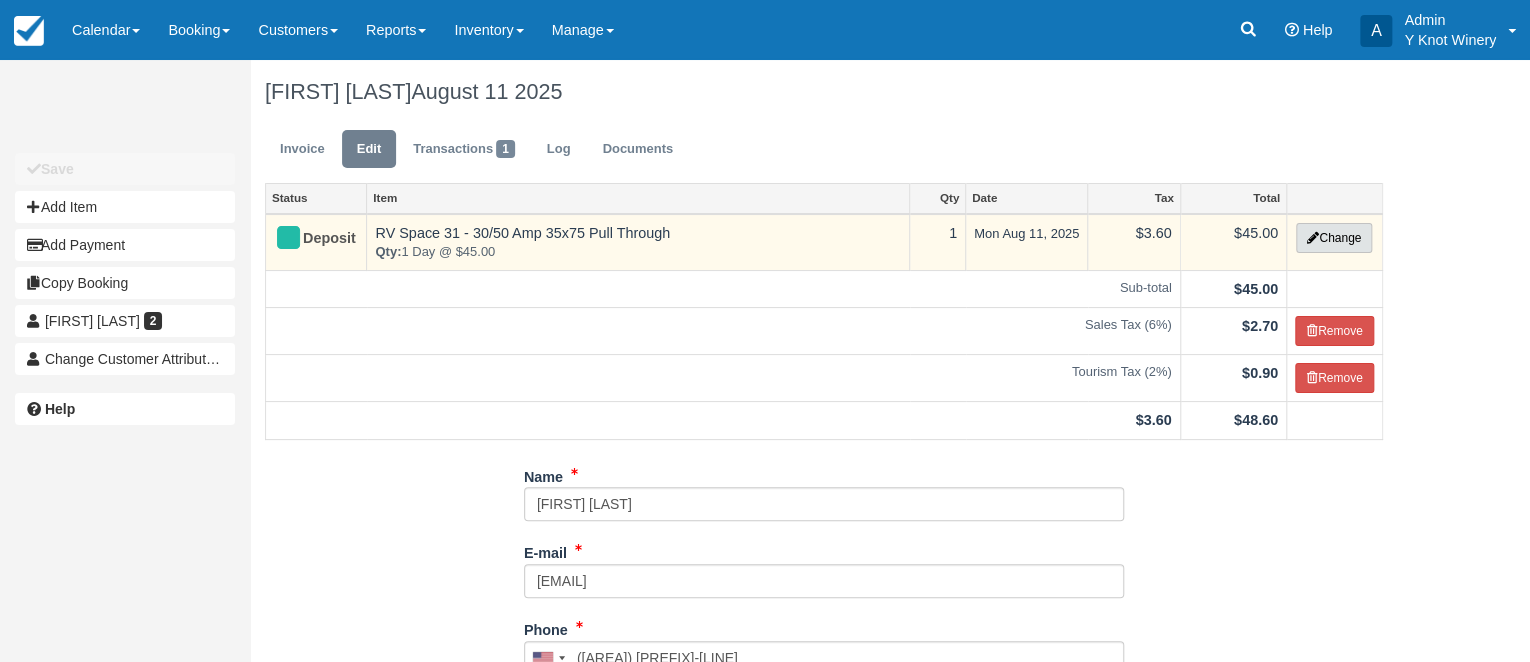 click on "Change" at bounding box center (1334, 238) 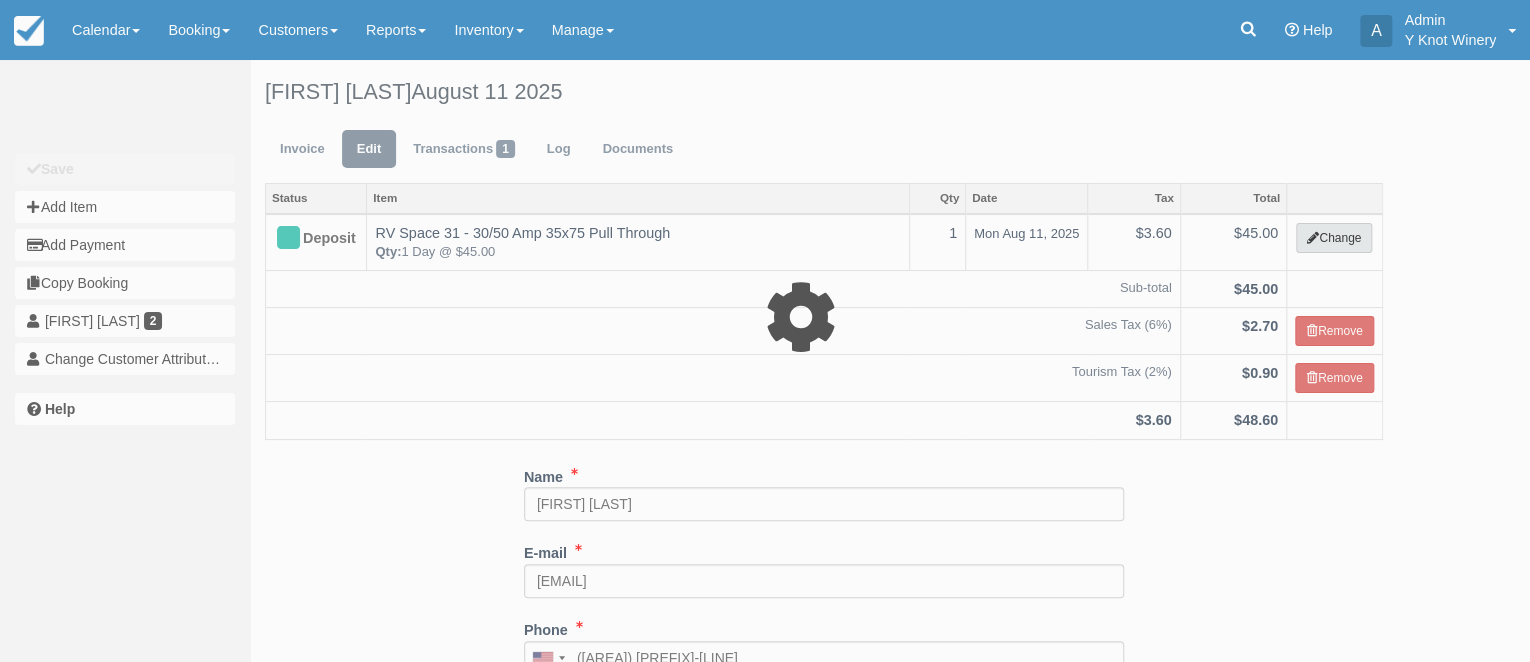 select on "3" 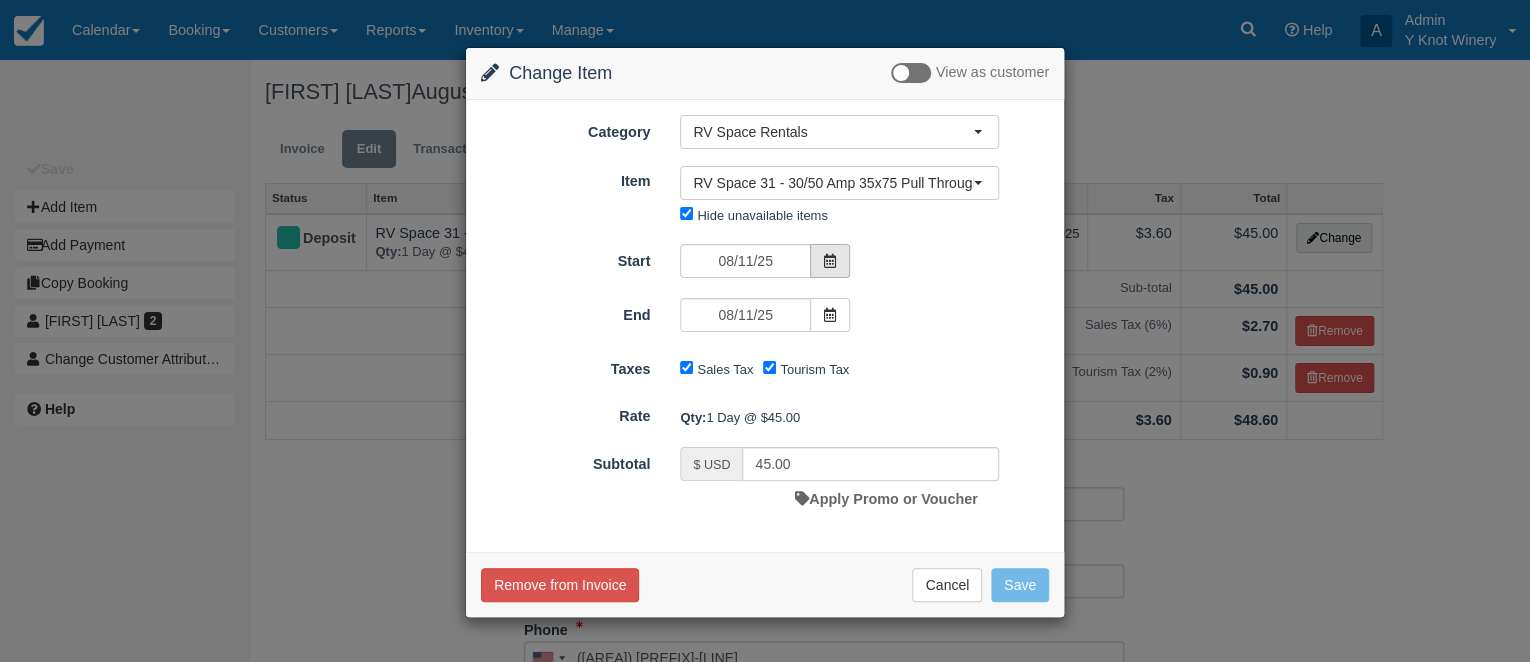 click at bounding box center [830, 261] 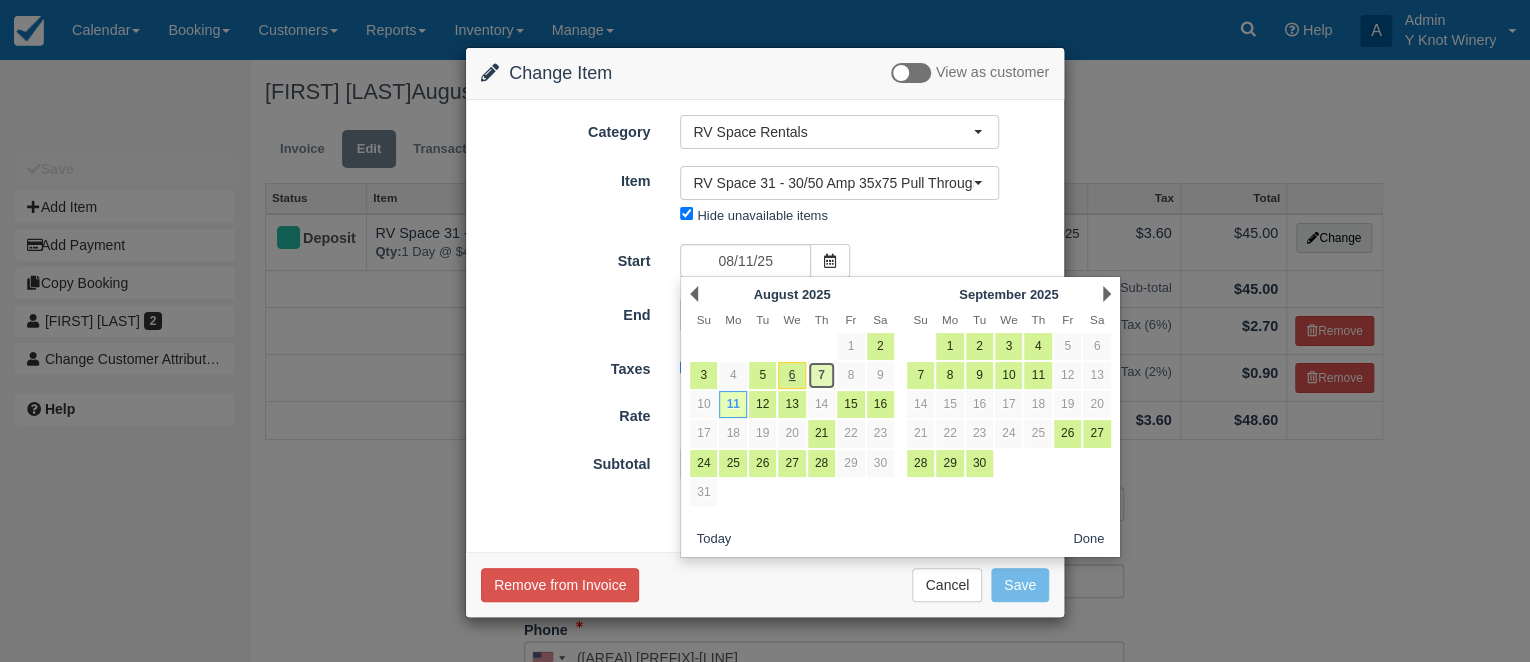 click on "7" at bounding box center (821, 375) 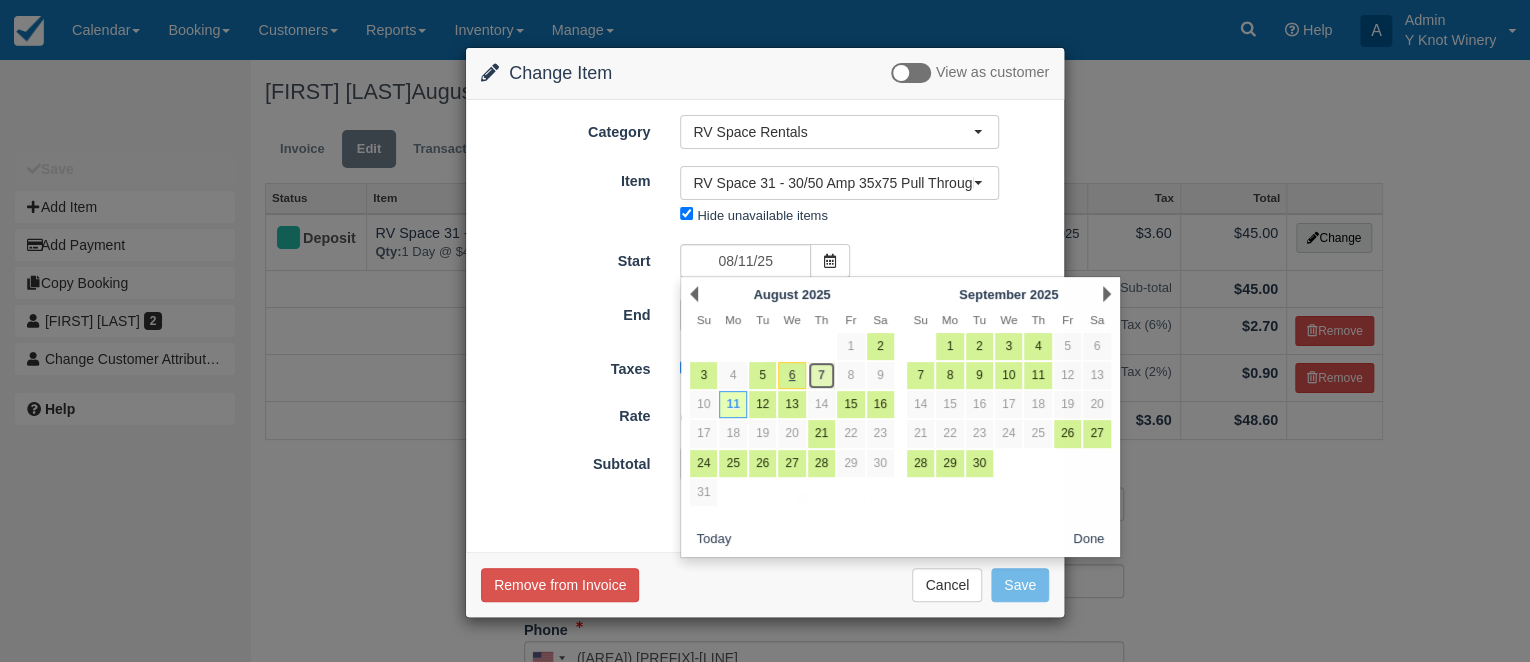 type on "08/07/25" 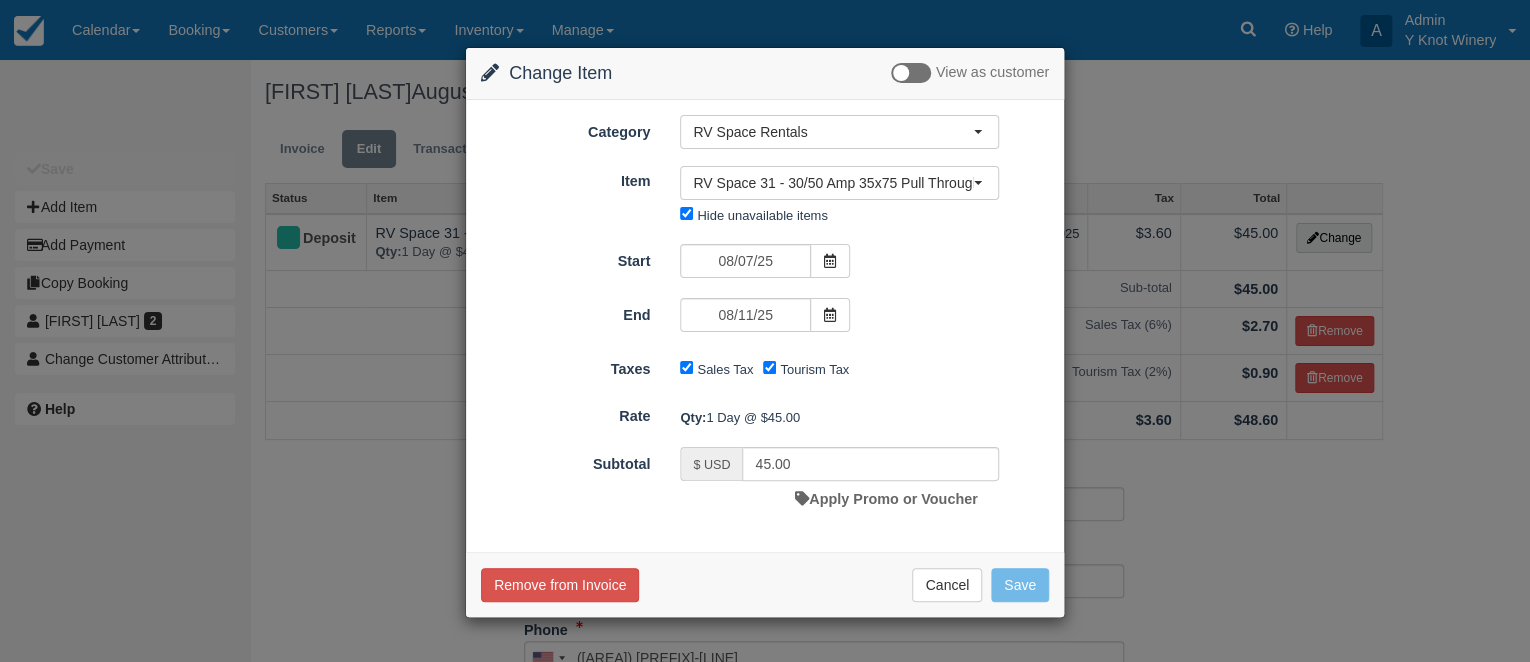 type on "225.00" 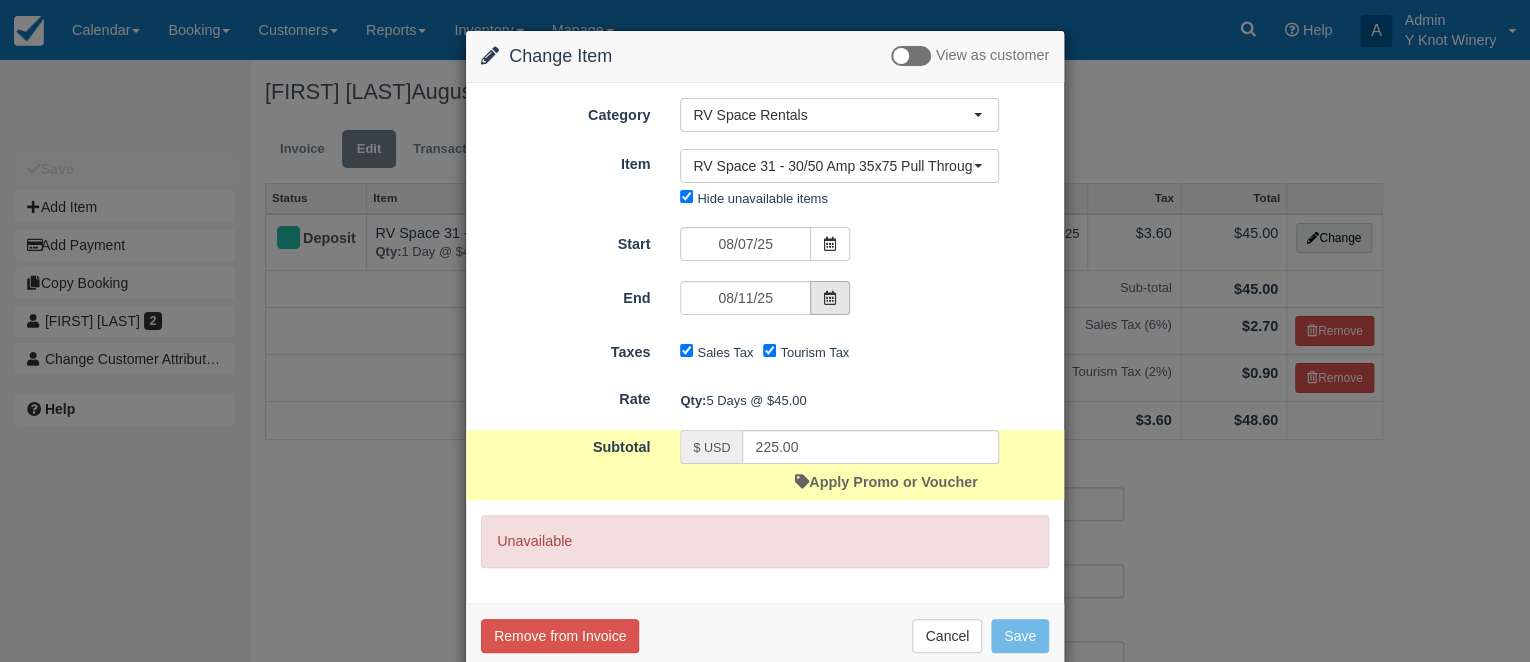 click at bounding box center (830, 298) 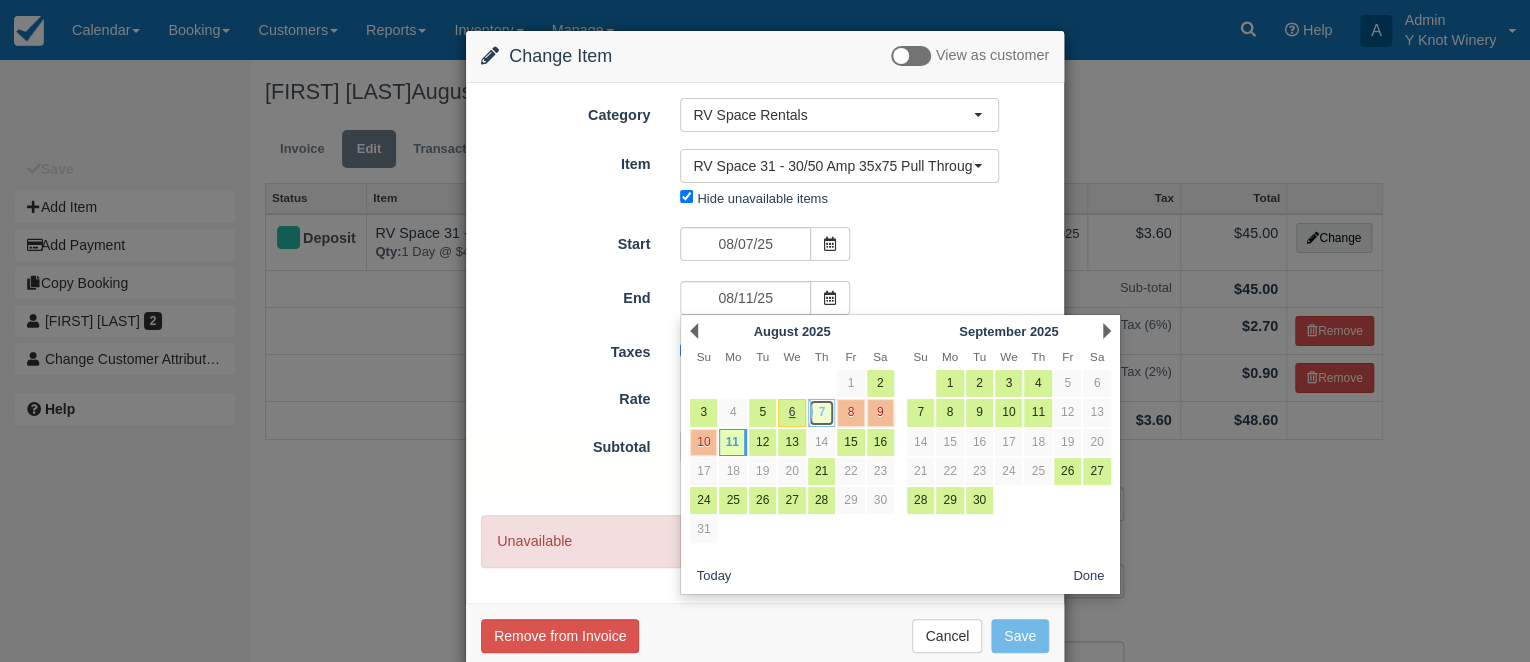 click on "7" at bounding box center (821, 412) 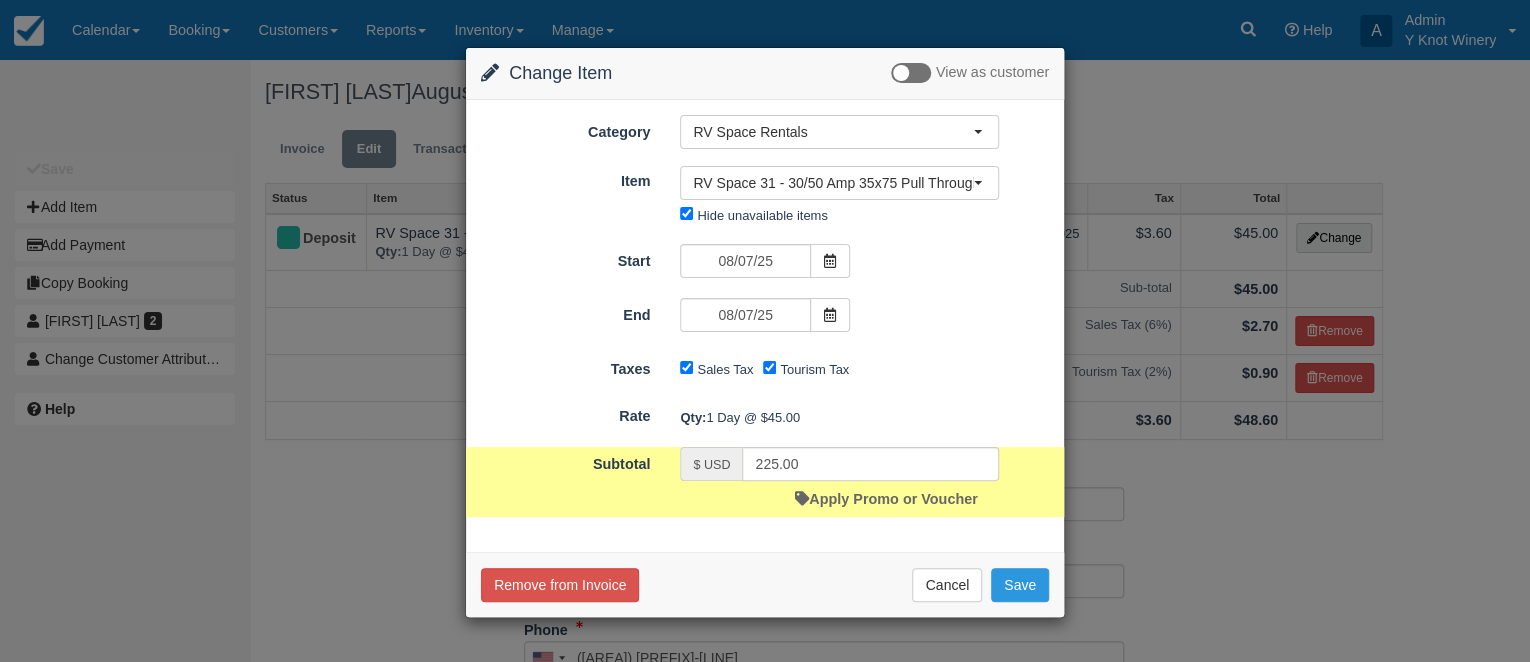 type on "45.00" 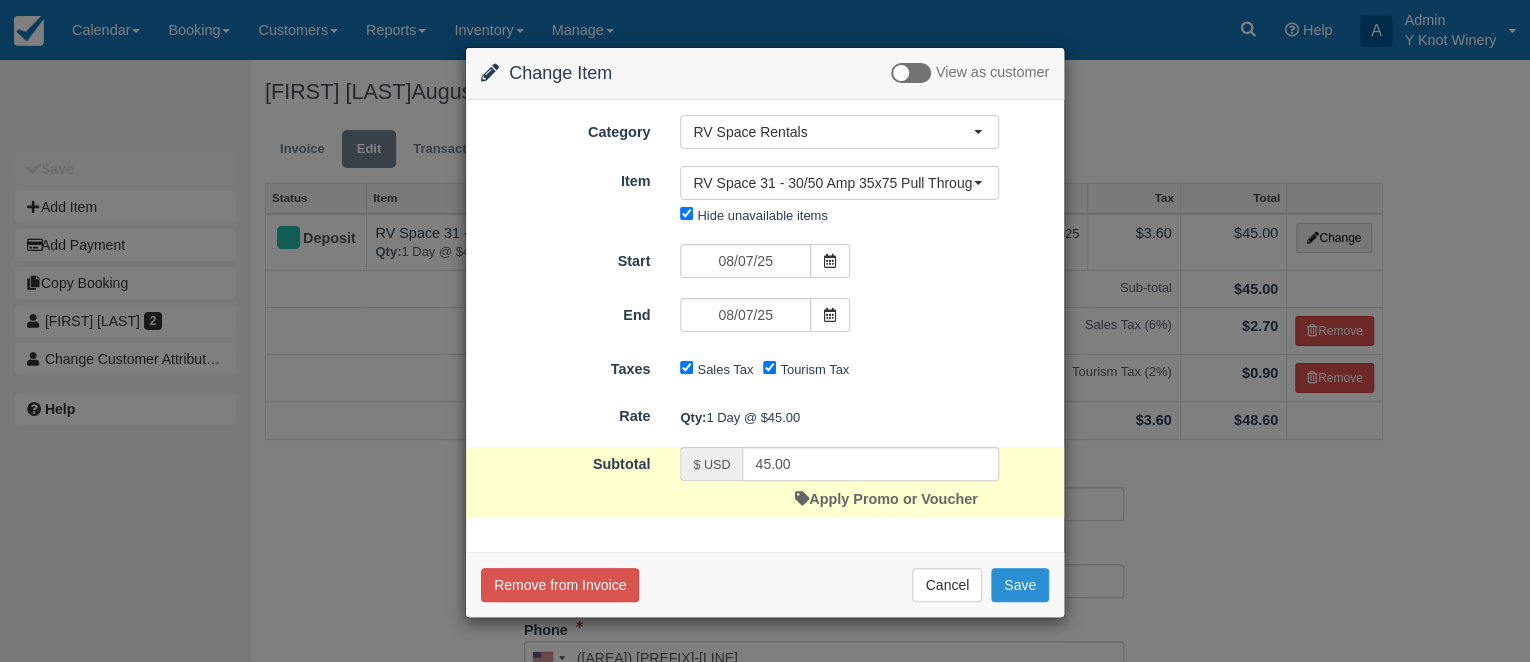 click on "Save" at bounding box center (1020, 585) 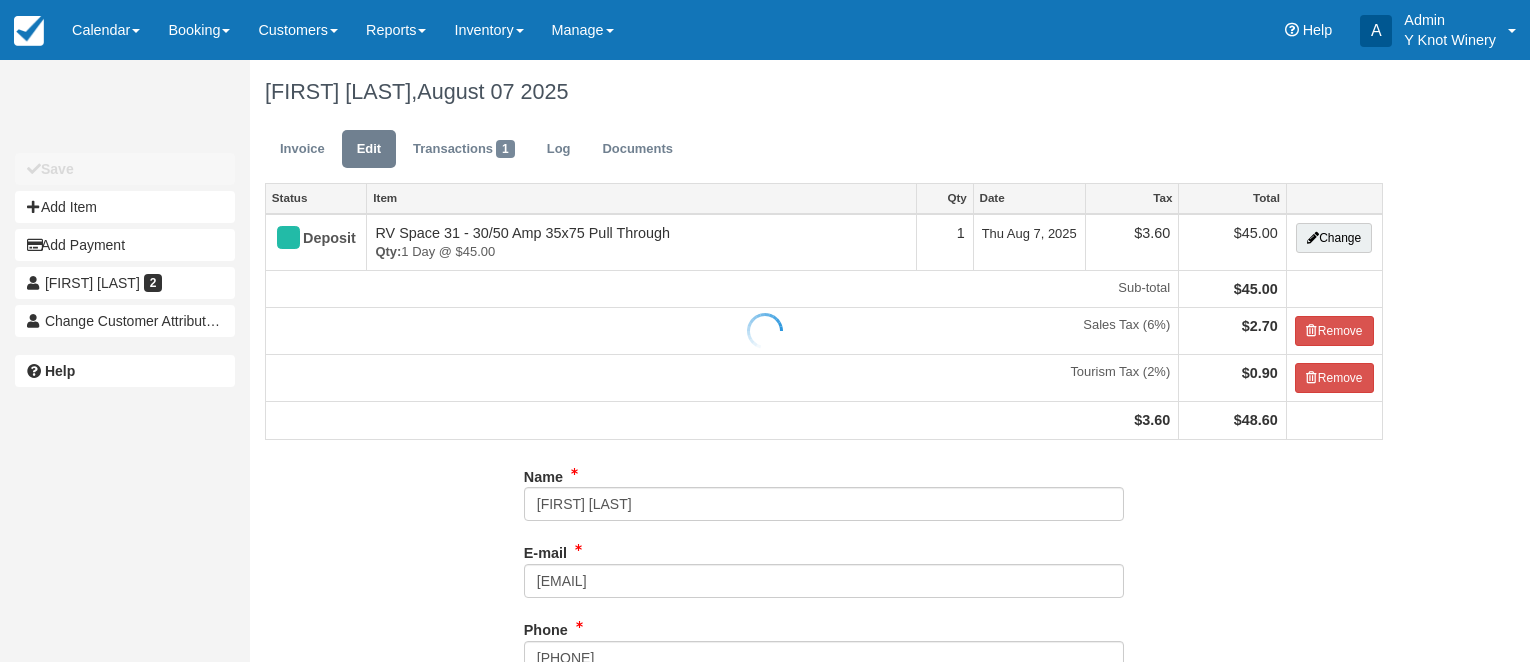 scroll, scrollTop: 0, scrollLeft: 0, axis: both 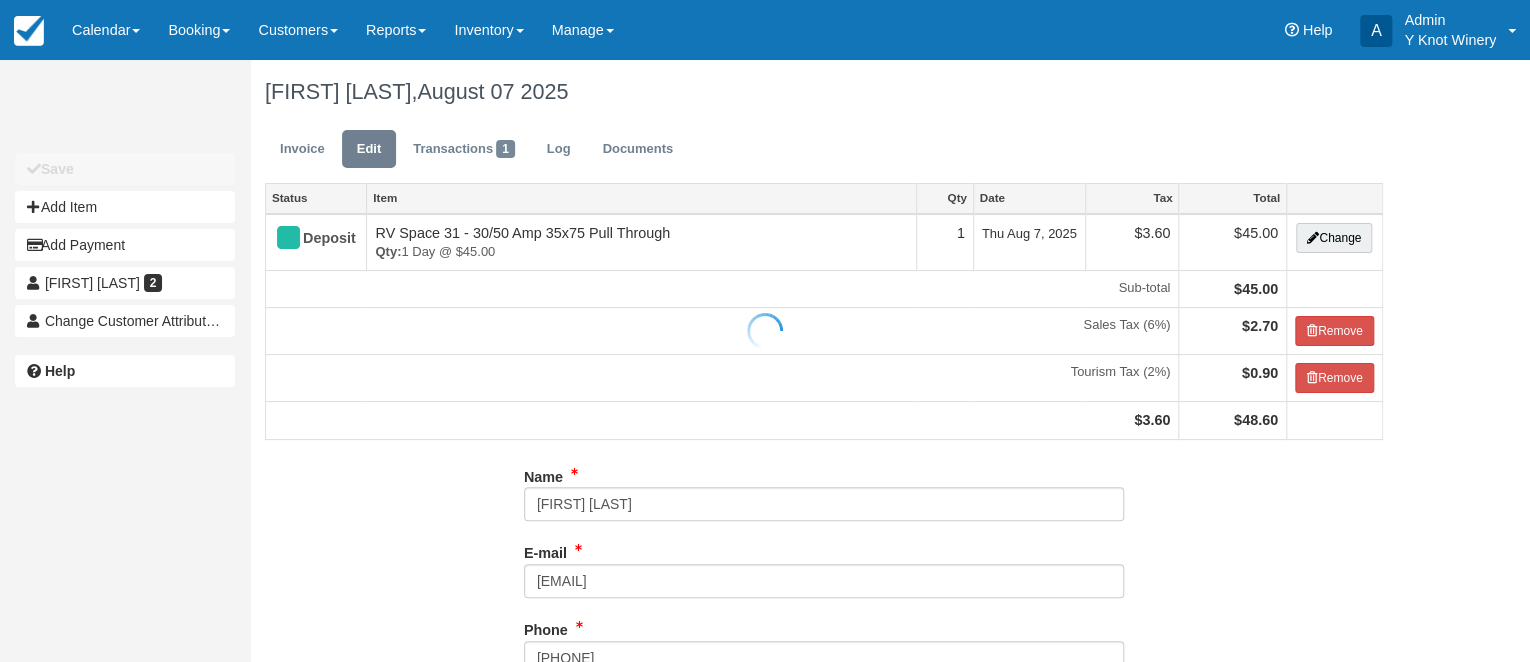 type on "[PHONE]" 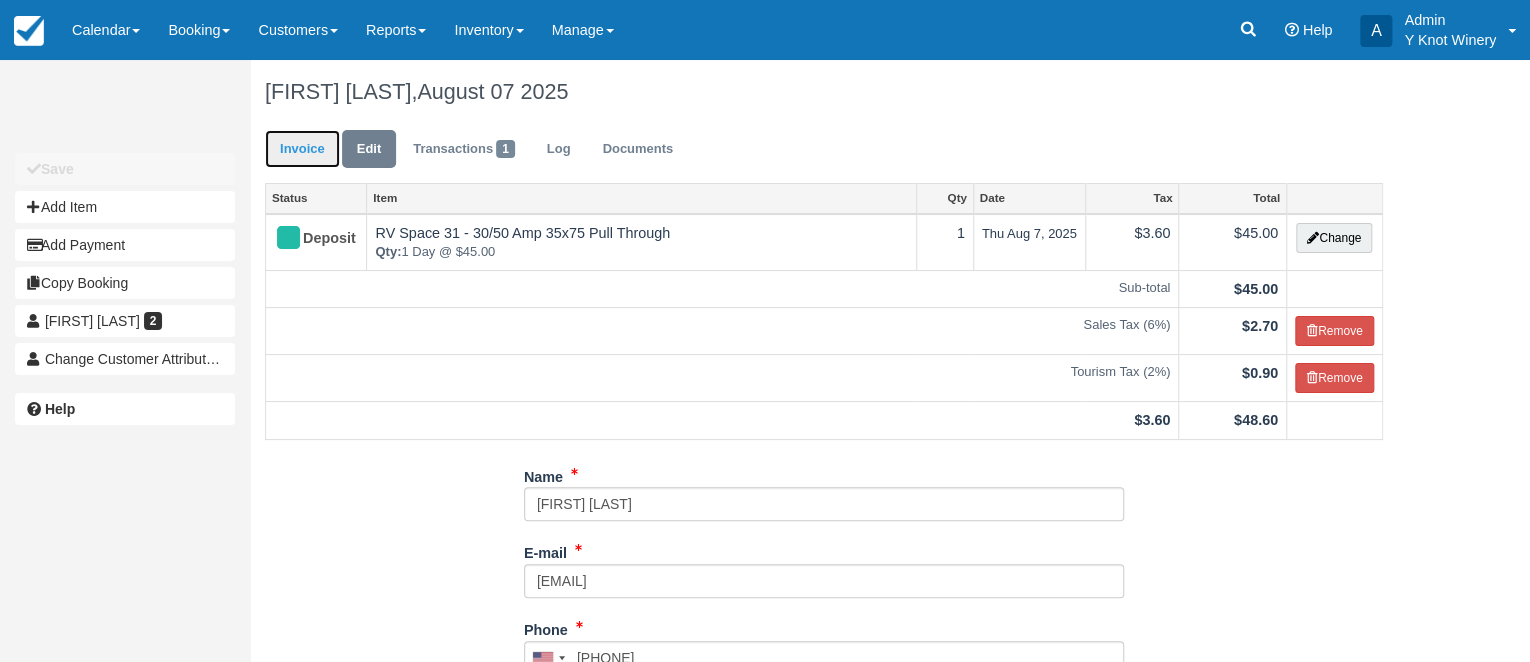 click on "Invoice" at bounding box center (302, 149) 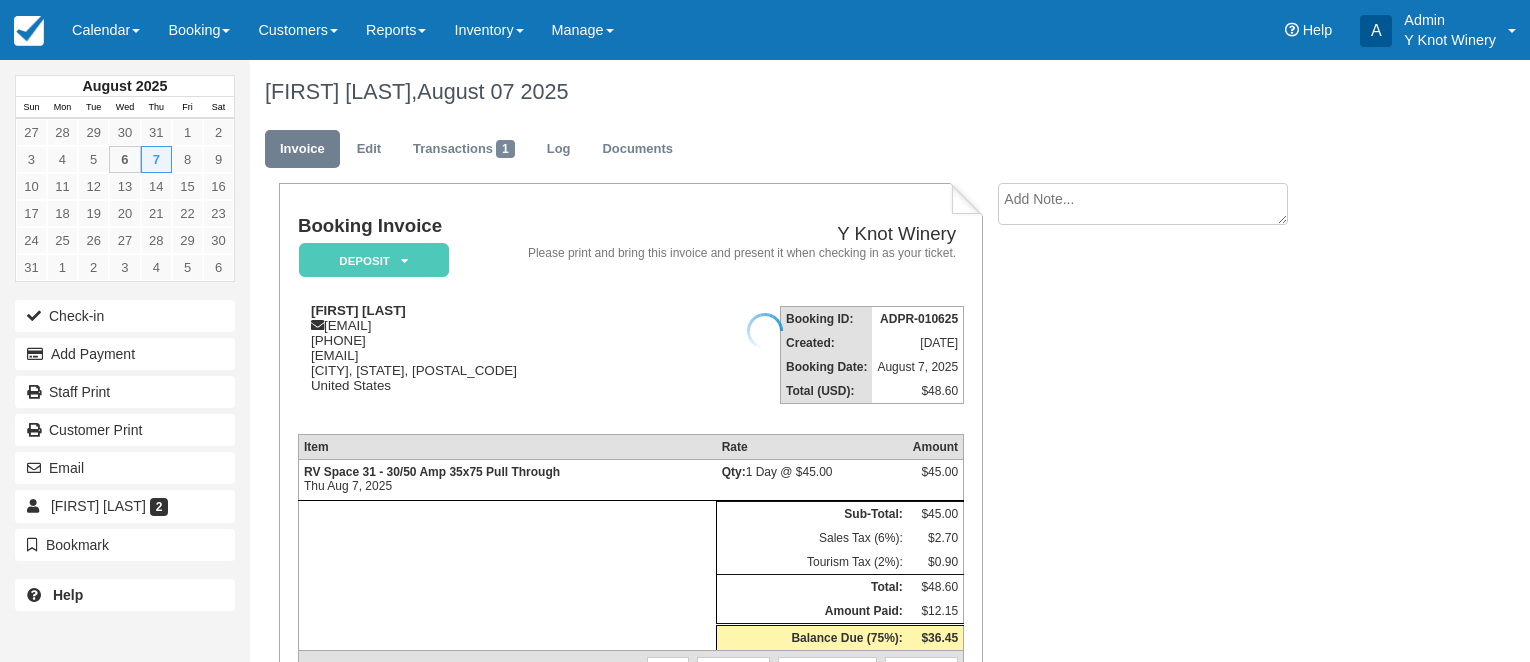 scroll, scrollTop: 0, scrollLeft: 0, axis: both 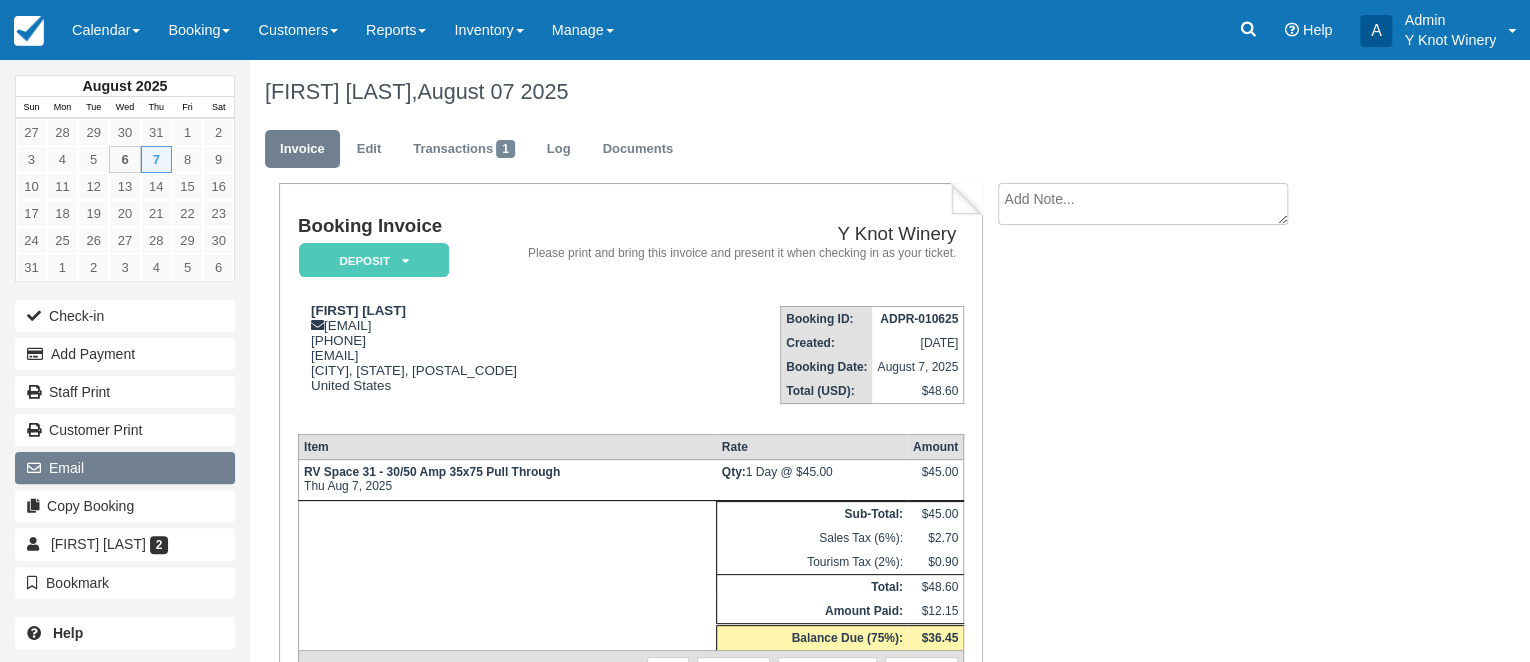 click on "Email" at bounding box center (125, 468) 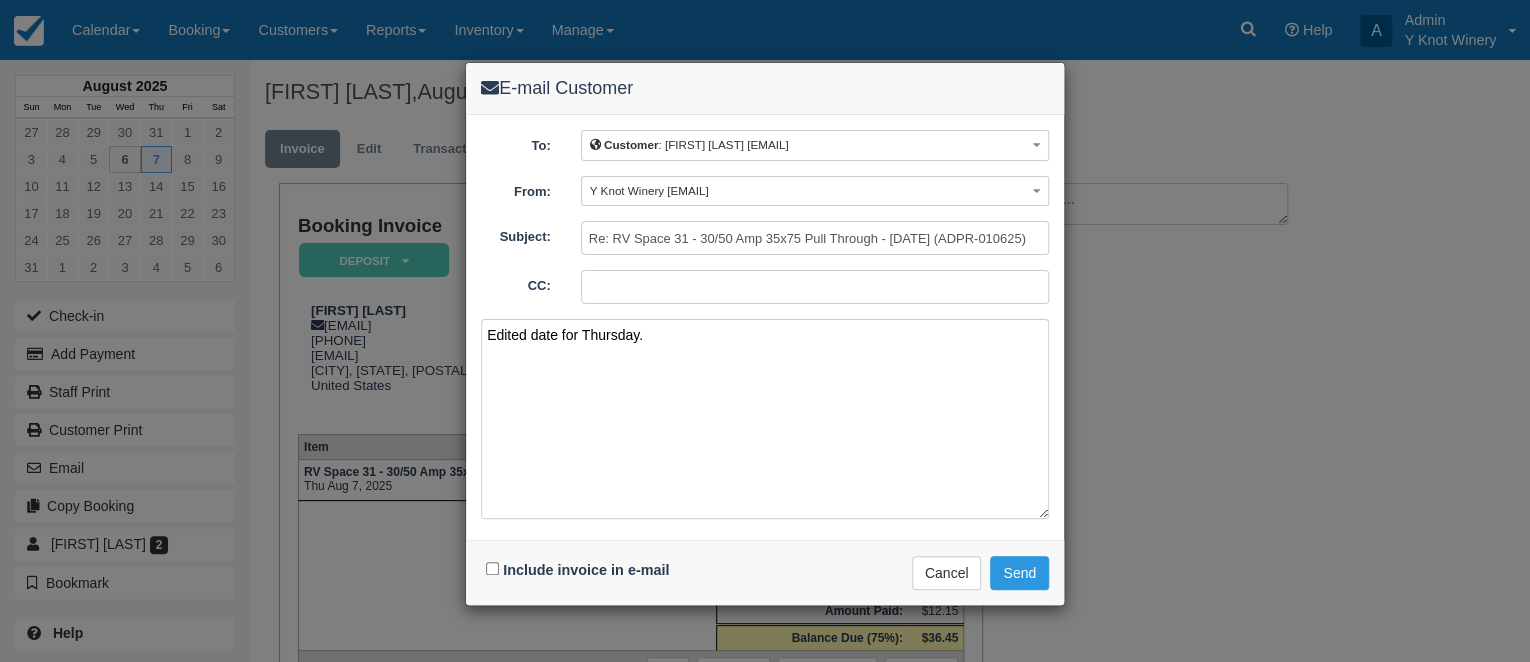 type on "Edited date for Thursday." 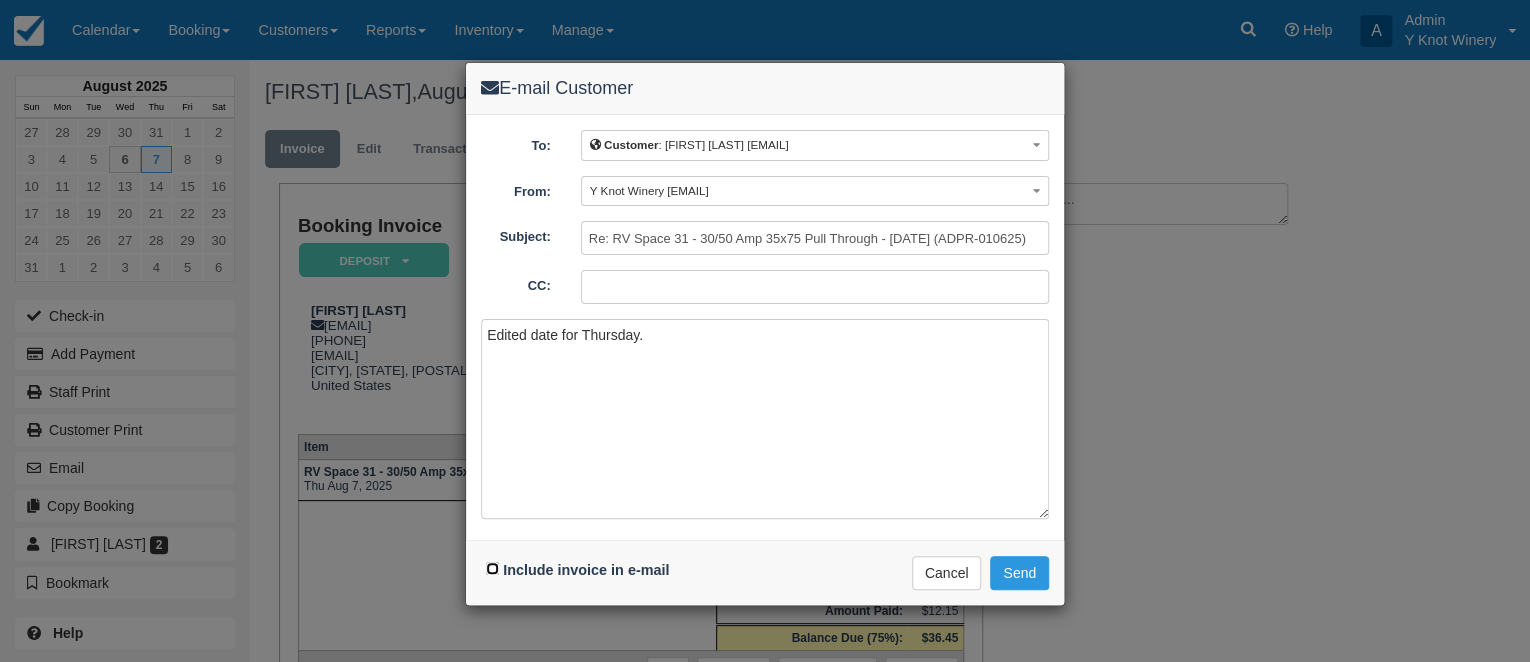 click on "Include invoice in e-mail" at bounding box center [492, 568] 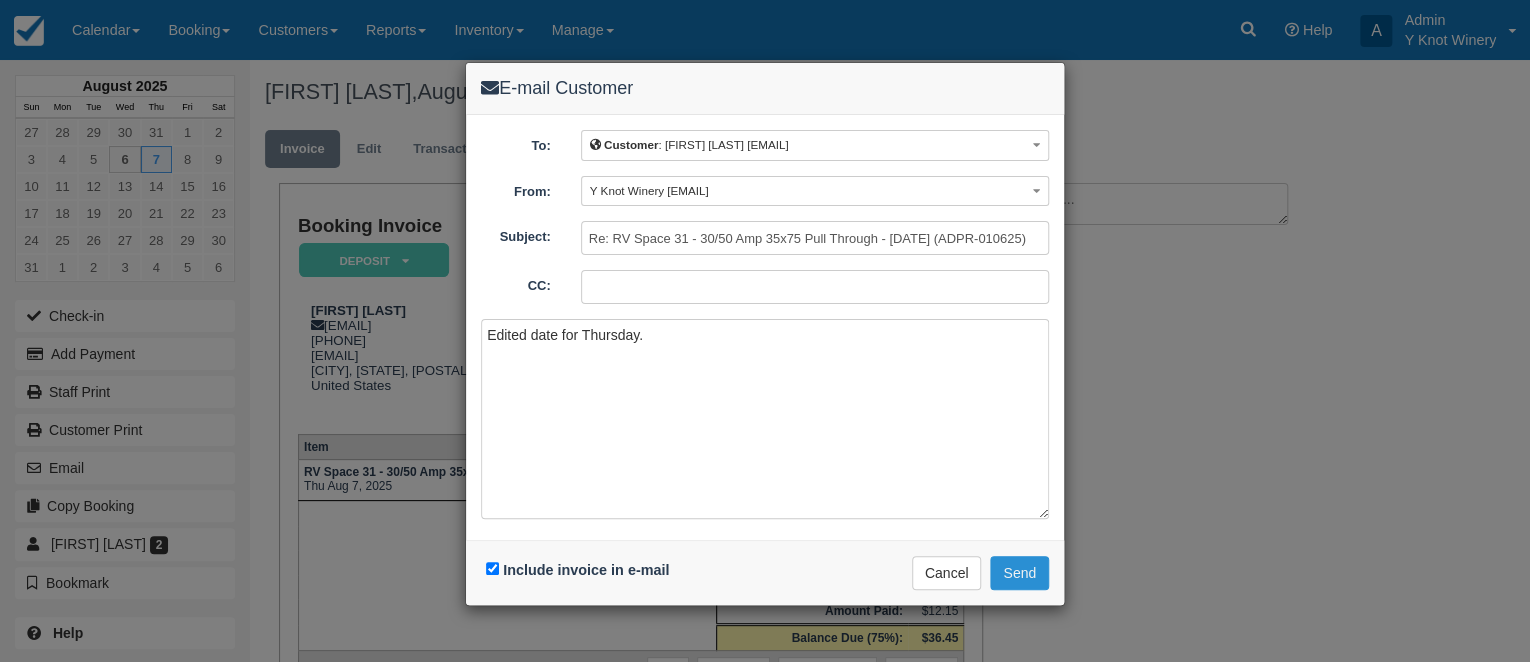 click on "Send" at bounding box center (1019, 573) 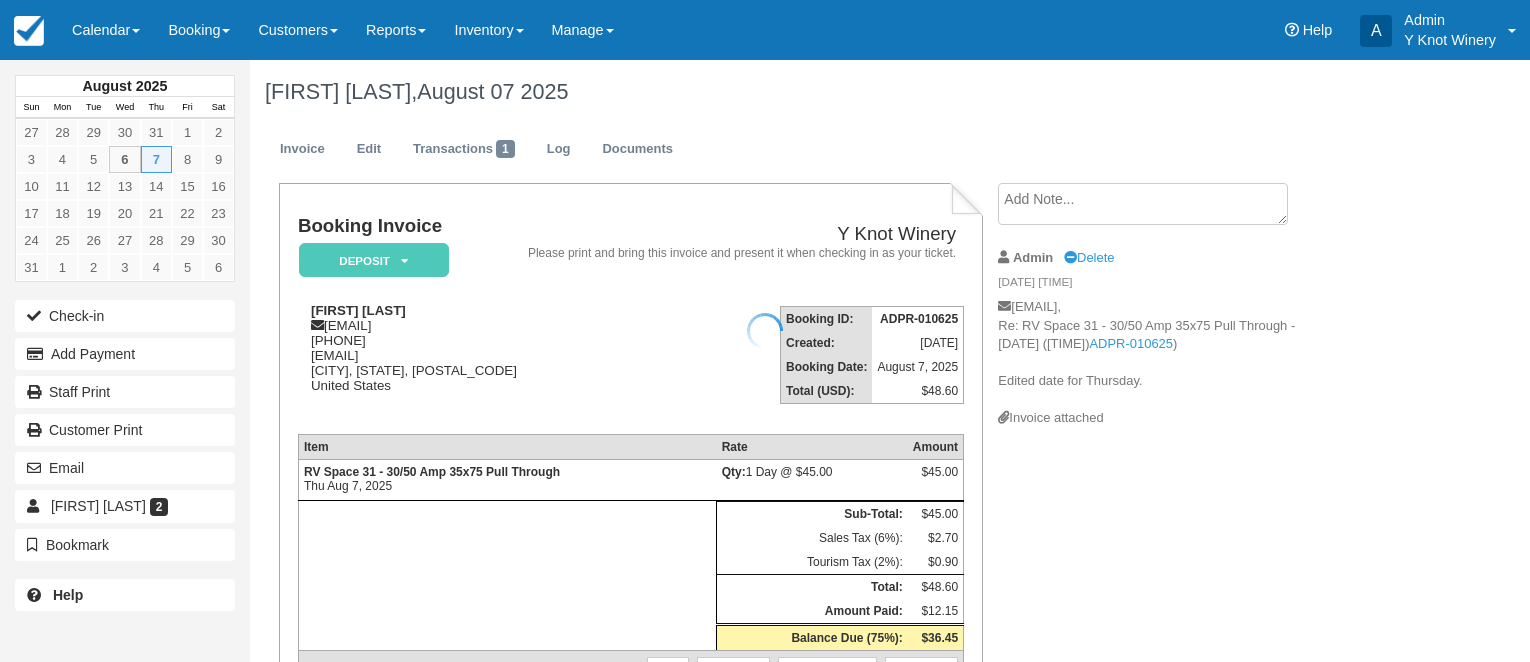 scroll, scrollTop: 0, scrollLeft: 0, axis: both 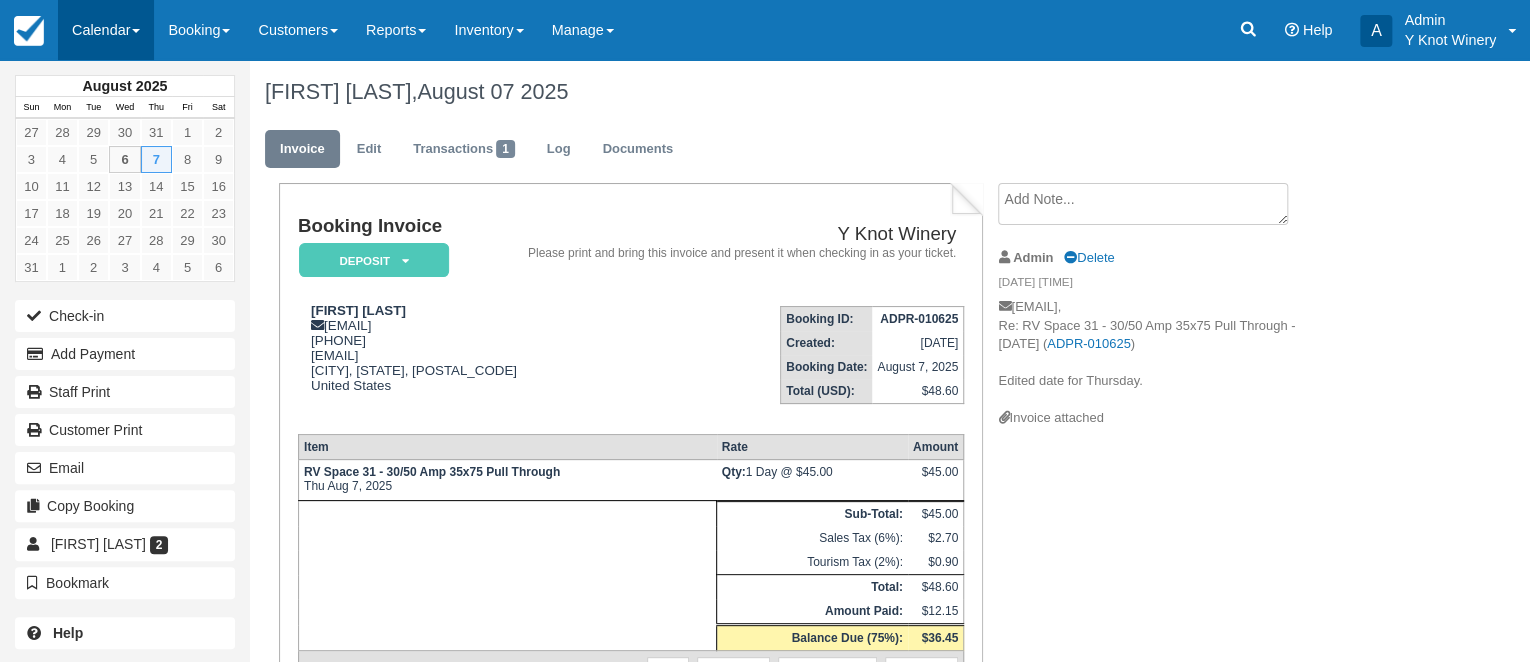 click at bounding box center (136, 31) 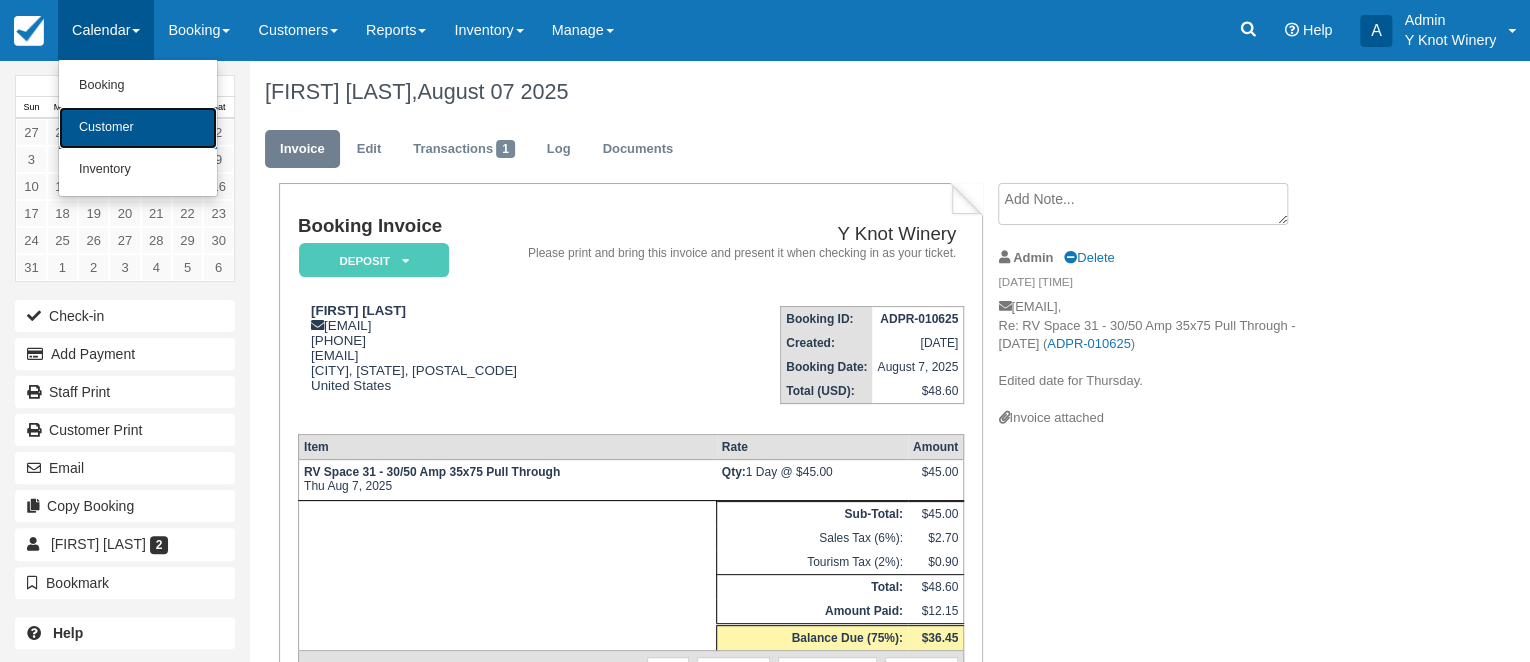 click on "Customer" at bounding box center [138, 128] 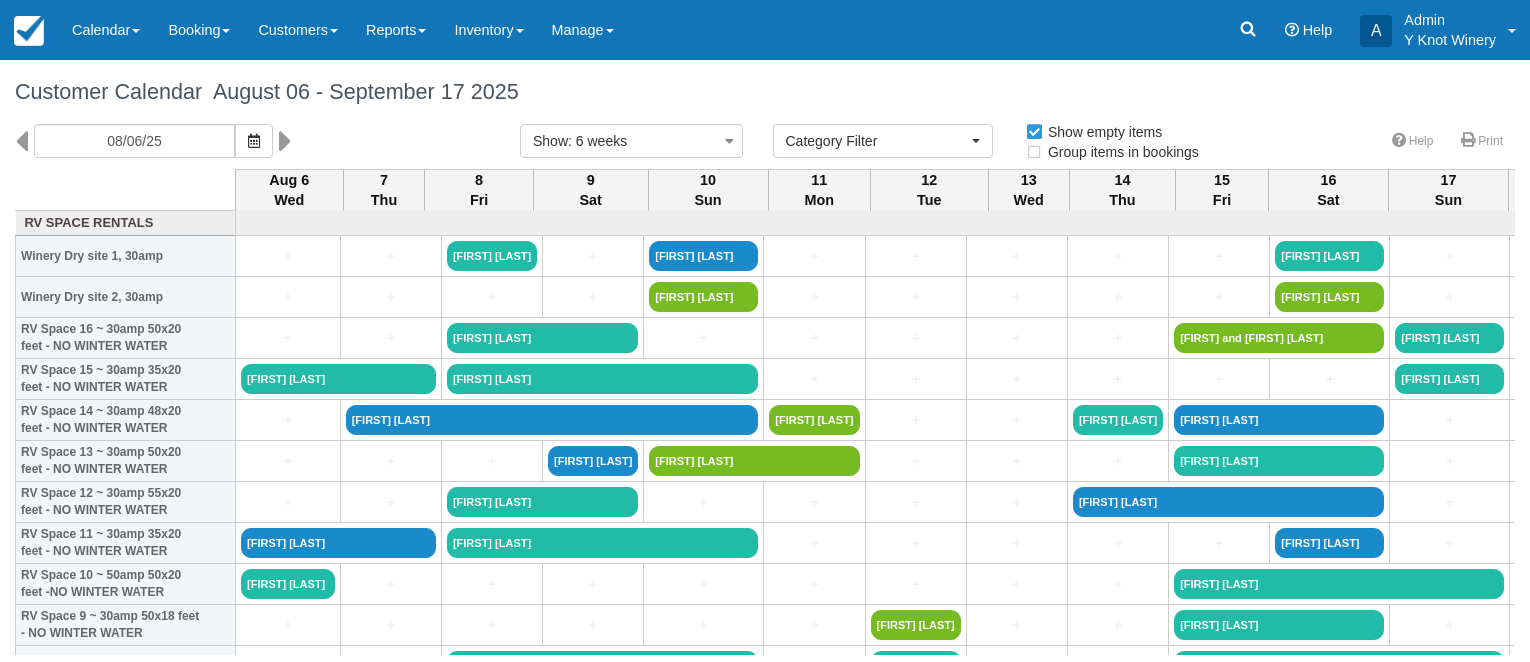 select 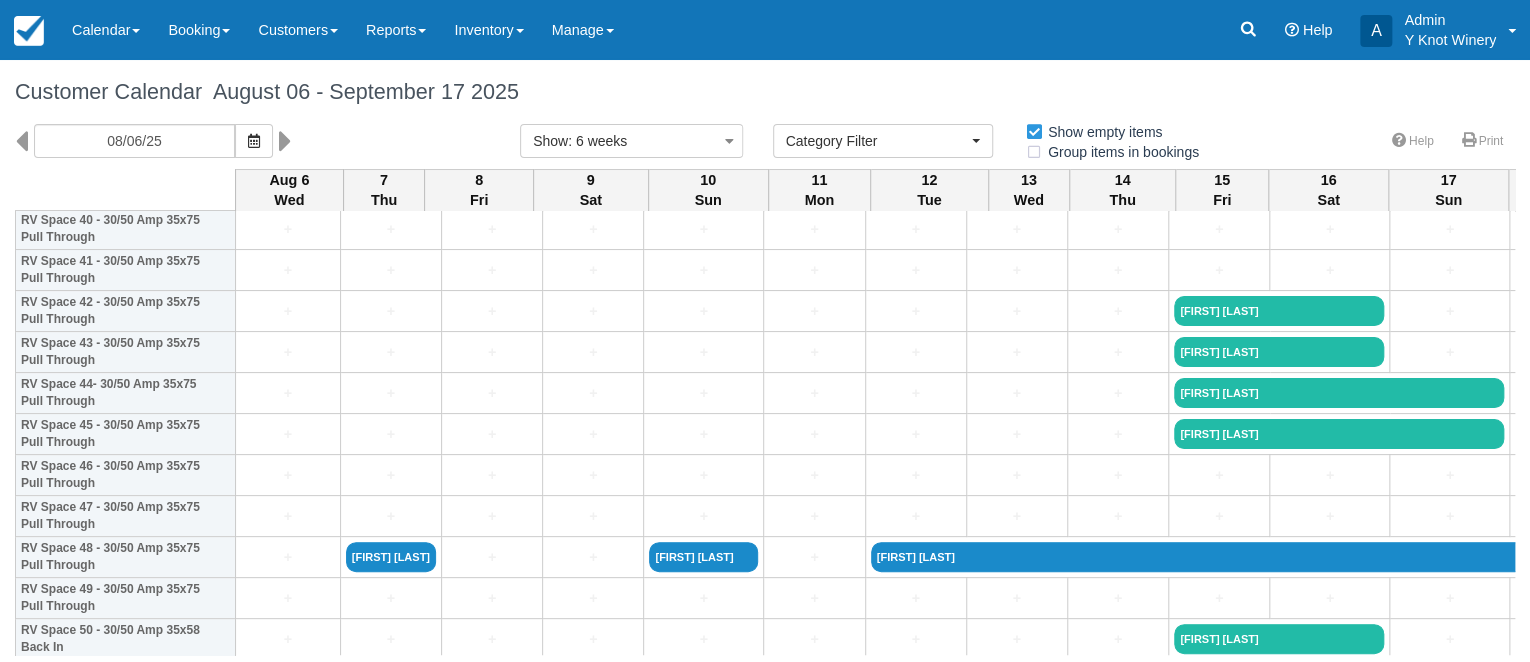 scroll, scrollTop: 1675, scrollLeft: 0, axis: vertical 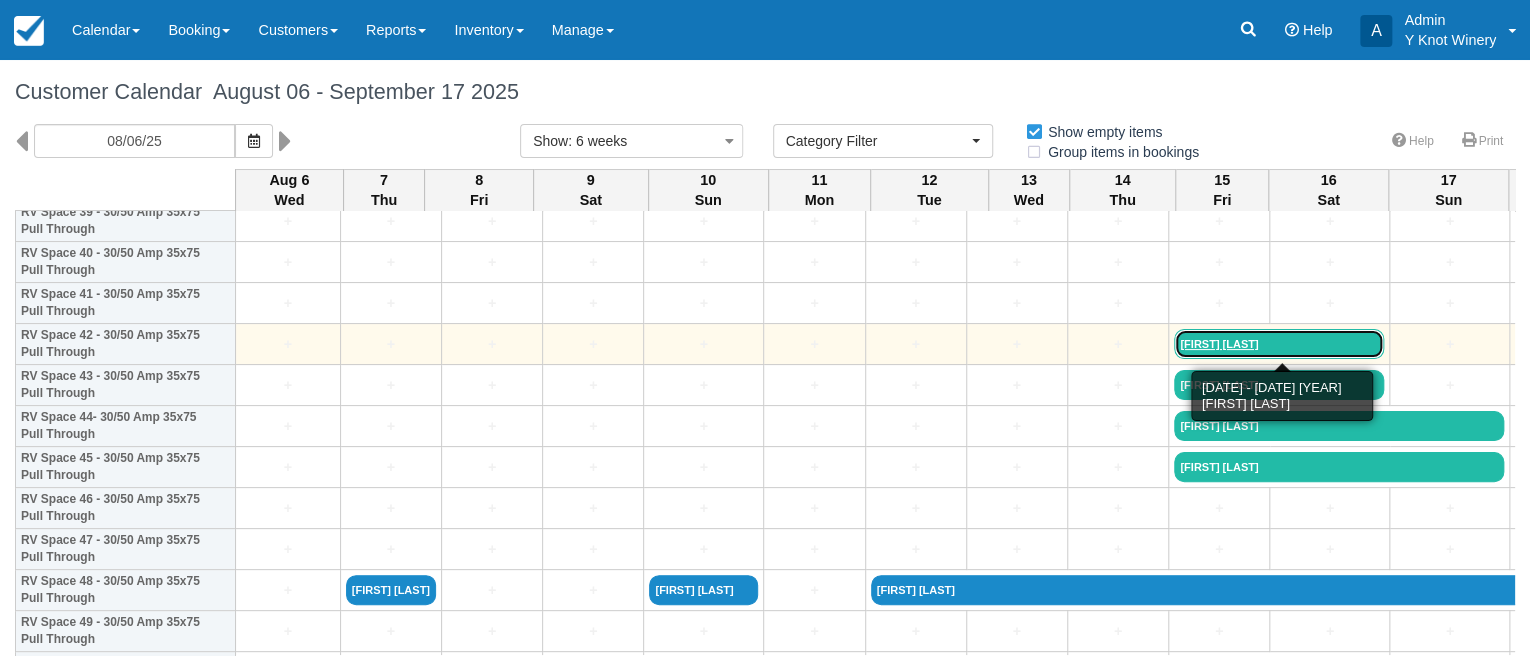 click on "[FIRST] [LAST]" at bounding box center [1279, 344] 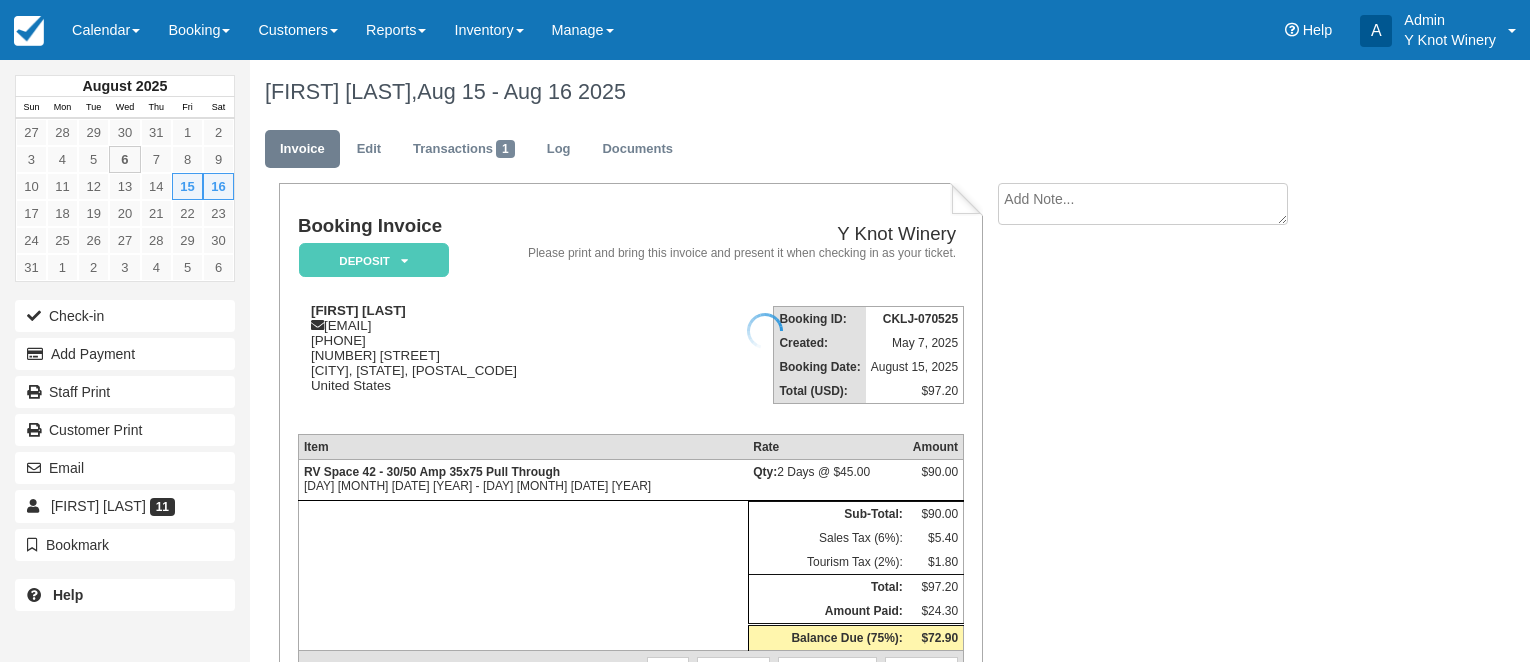 scroll, scrollTop: 0, scrollLeft: 0, axis: both 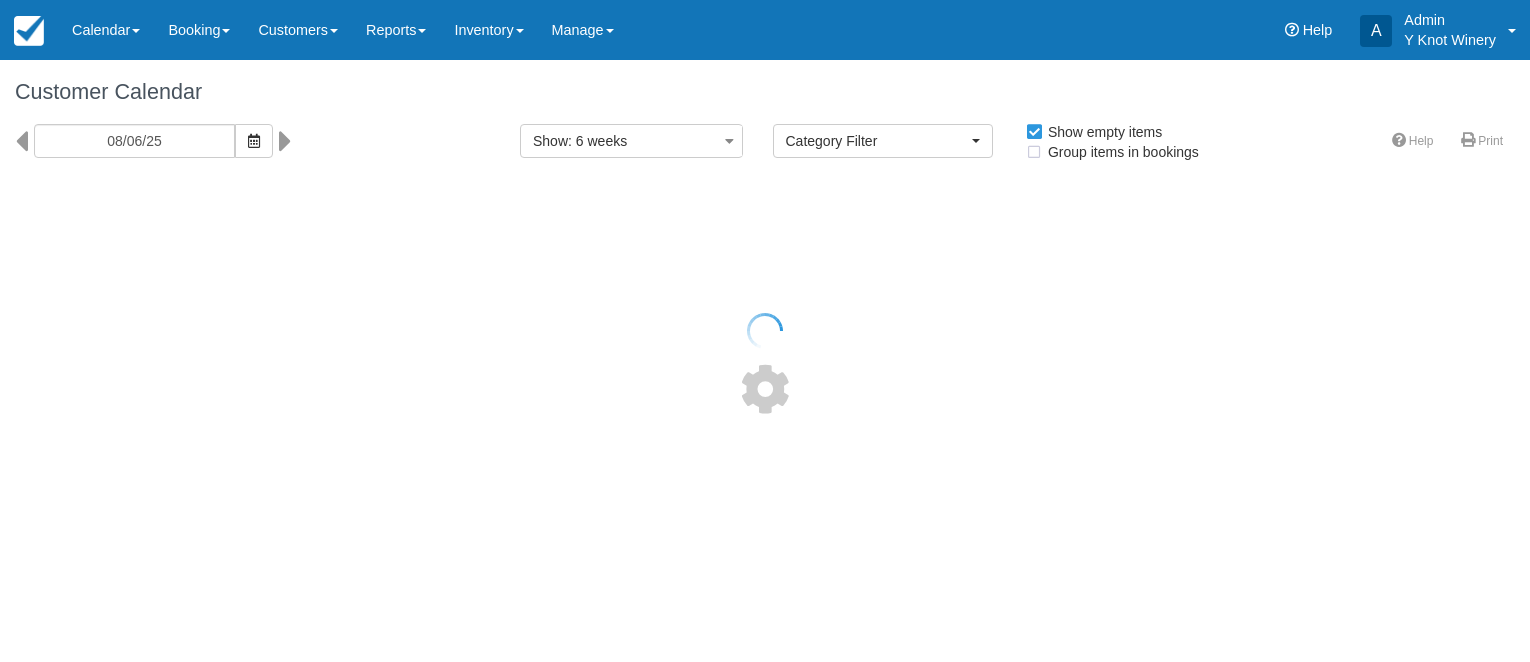 select 